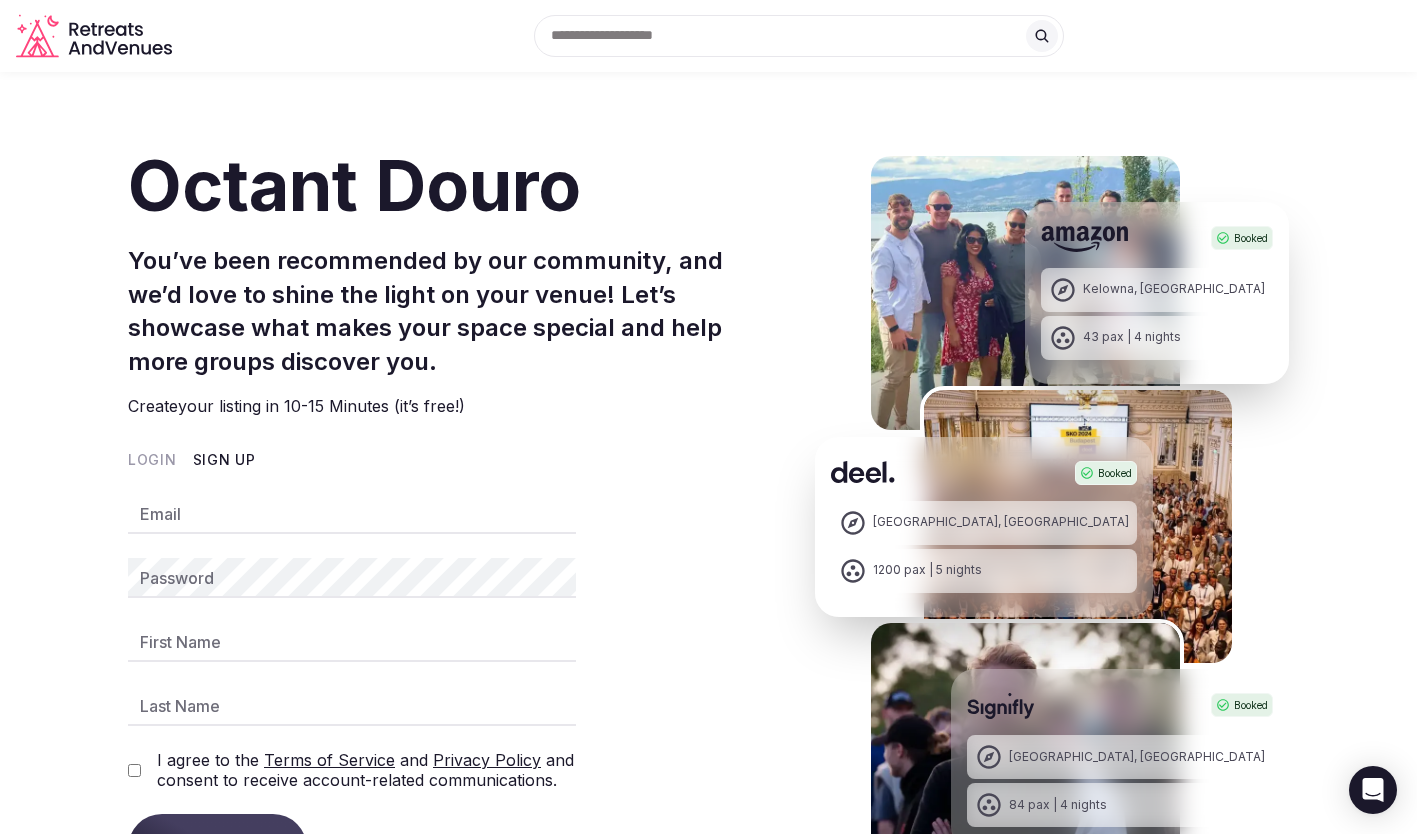 scroll, scrollTop: 0, scrollLeft: 0, axis: both 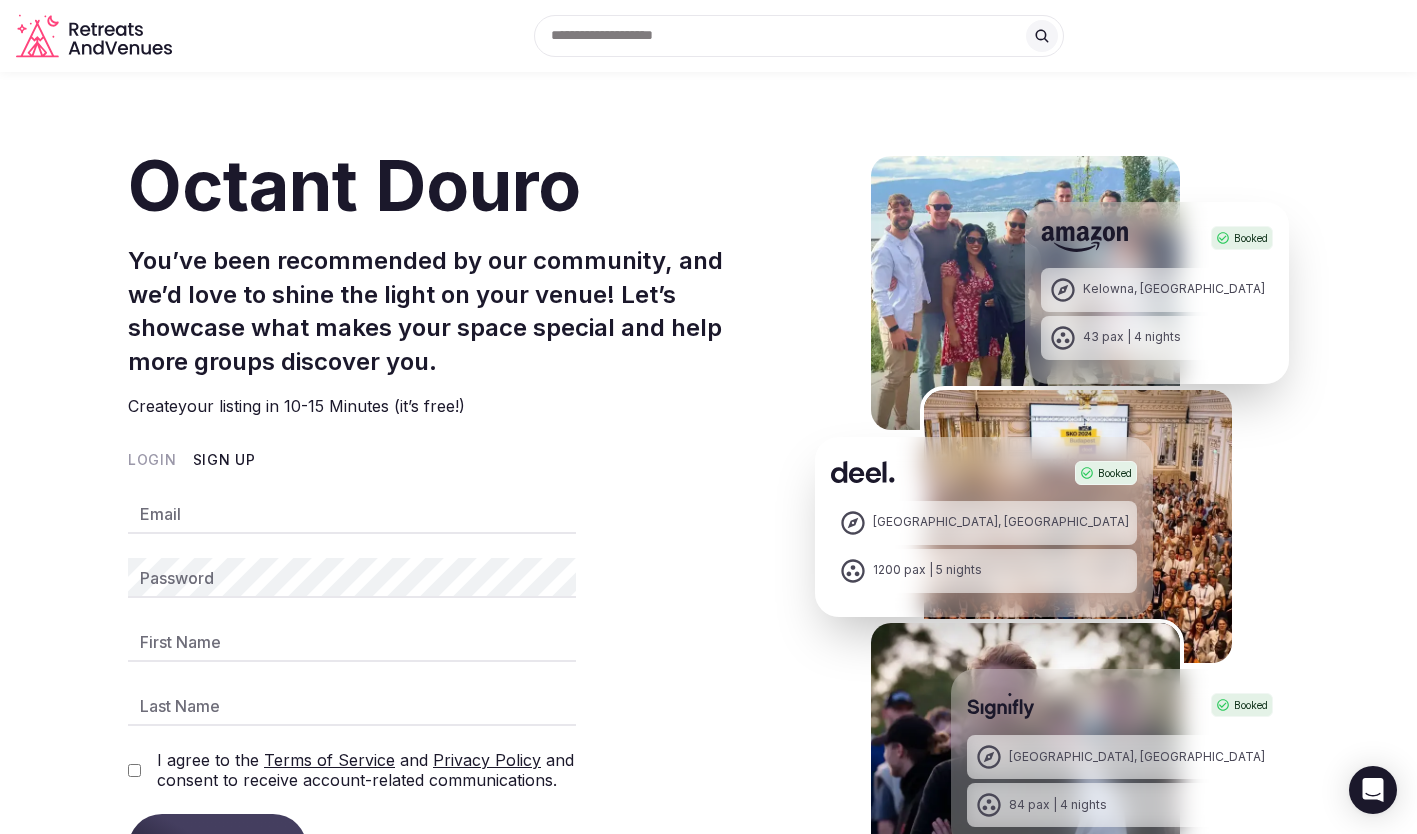 type on "**********" 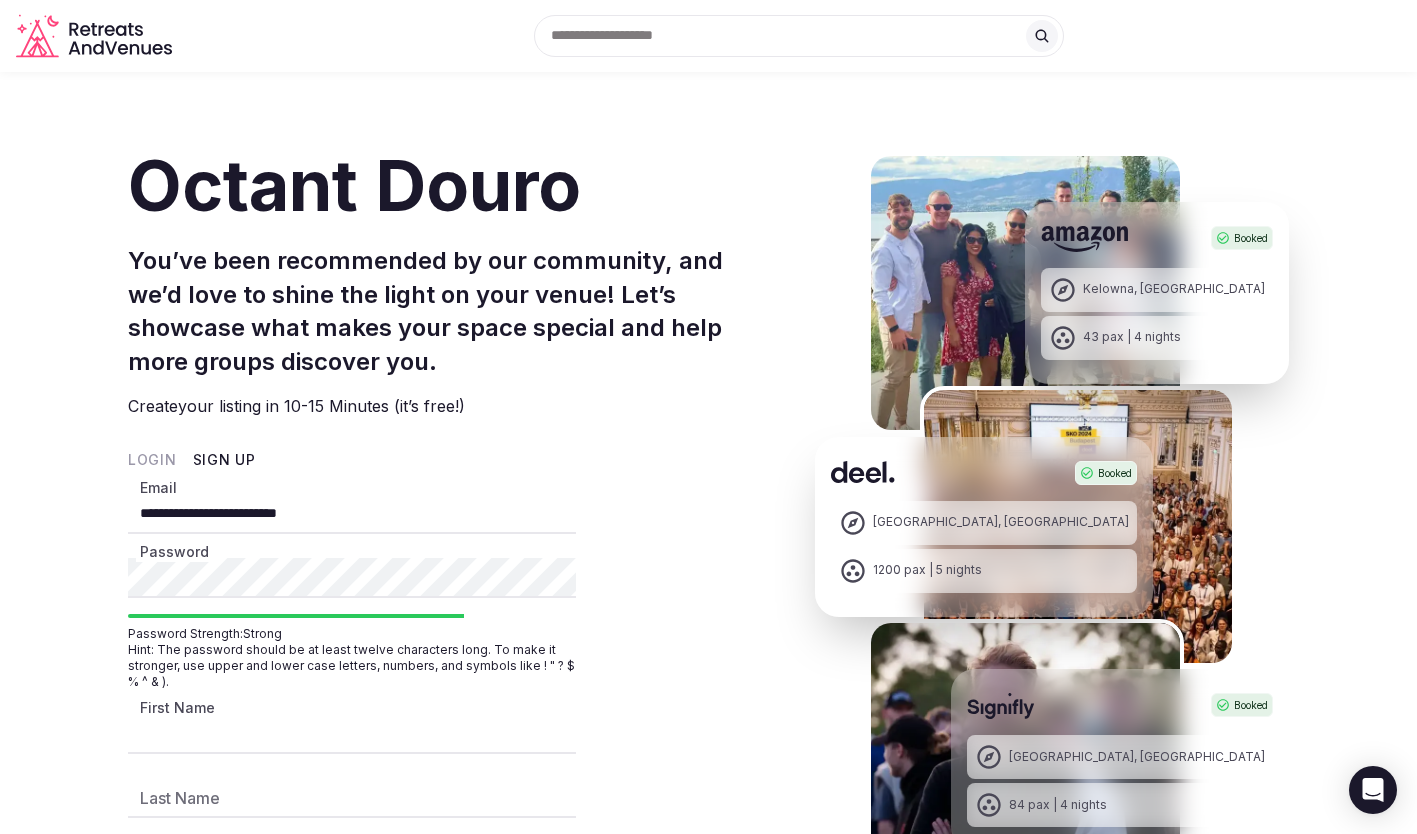 click on "**********" at bounding box center [352, 734] 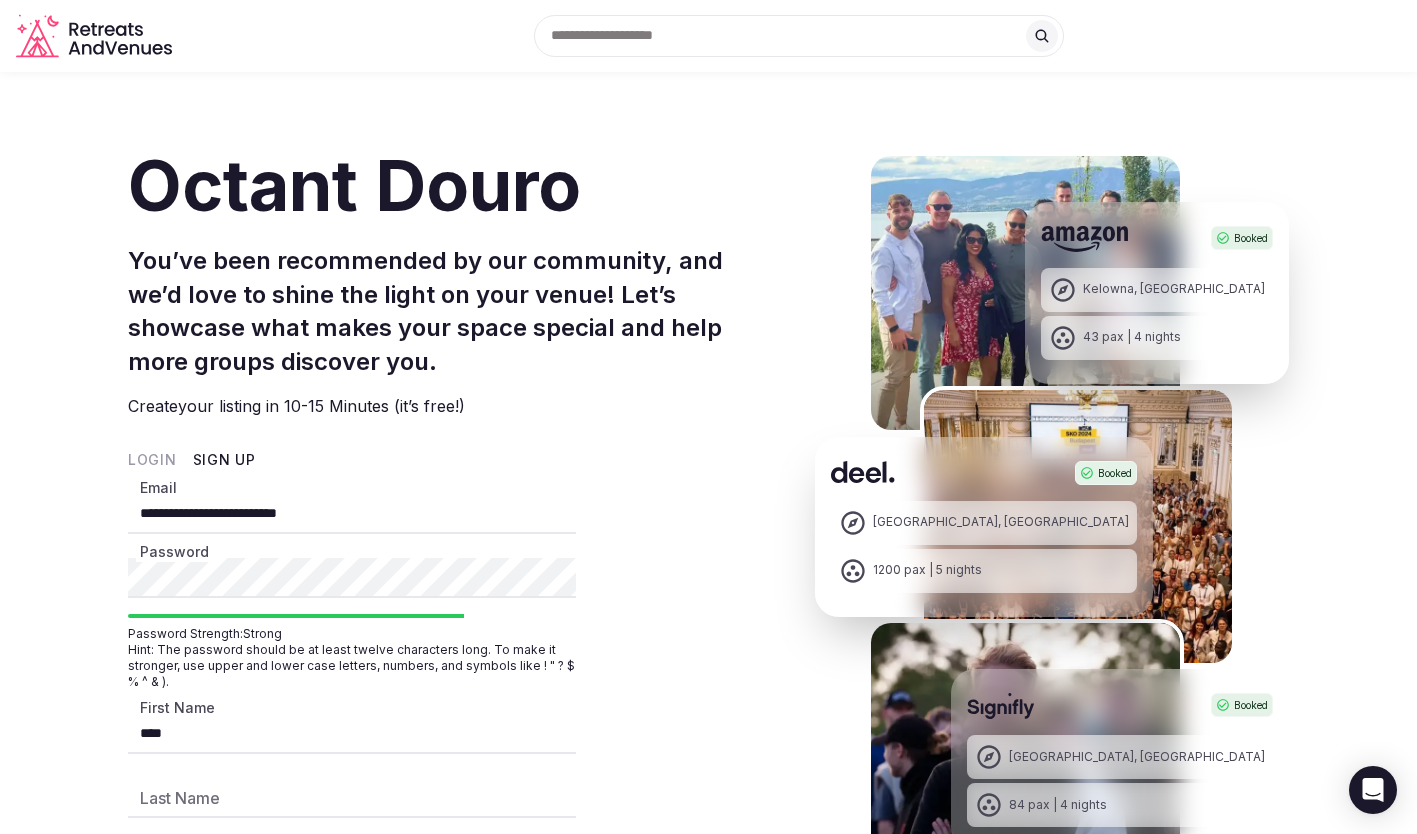 type on "*****" 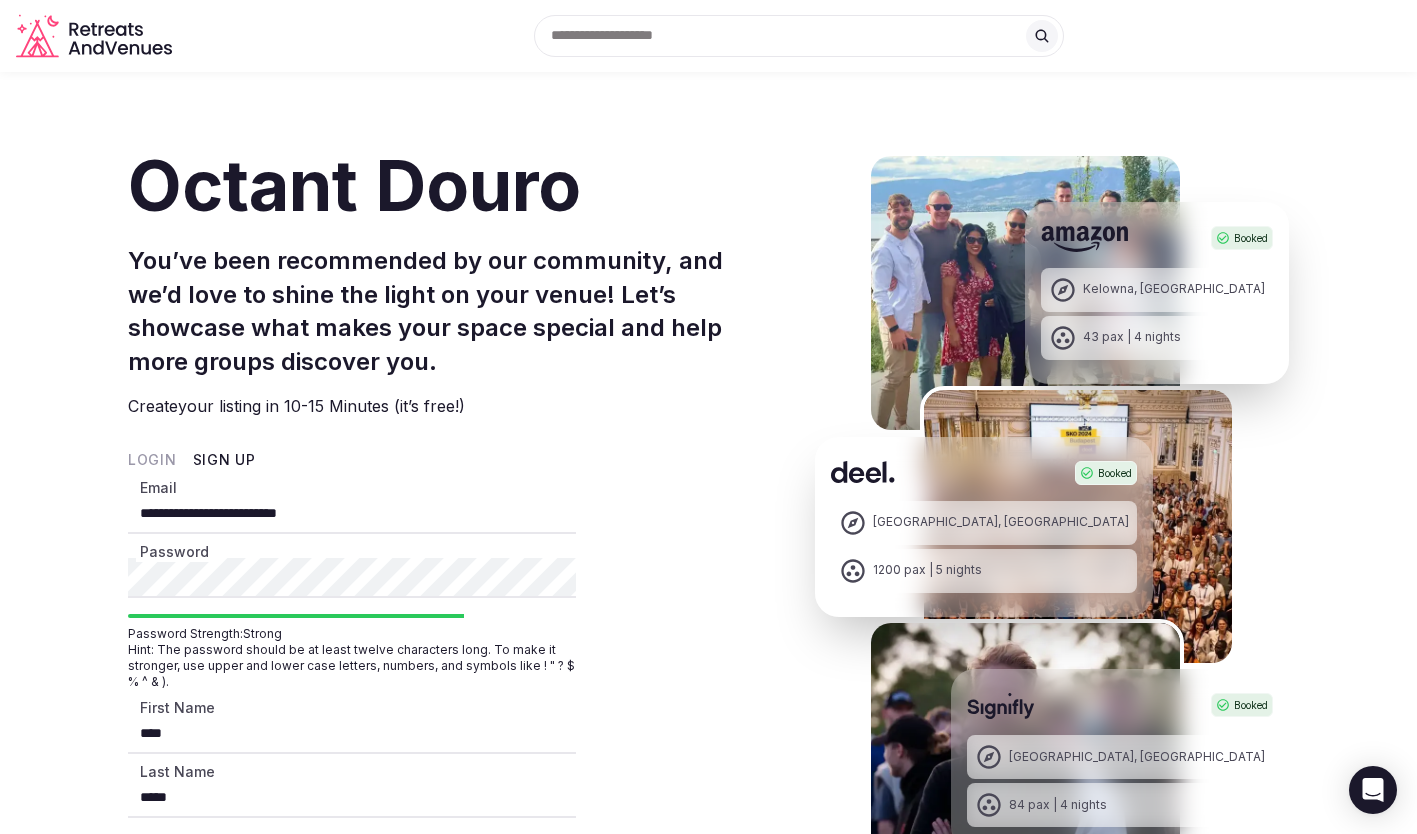 click on "**********" at bounding box center [463, 559] 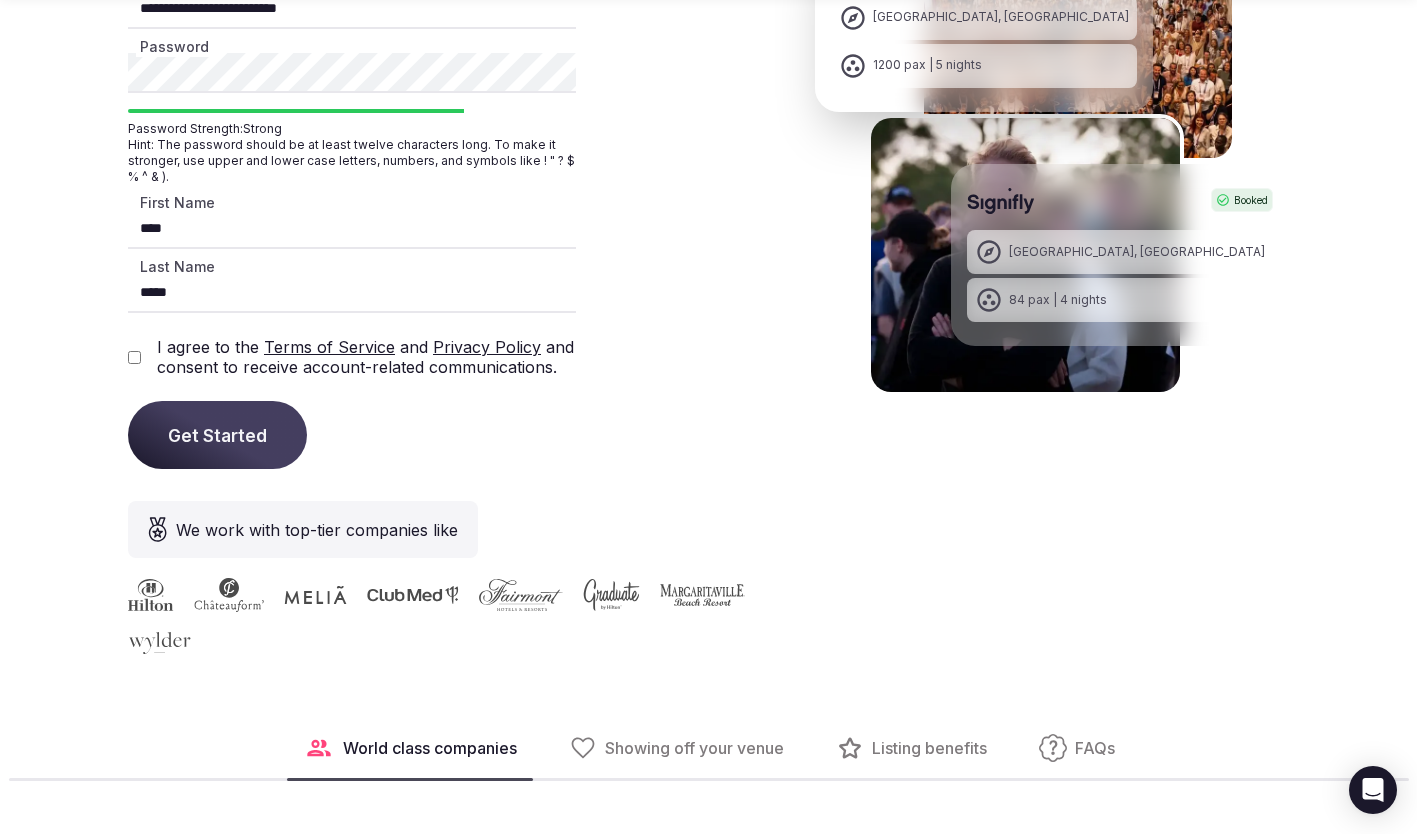 scroll, scrollTop: 671, scrollLeft: 0, axis: vertical 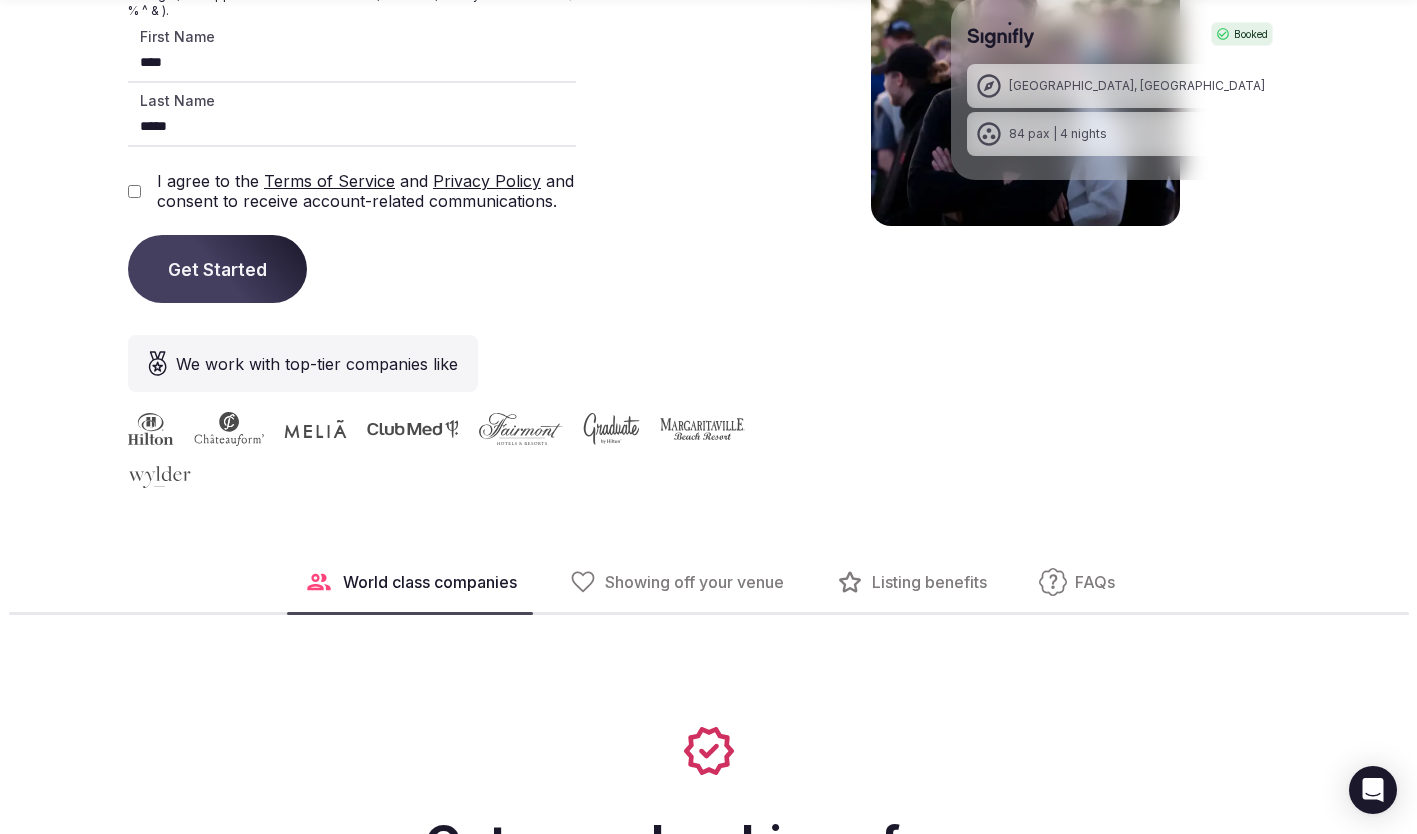 click on "Get Started" at bounding box center (217, 269) 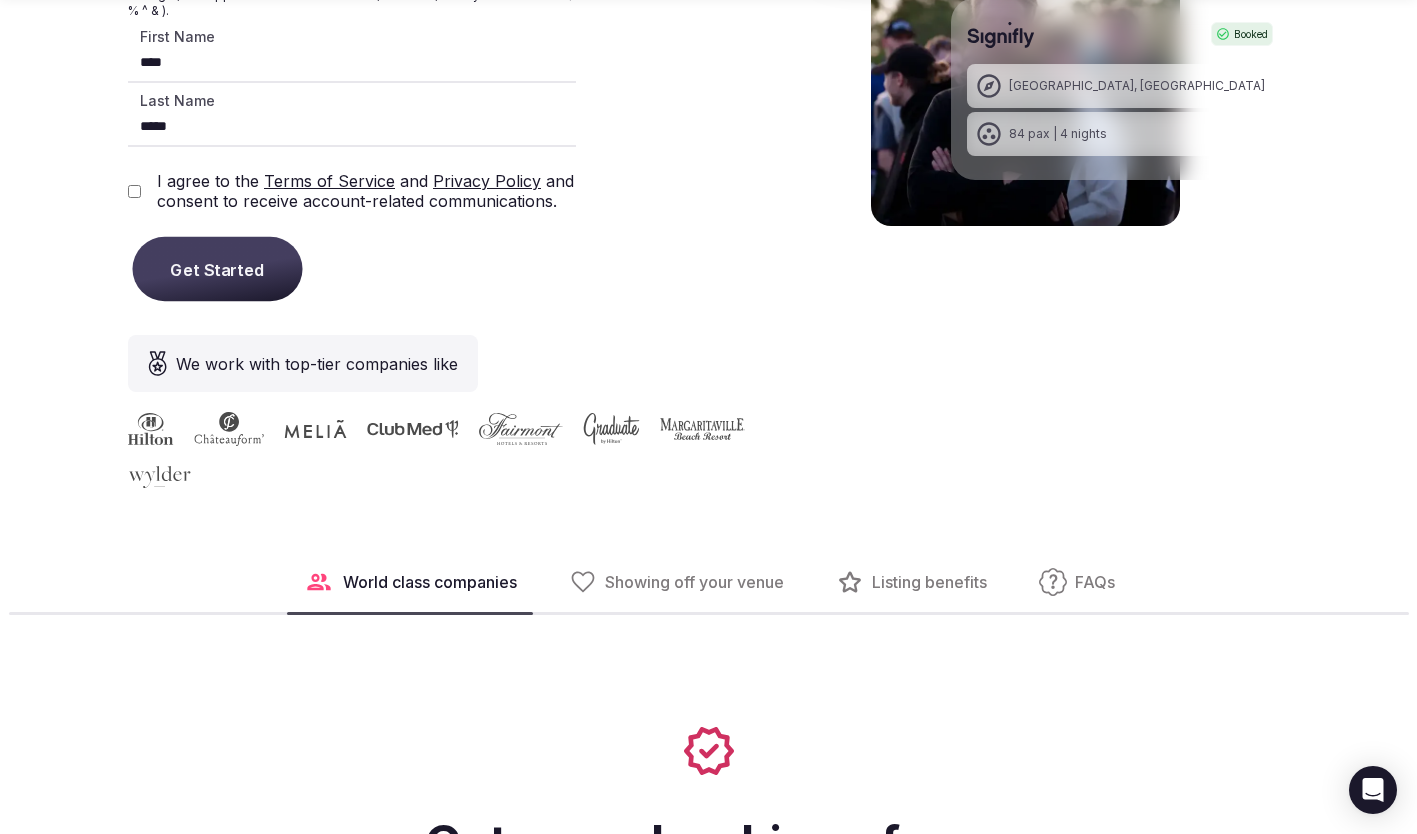 click on "Get Started" at bounding box center [217, 269] 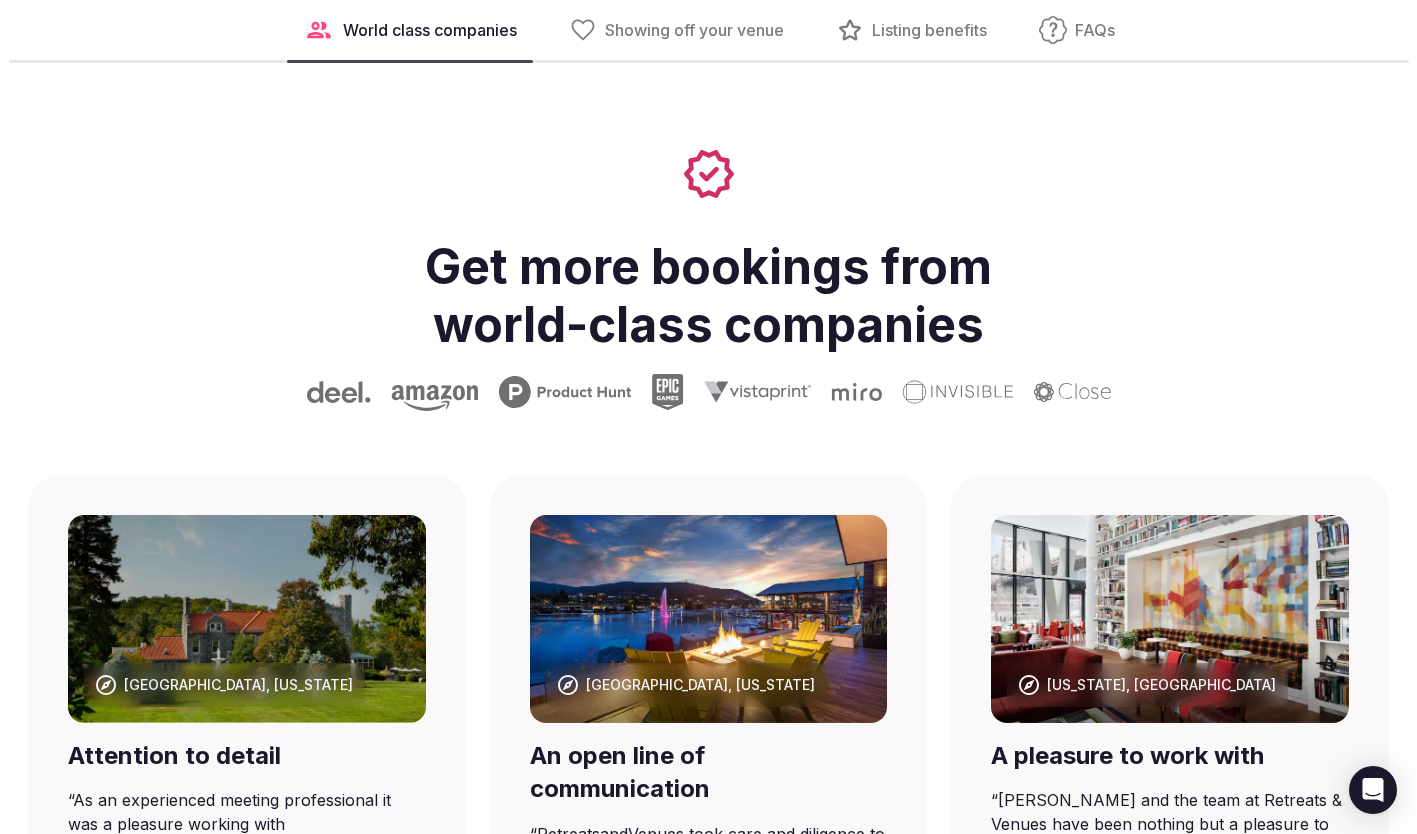 scroll, scrollTop: 0, scrollLeft: 0, axis: both 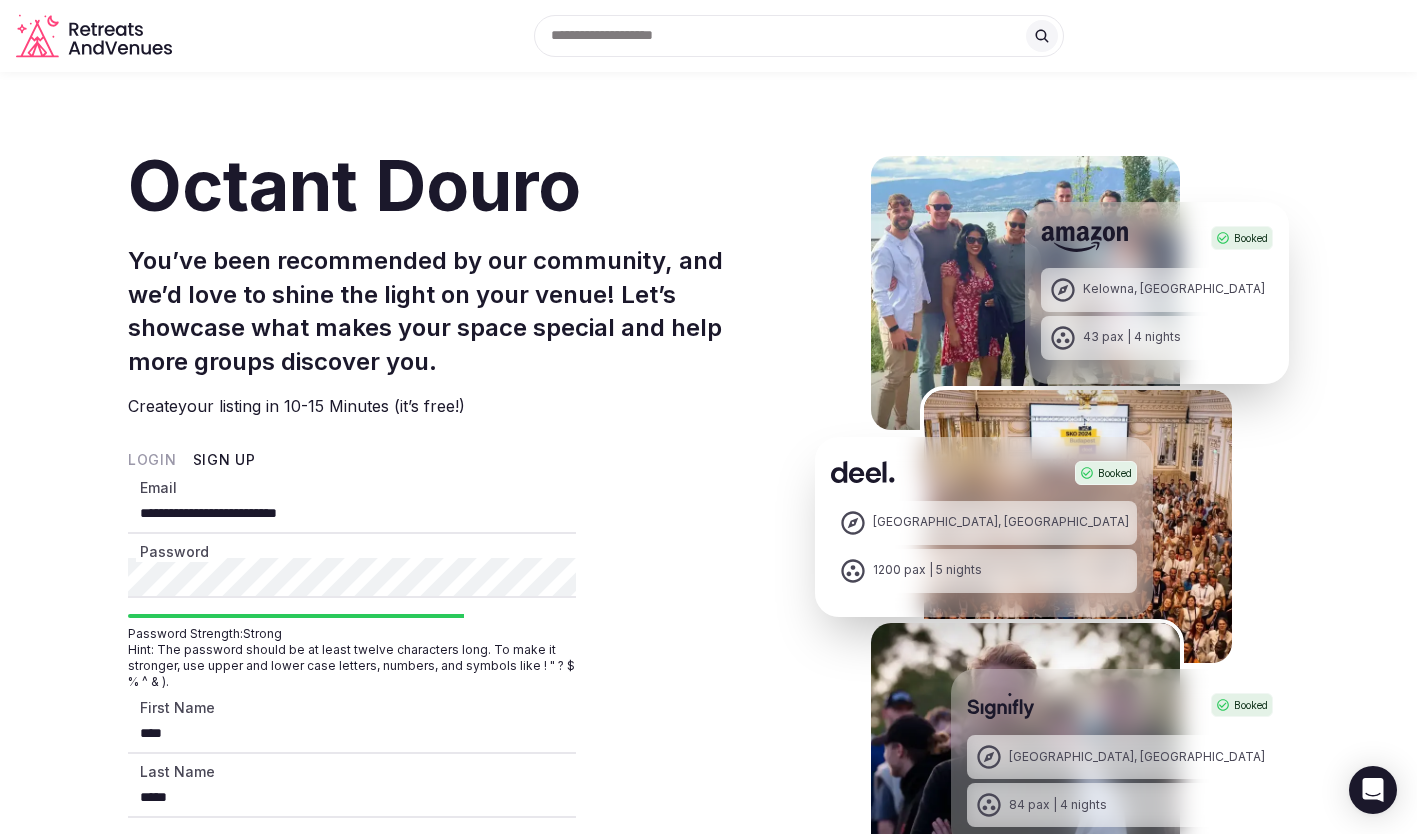 click on "Sign Up" at bounding box center [224, 460] 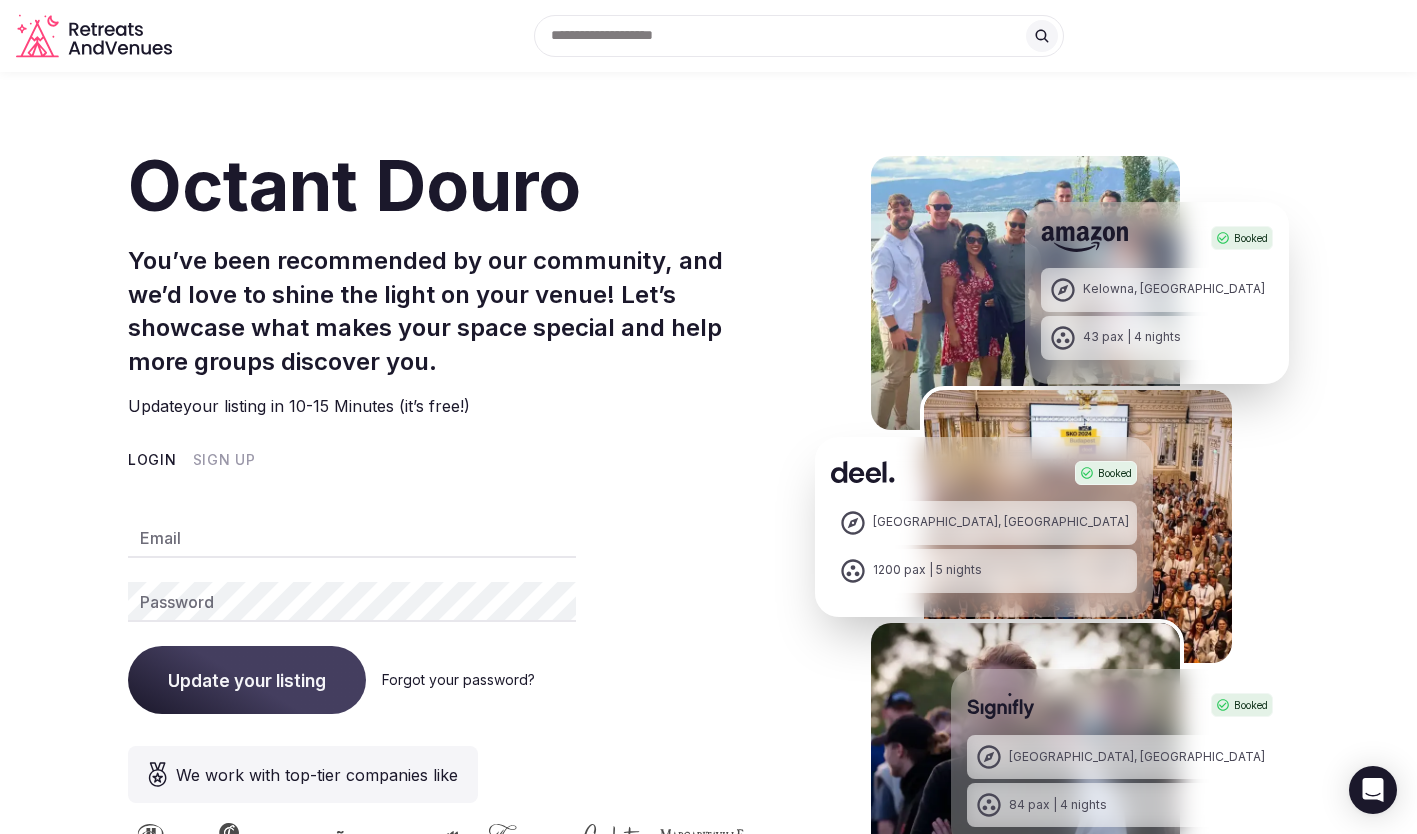 type 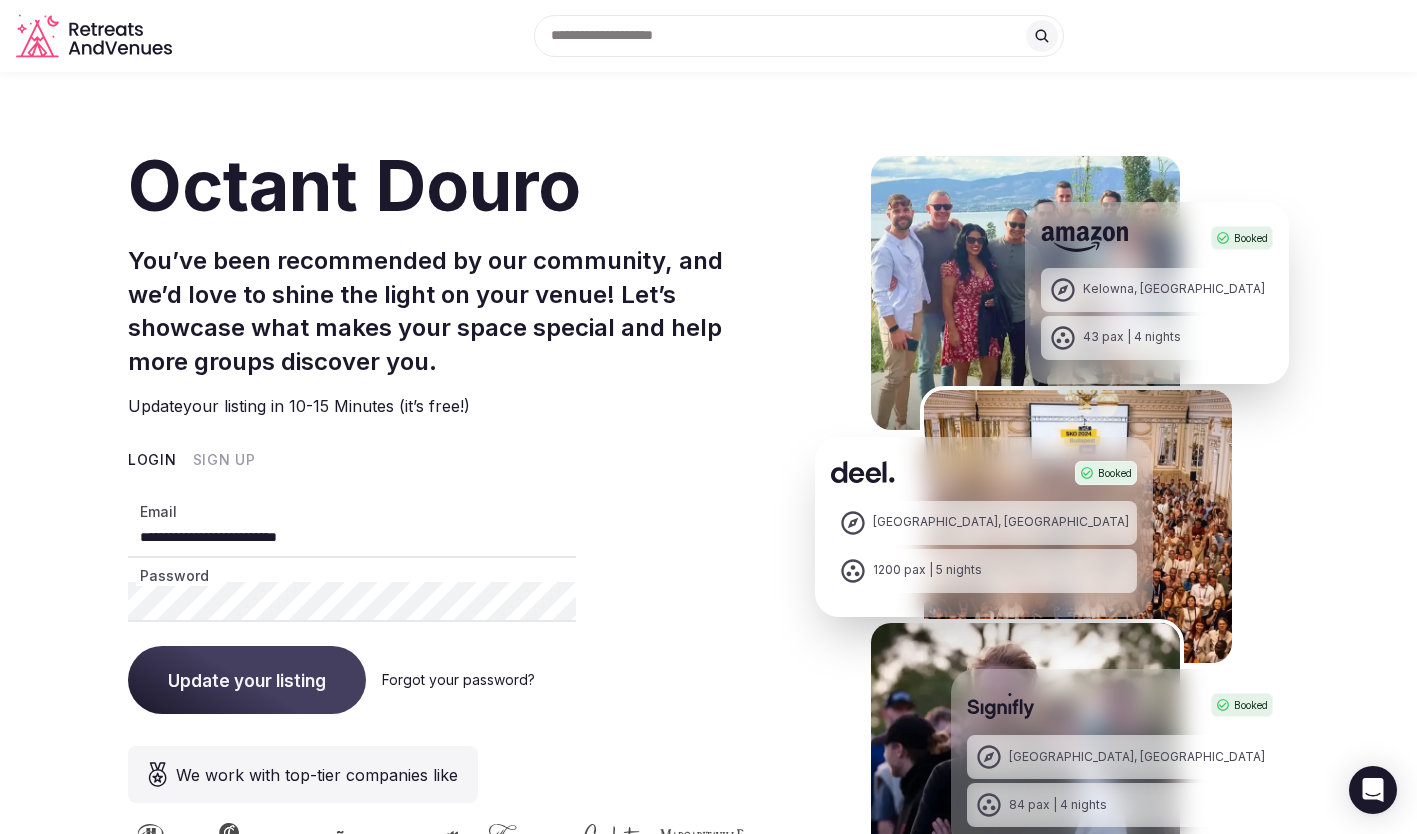 click on "**********" at bounding box center [352, 538] 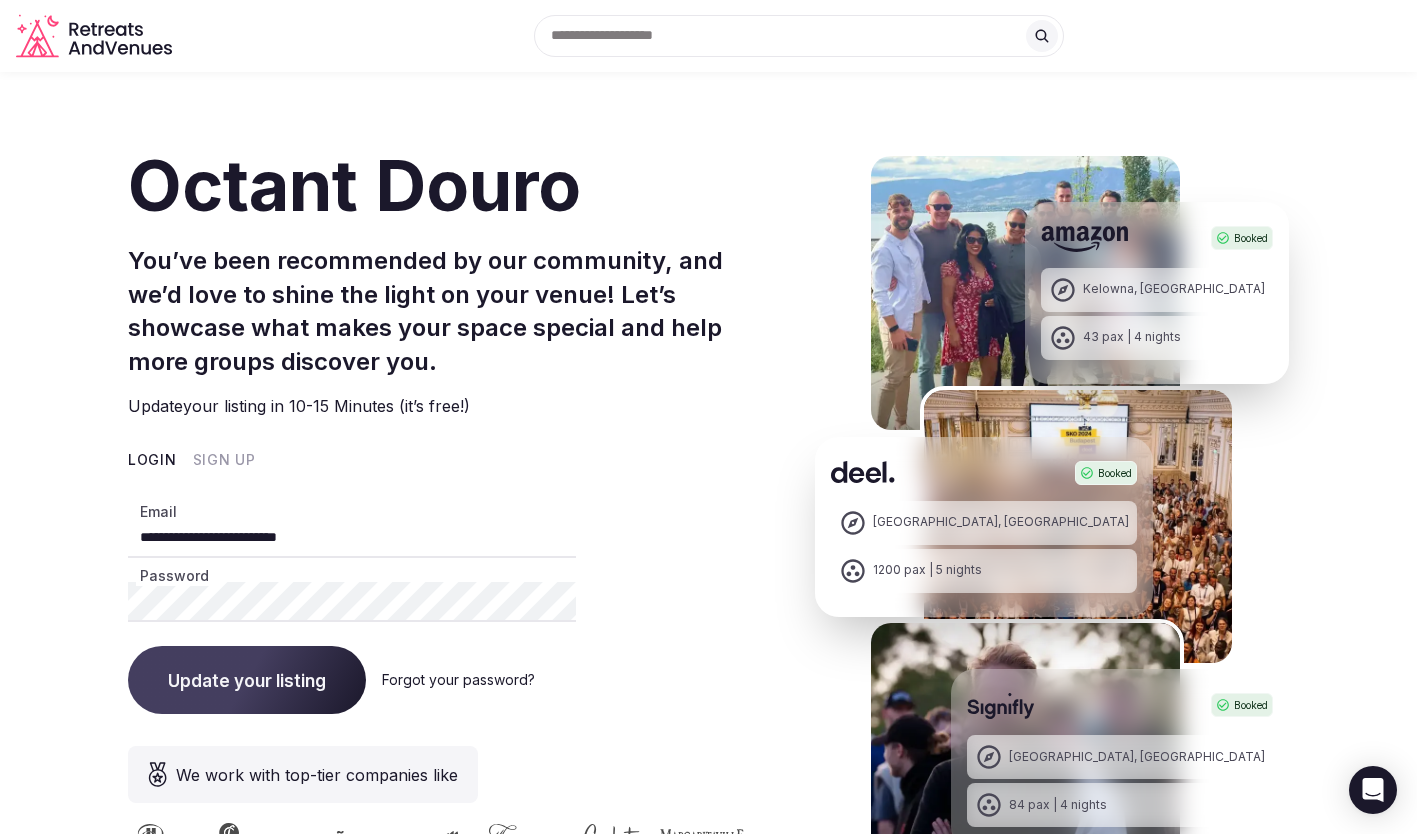 click on "Update your listing" at bounding box center (247, 680) 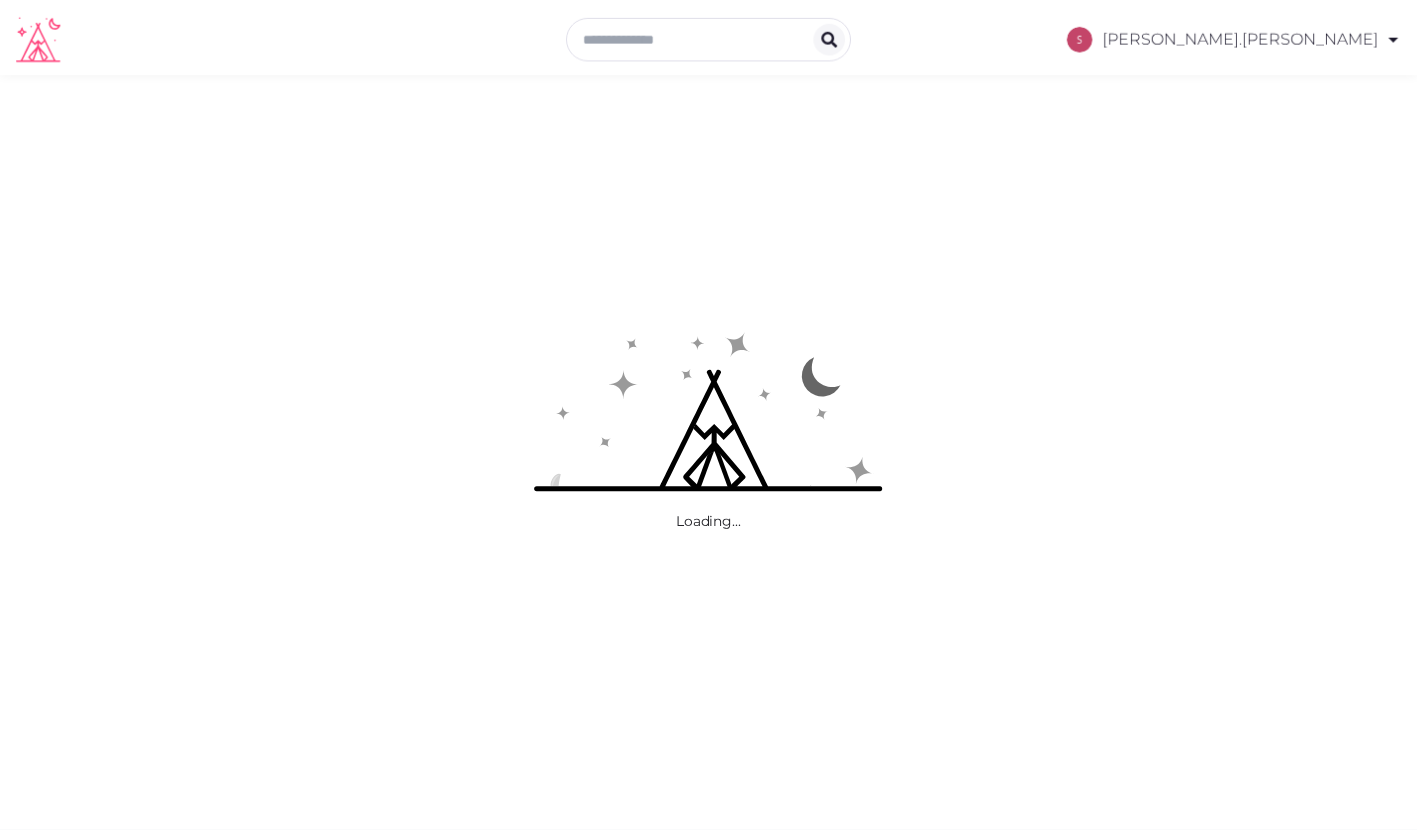 scroll, scrollTop: 0, scrollLeft: 0, axis: both 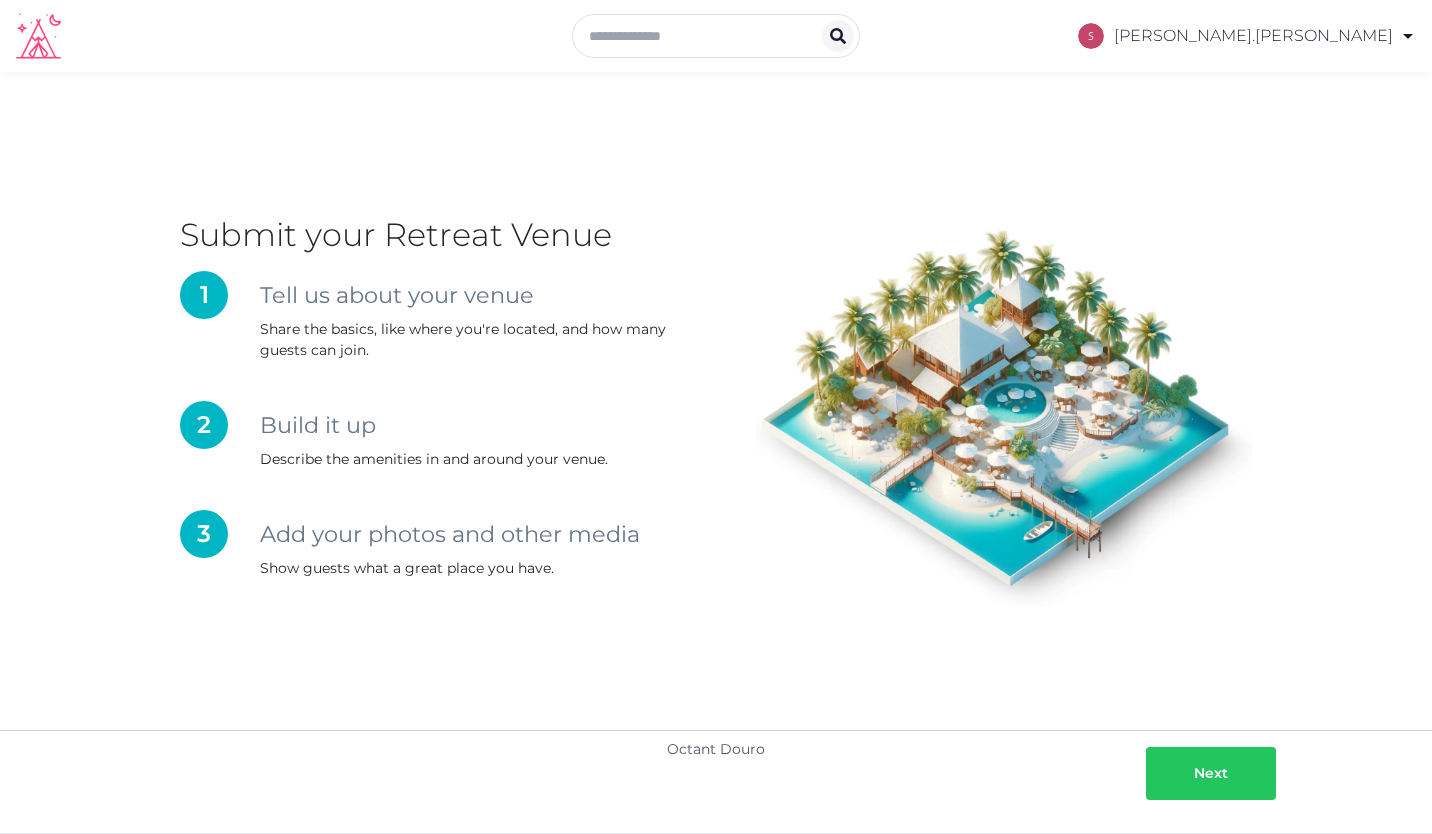 click at bounding box center [1174, 773] 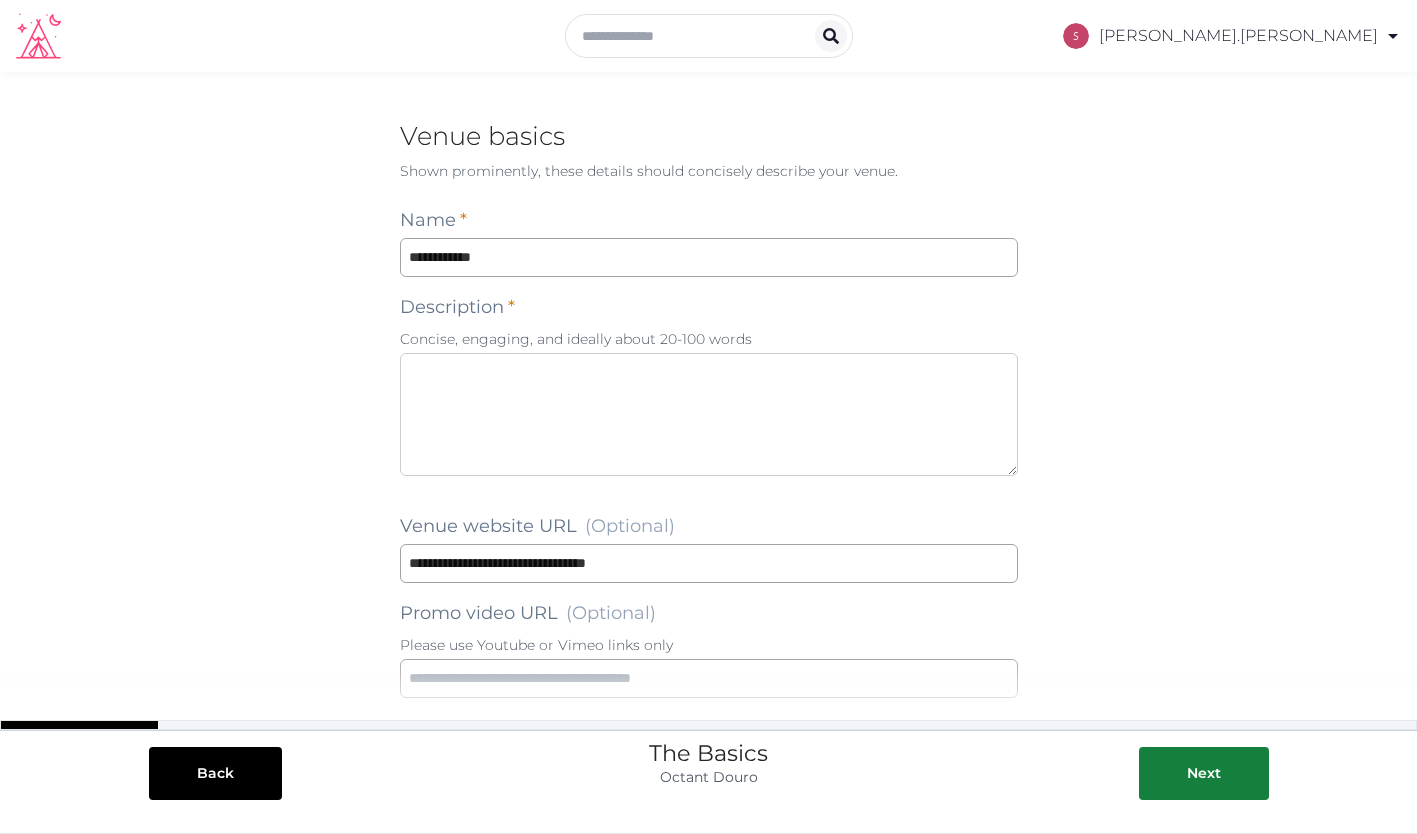 click at bounding box center [709, 414] 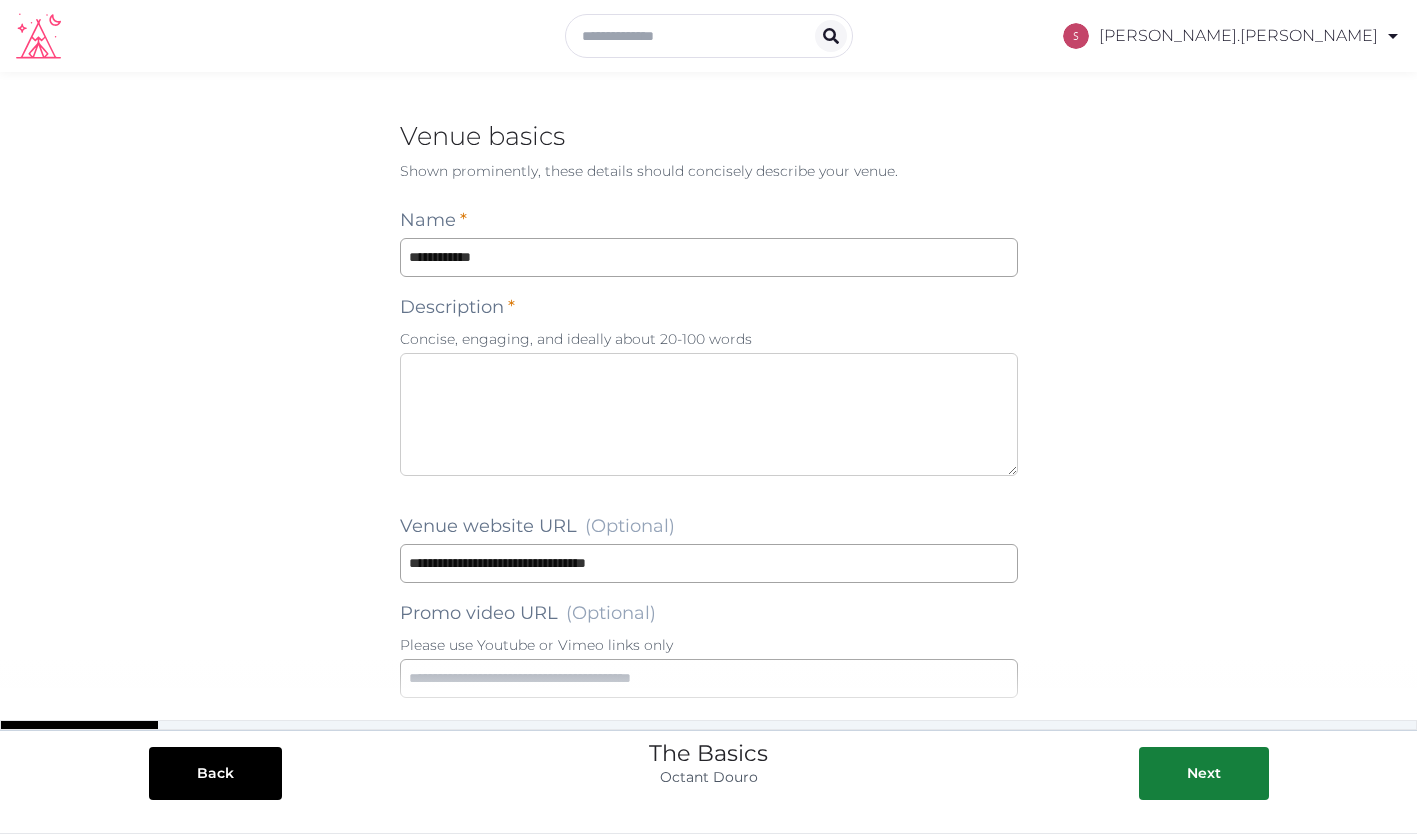 click at bounding box center [709, 414] 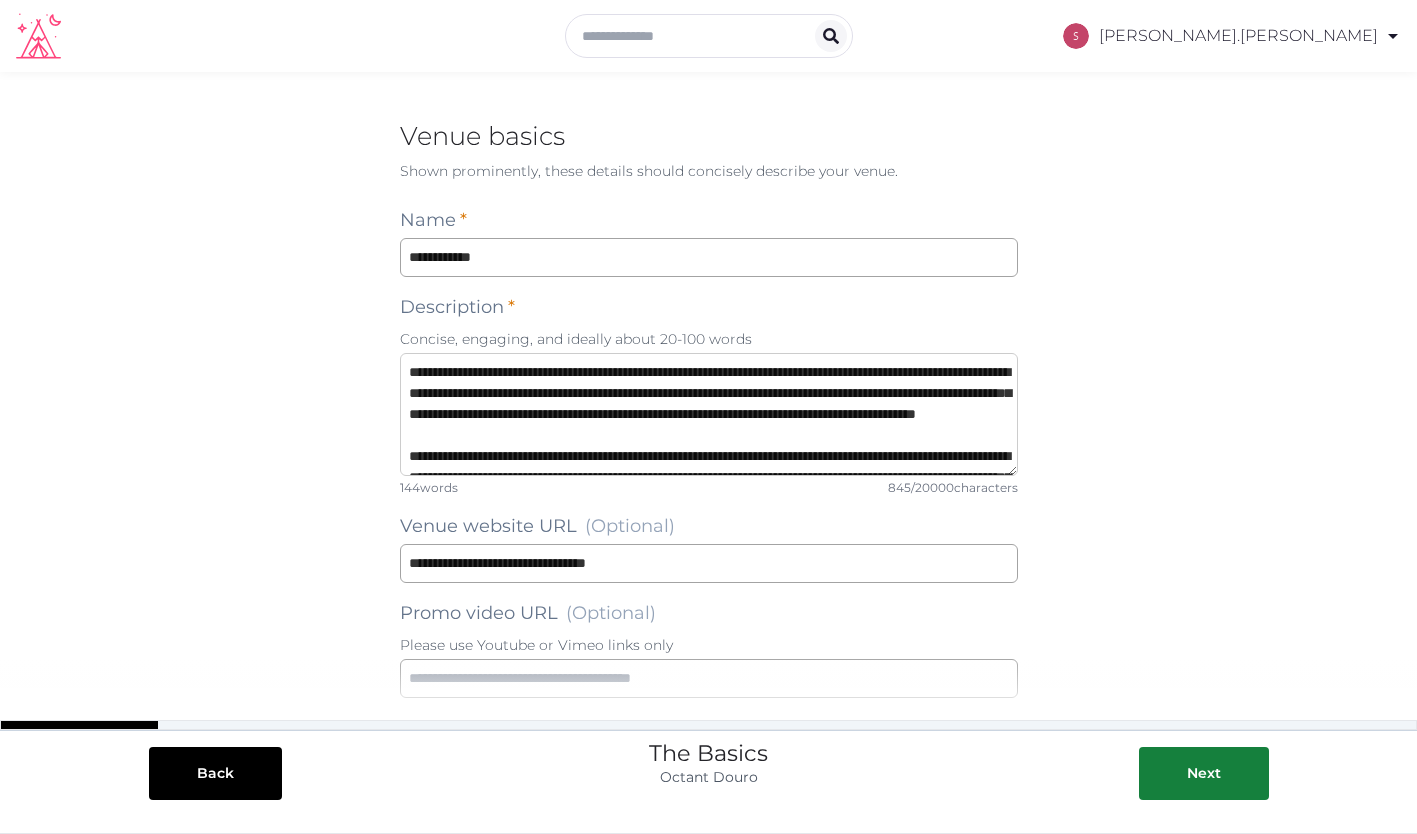scroll, scrollTop: 179, scrollLeft: 0, axis: vertical 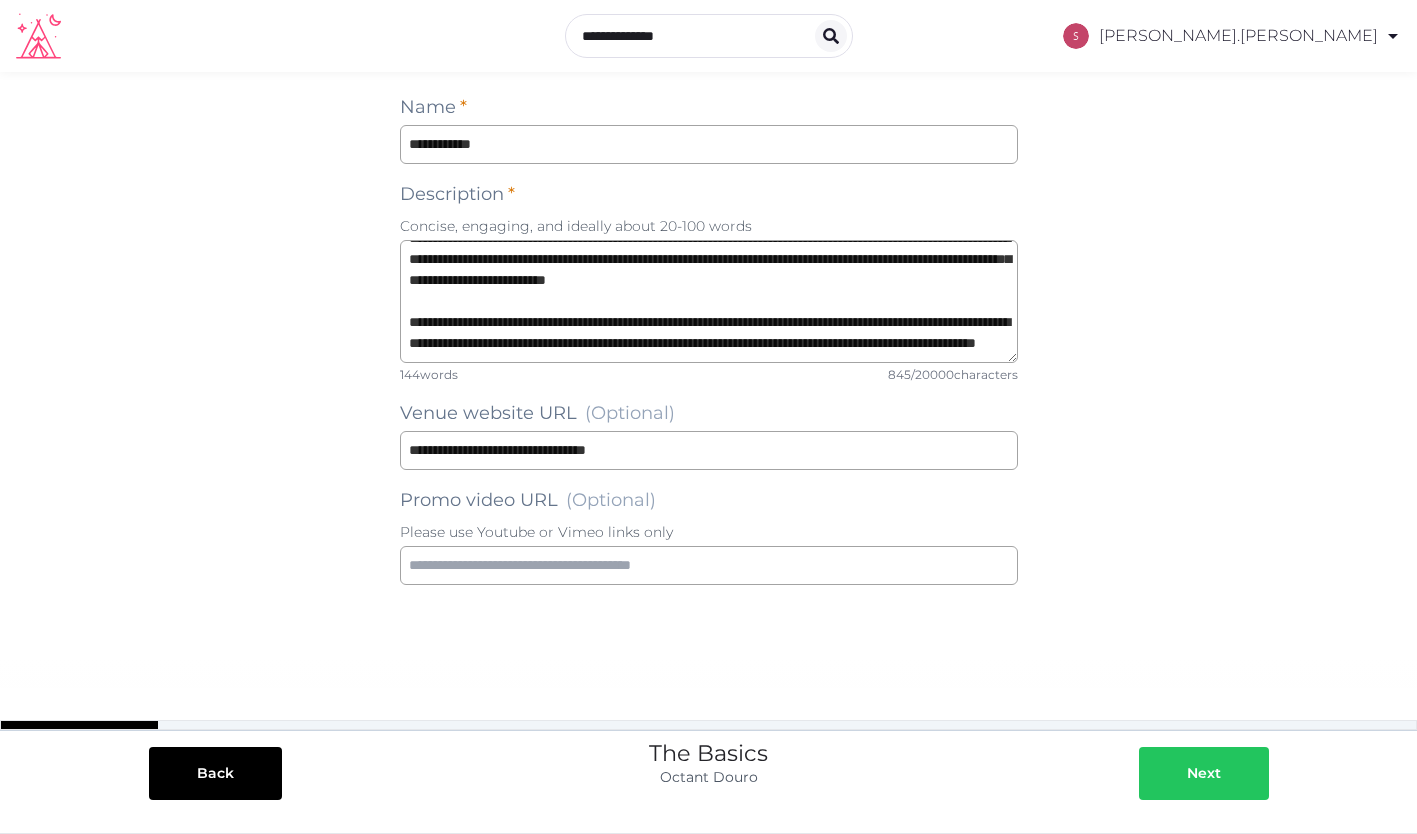 click at bounding box center [1167, 773] 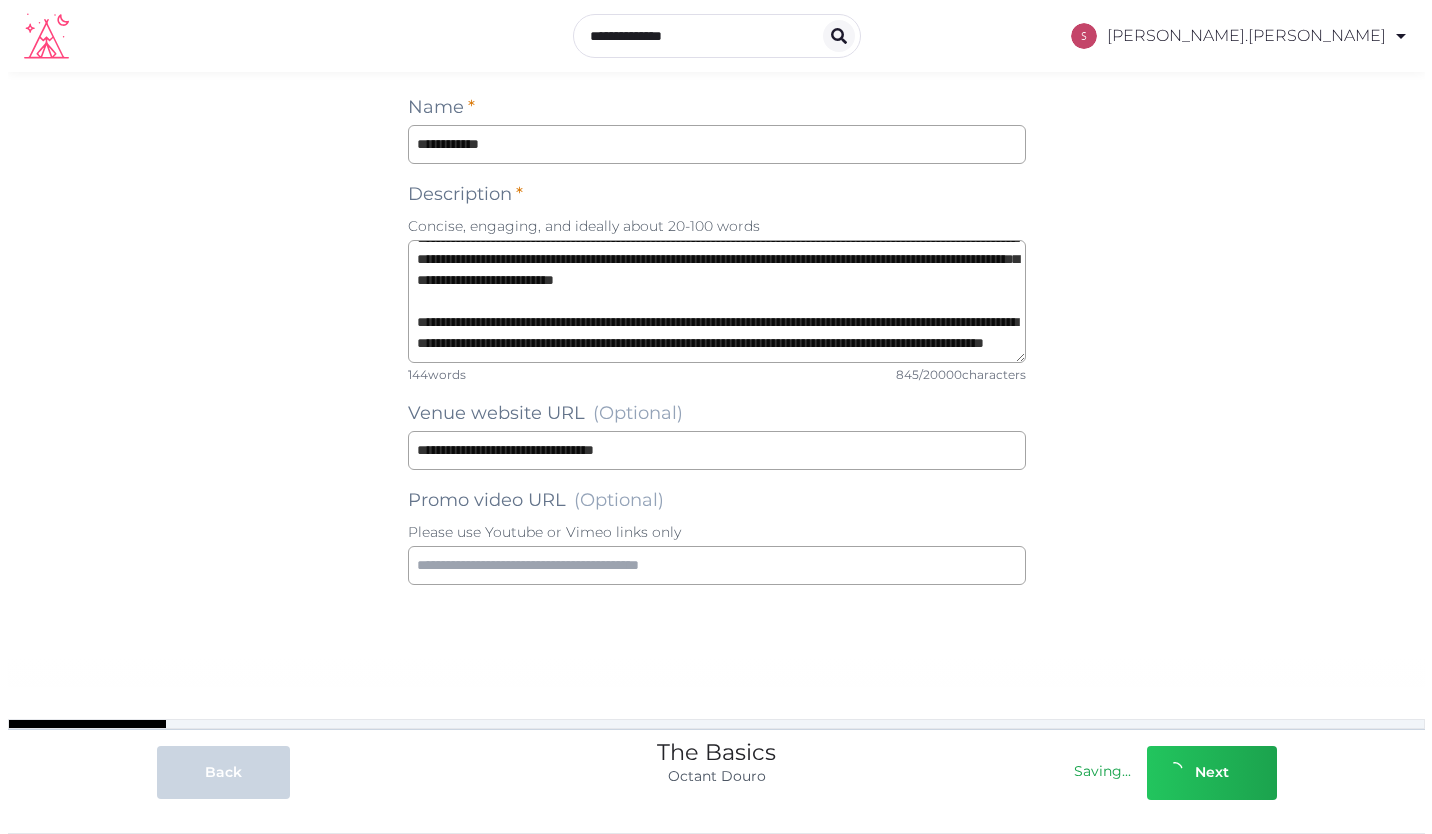 scroll, scrollTop: 0, scrollLeft: 0, axis: both 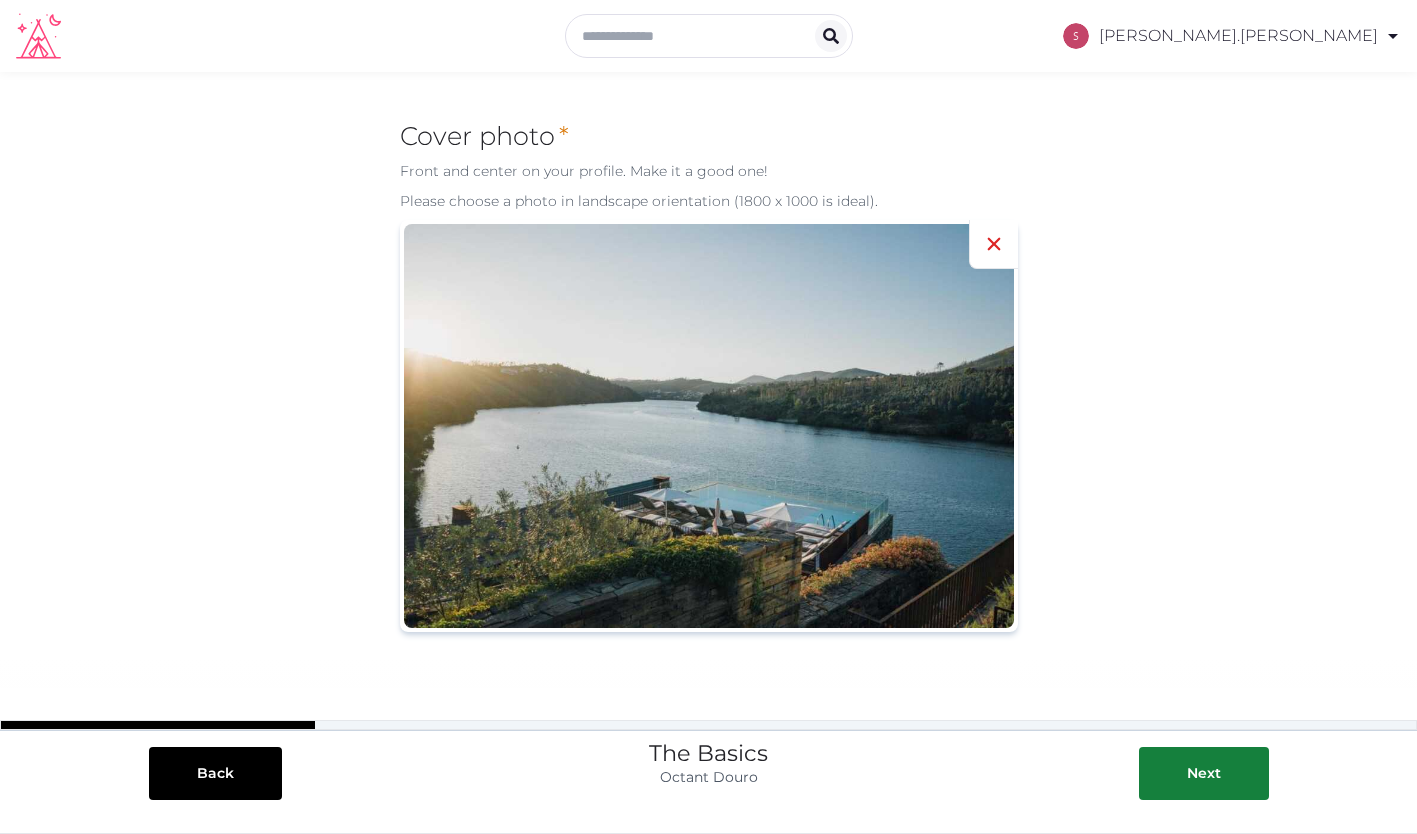 click 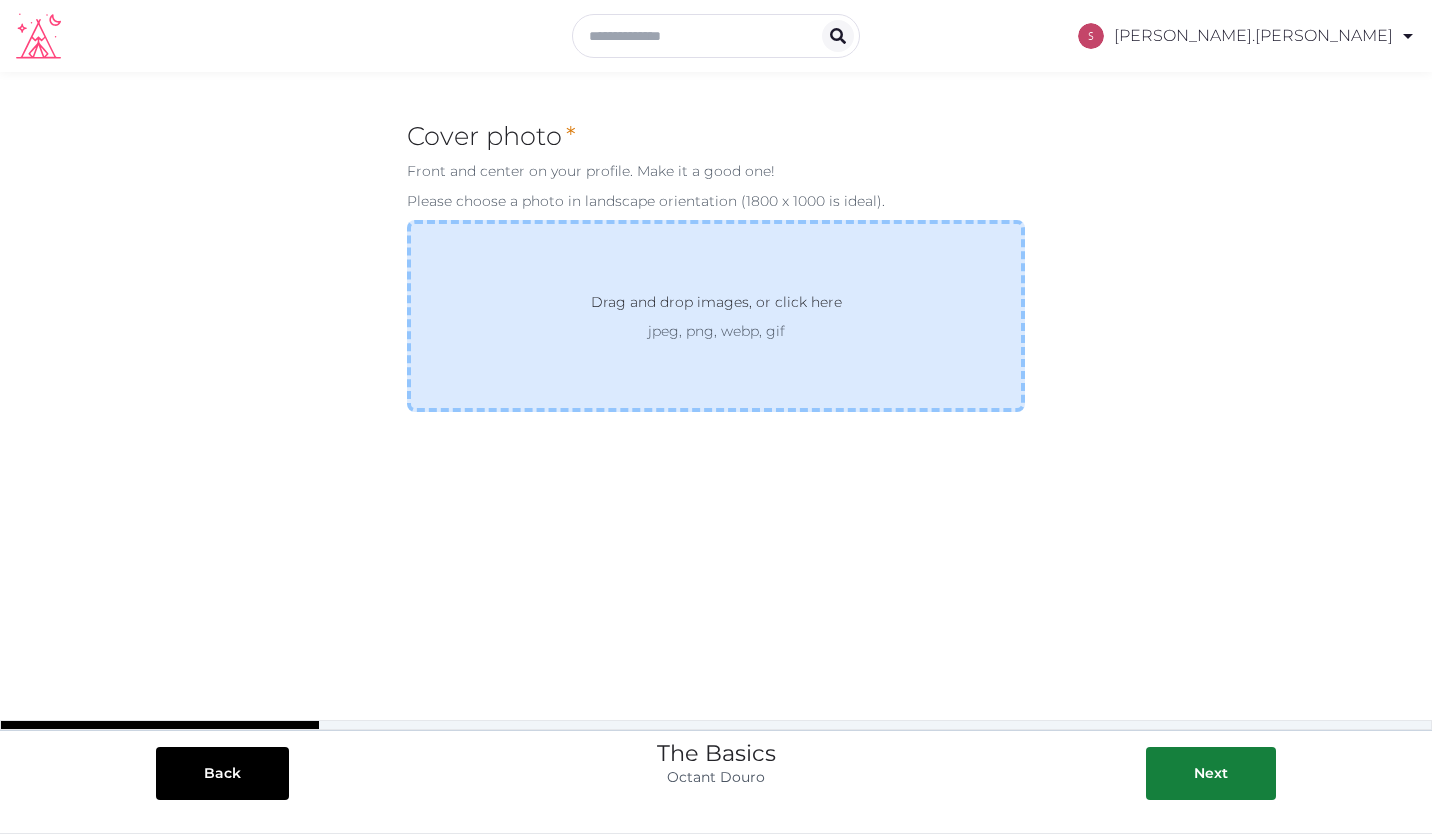 click on "Drag and drop images, or click here" at bounding box center (716, 306) 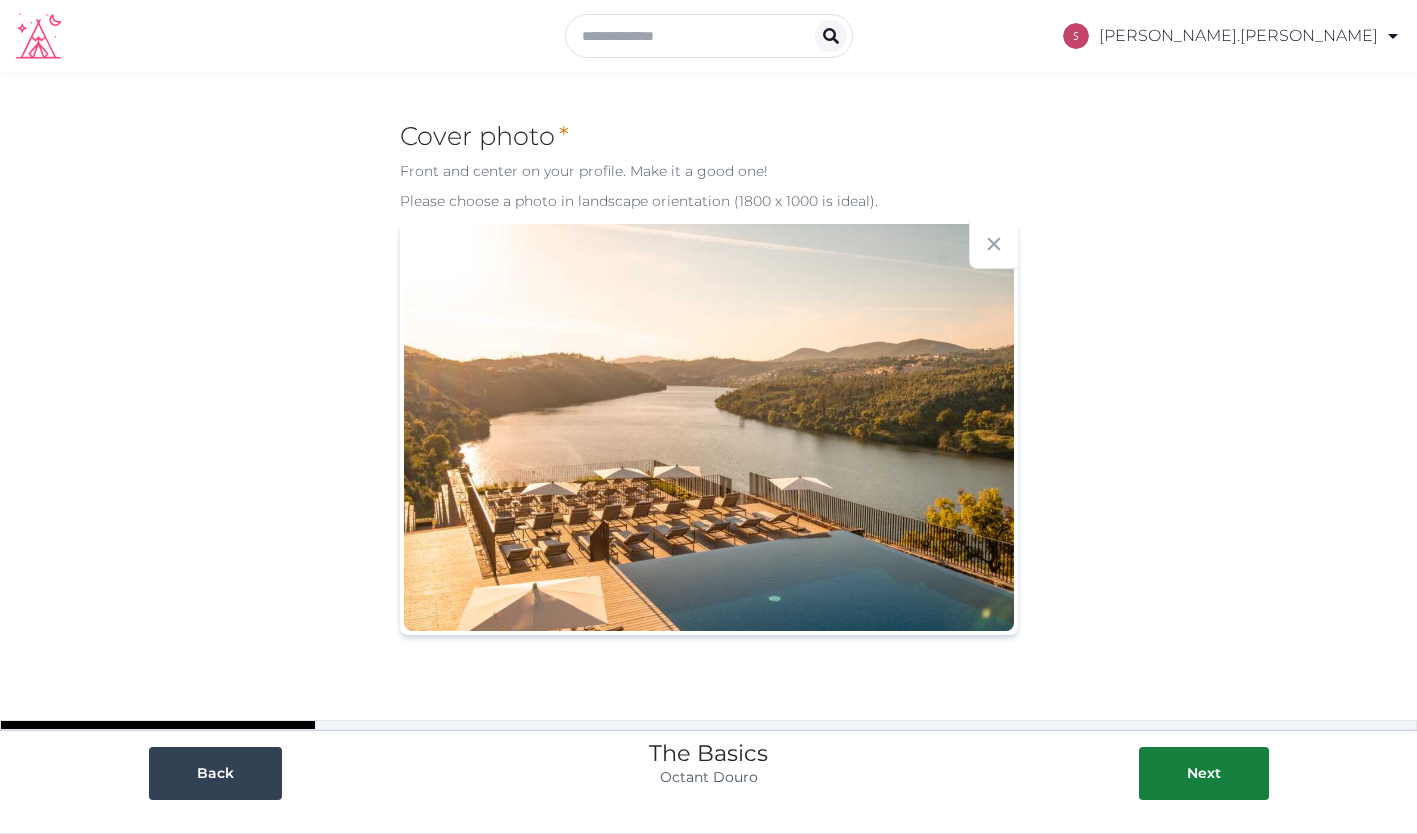 click on "Back" at bounding box center [215, 773] 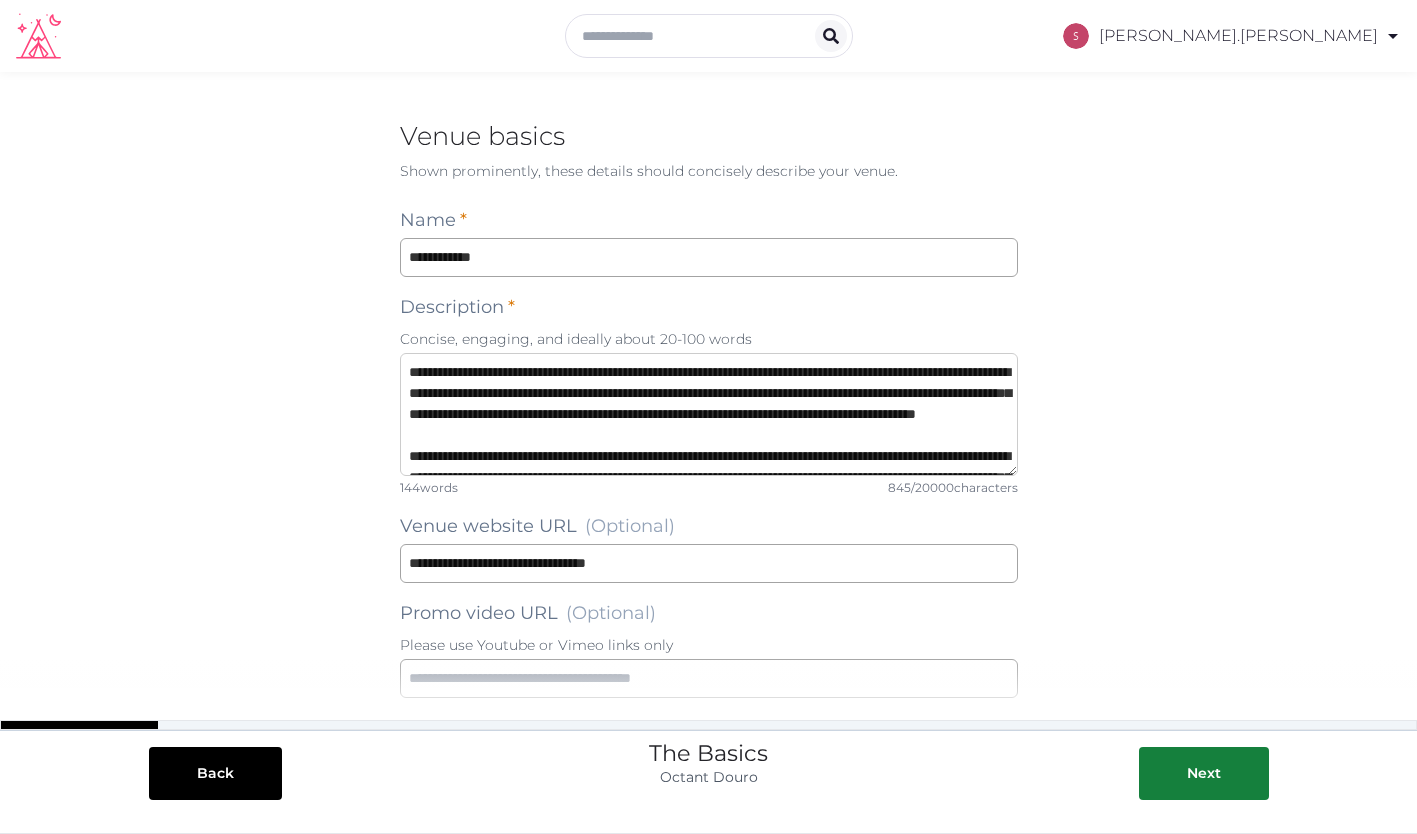 click on "**********" at bounding box center [709, 414] 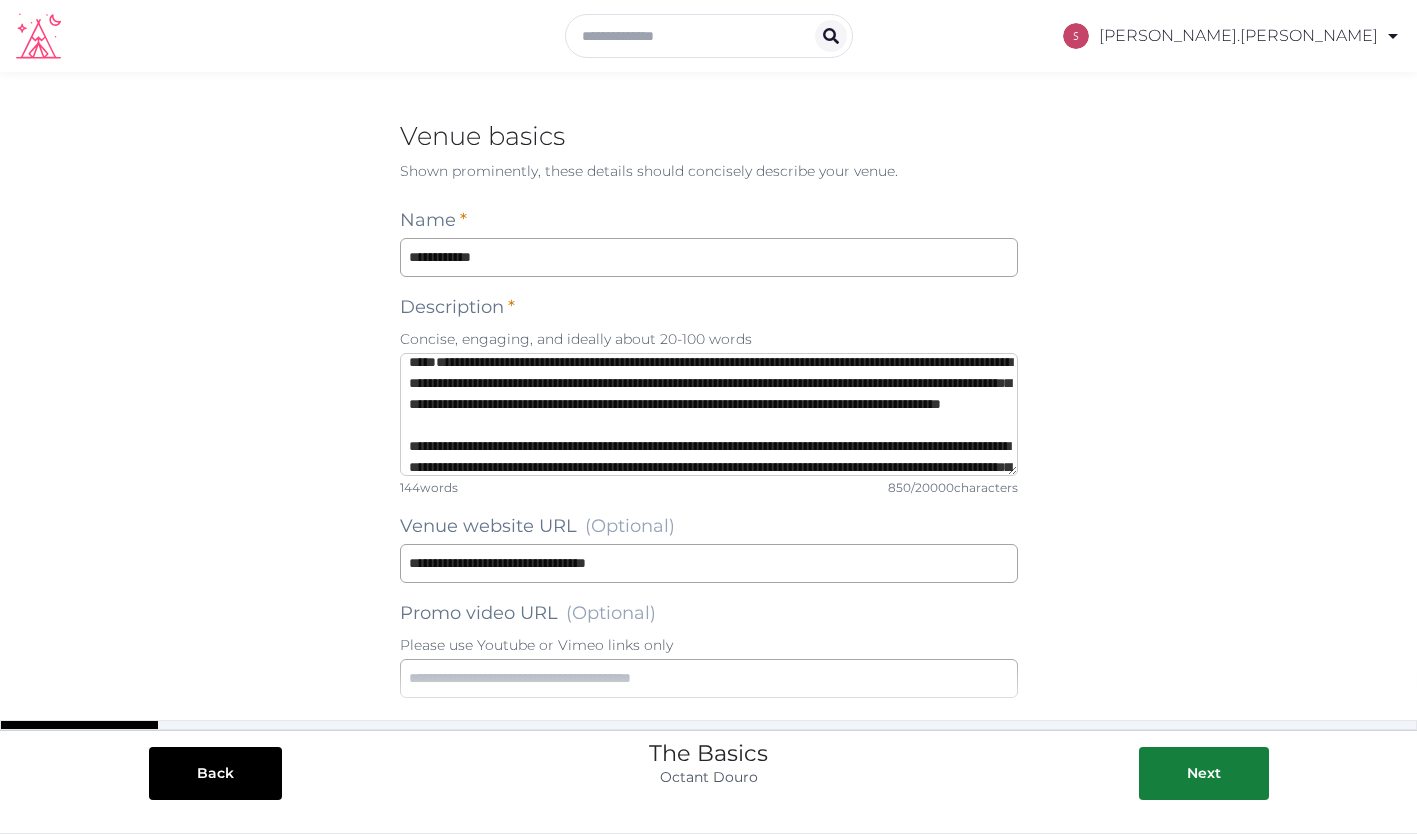 paste on "**********" 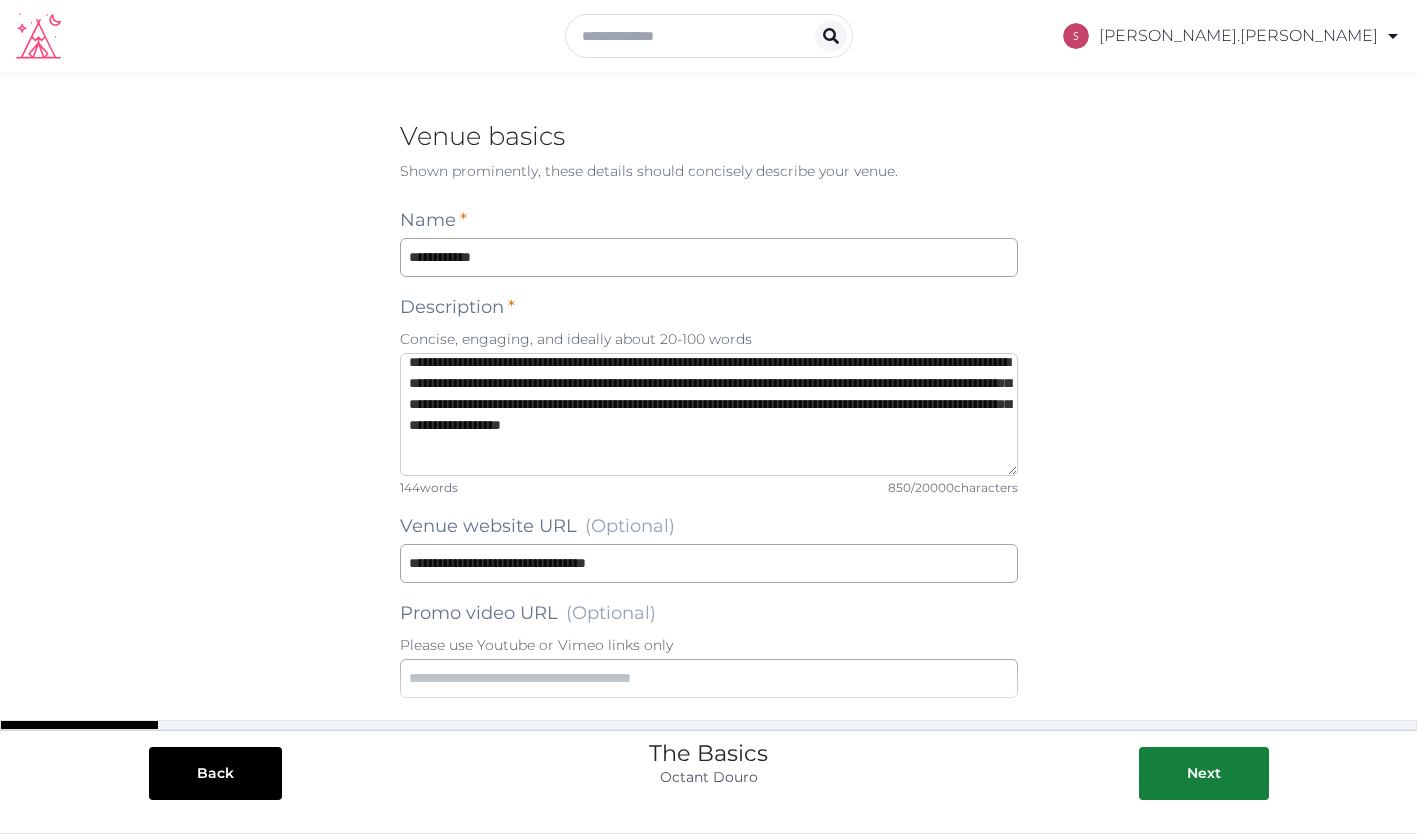 scroll, scrollTop: 136, scrollLeft: 0, axis: vertical 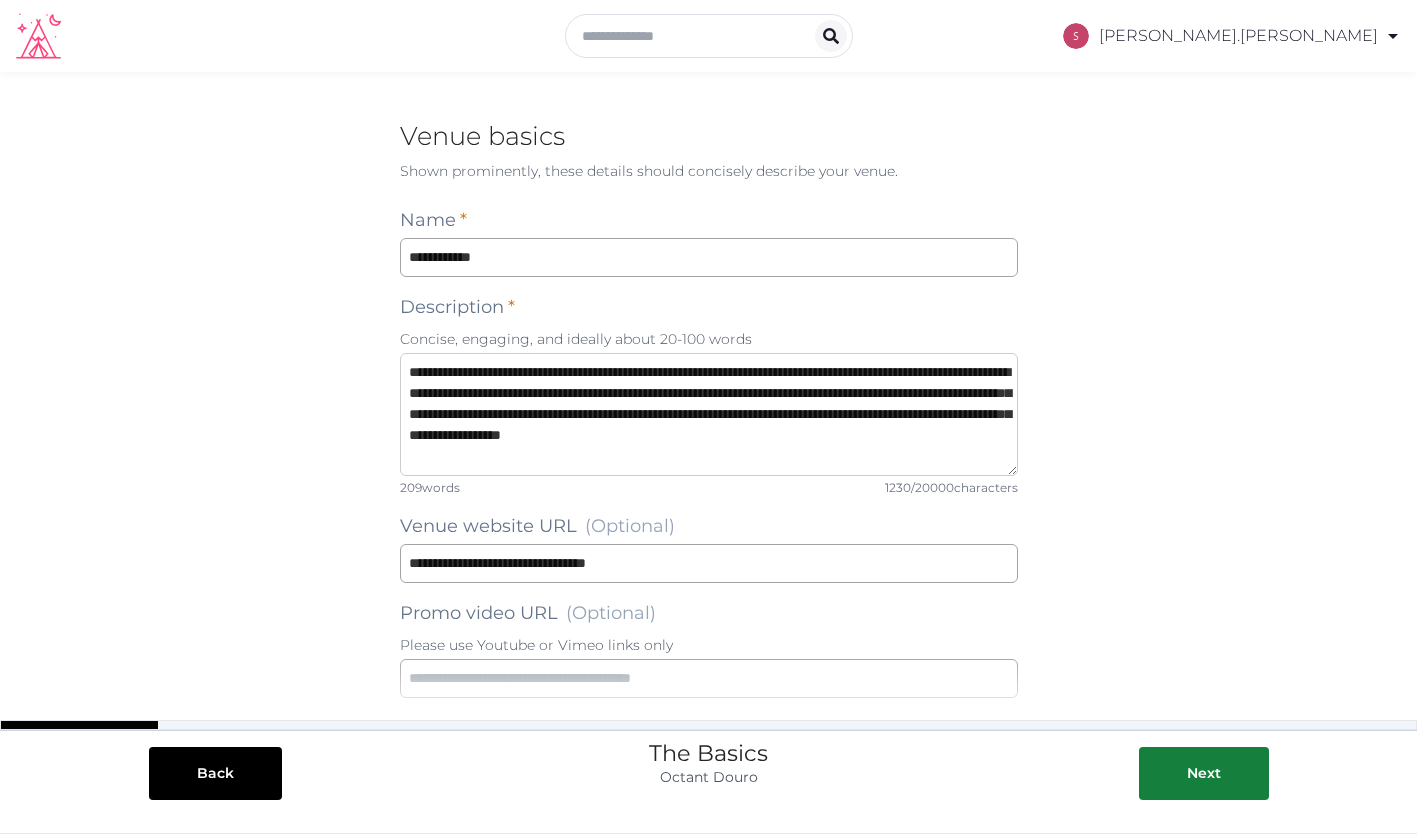click at bounding box center [709, 414] 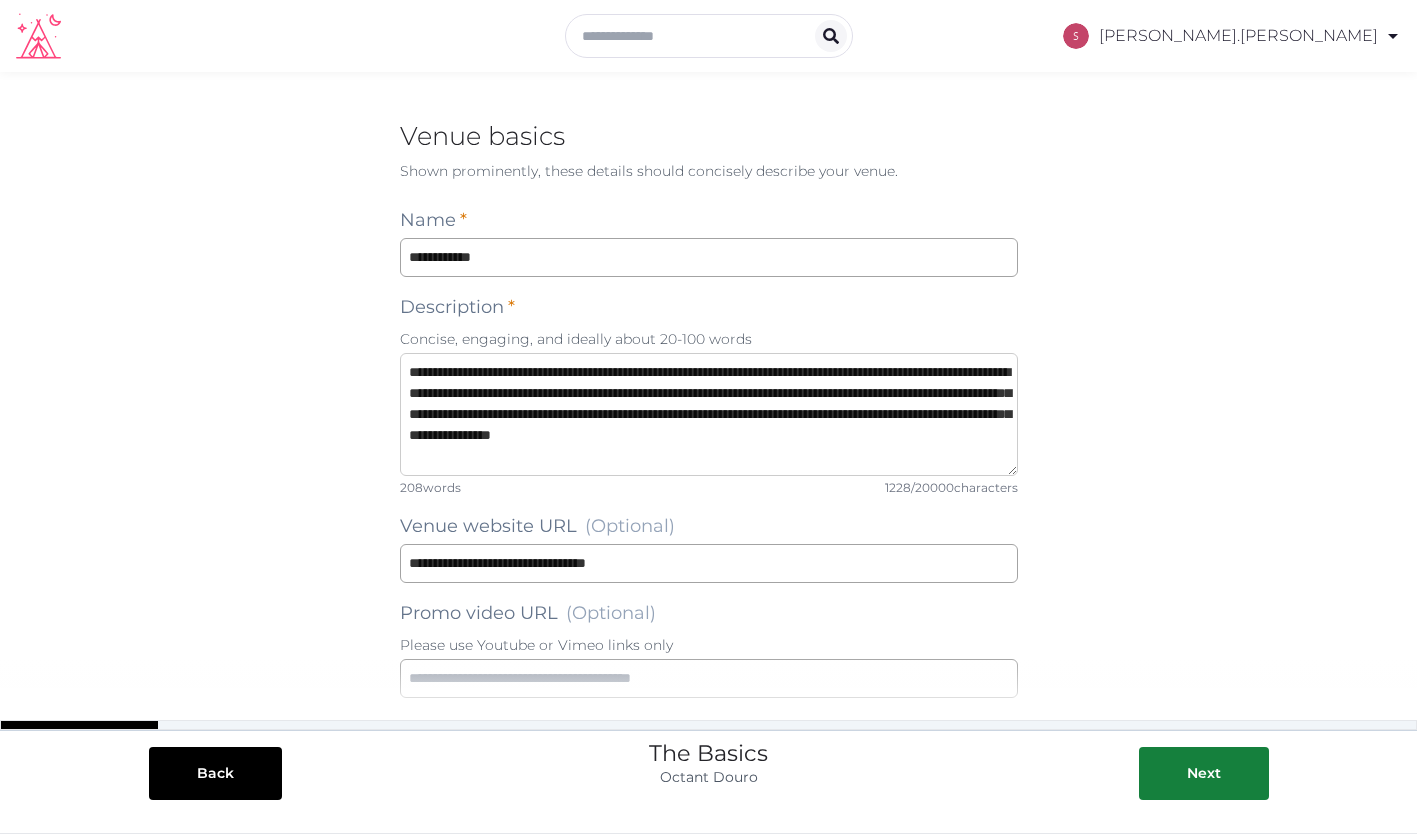 drag, startPoint x: 540, startPoint y: 373, endPoint x: 347, endPoint y: 370, distance: 193.02332 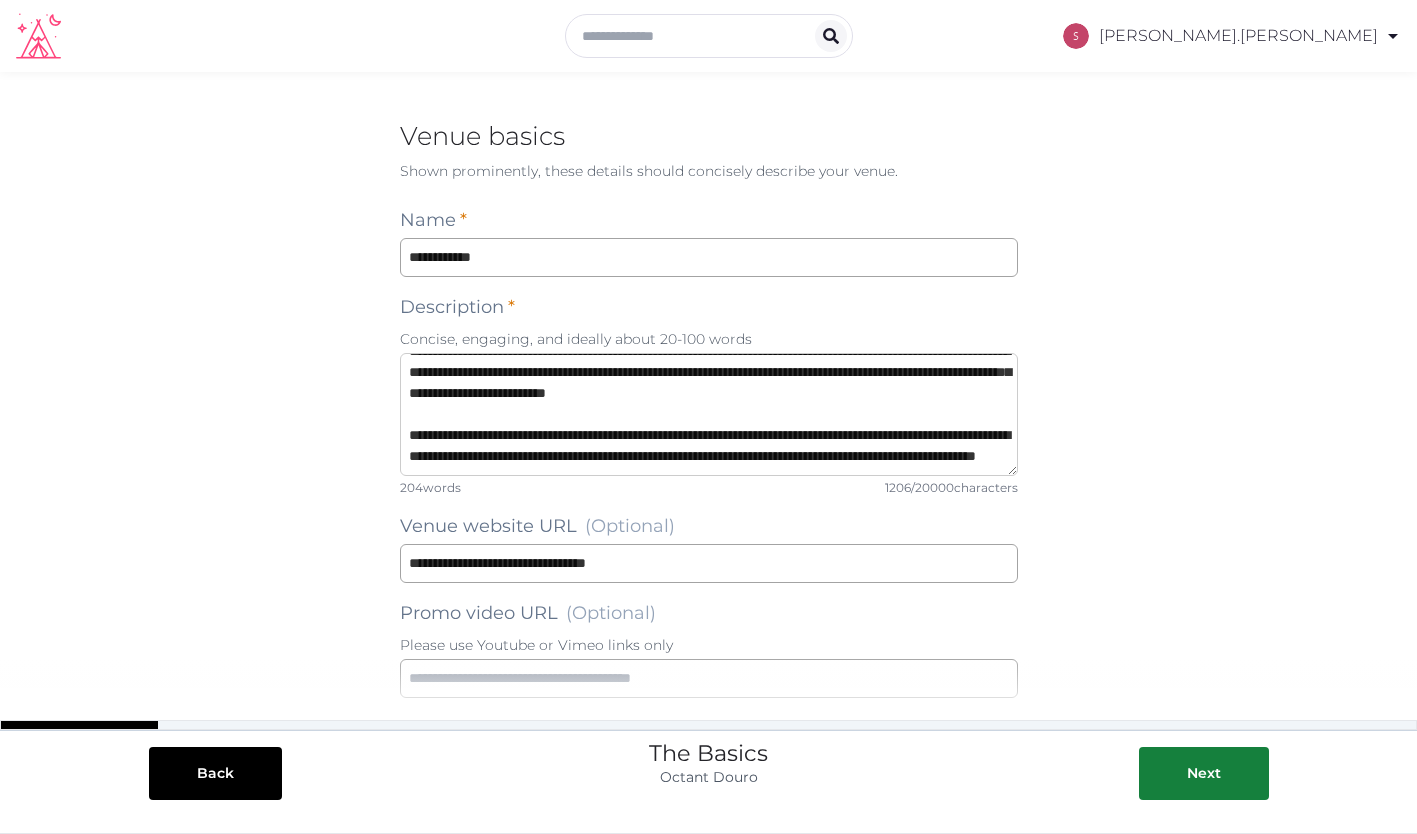 scroll, scrollTop: 420, scrollLeft: 0, axis: vertical 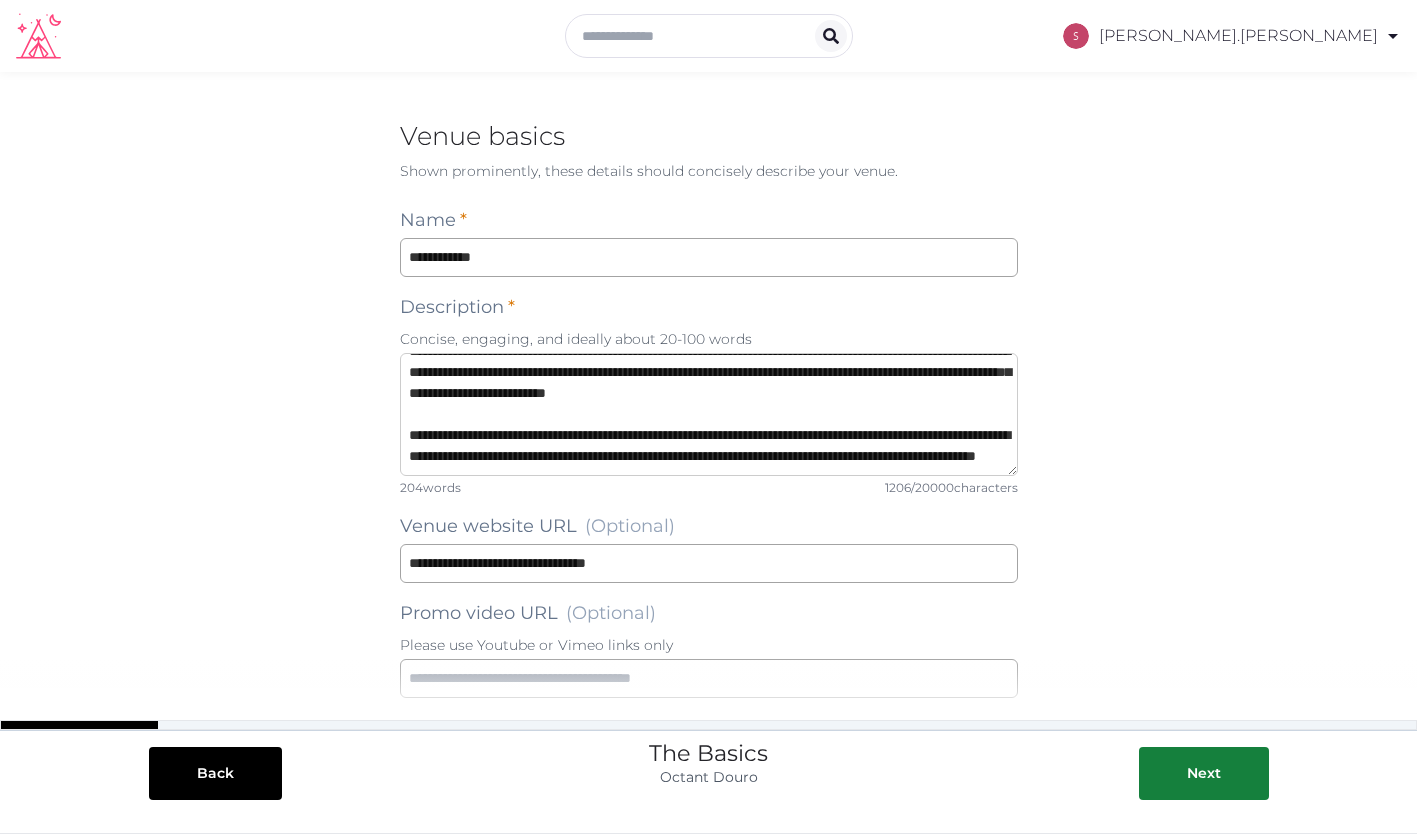click at bounding box center [709, 414] 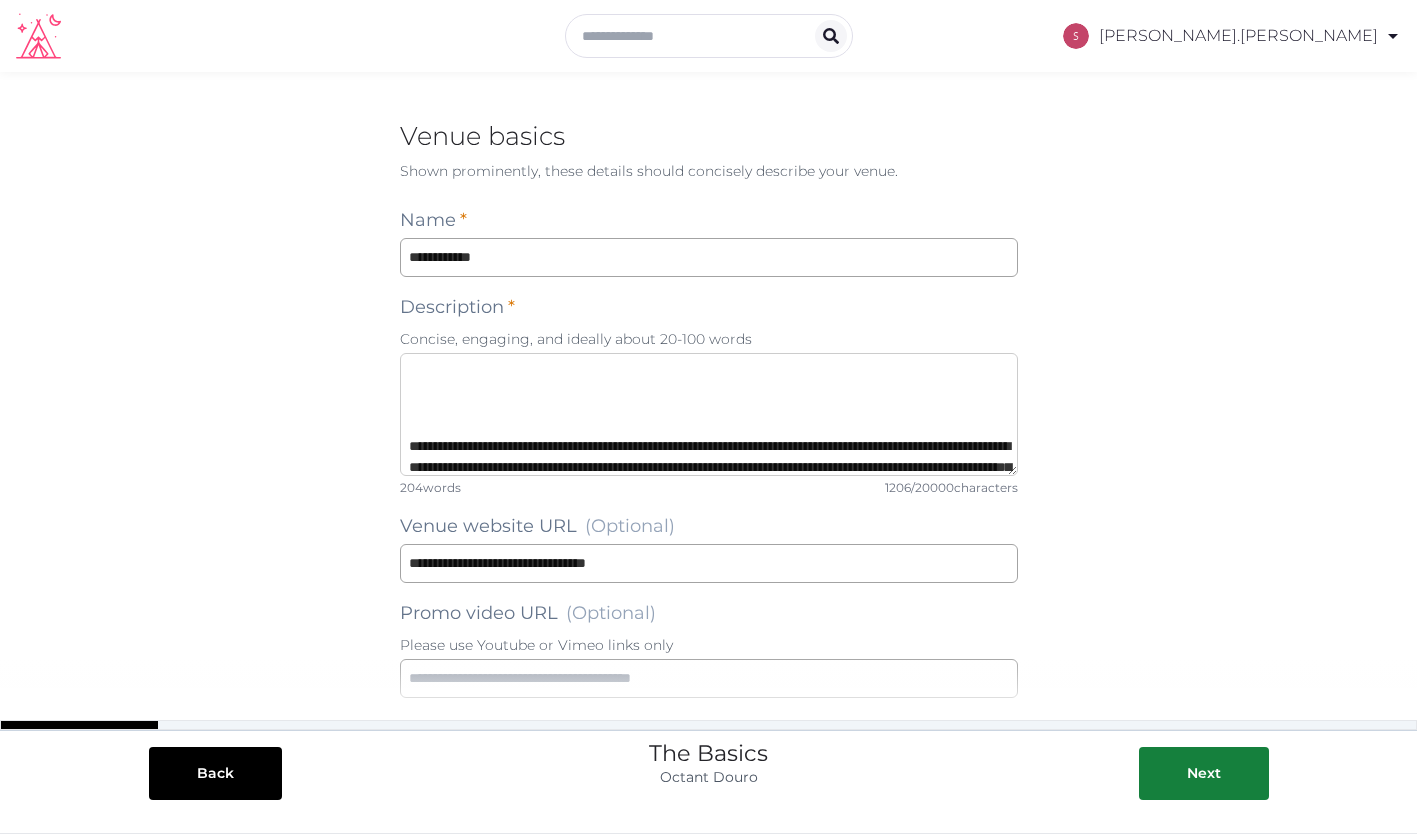scroll, scrollTop: 10, scrollLeft: 0, axis: vertical 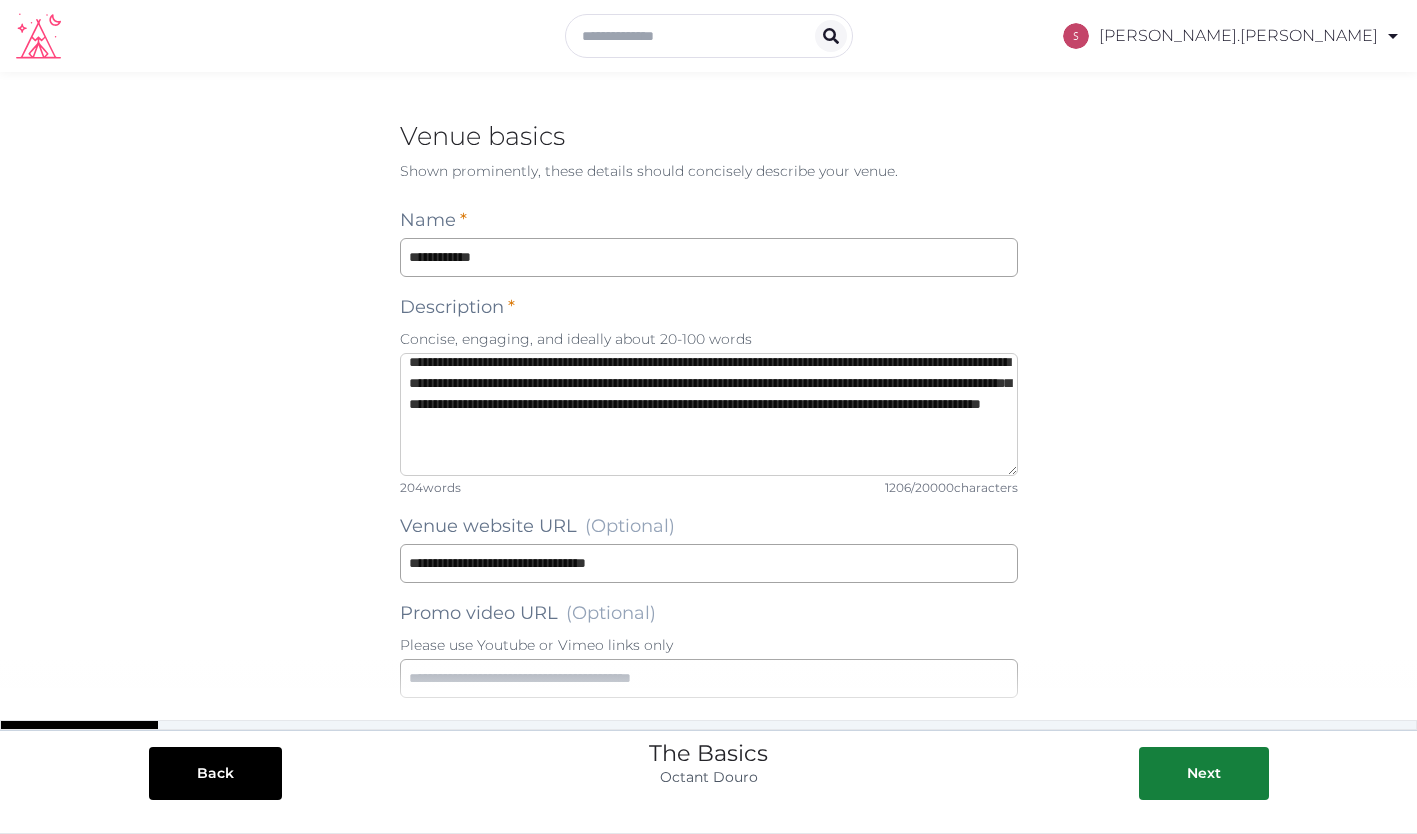 paste on "**********" 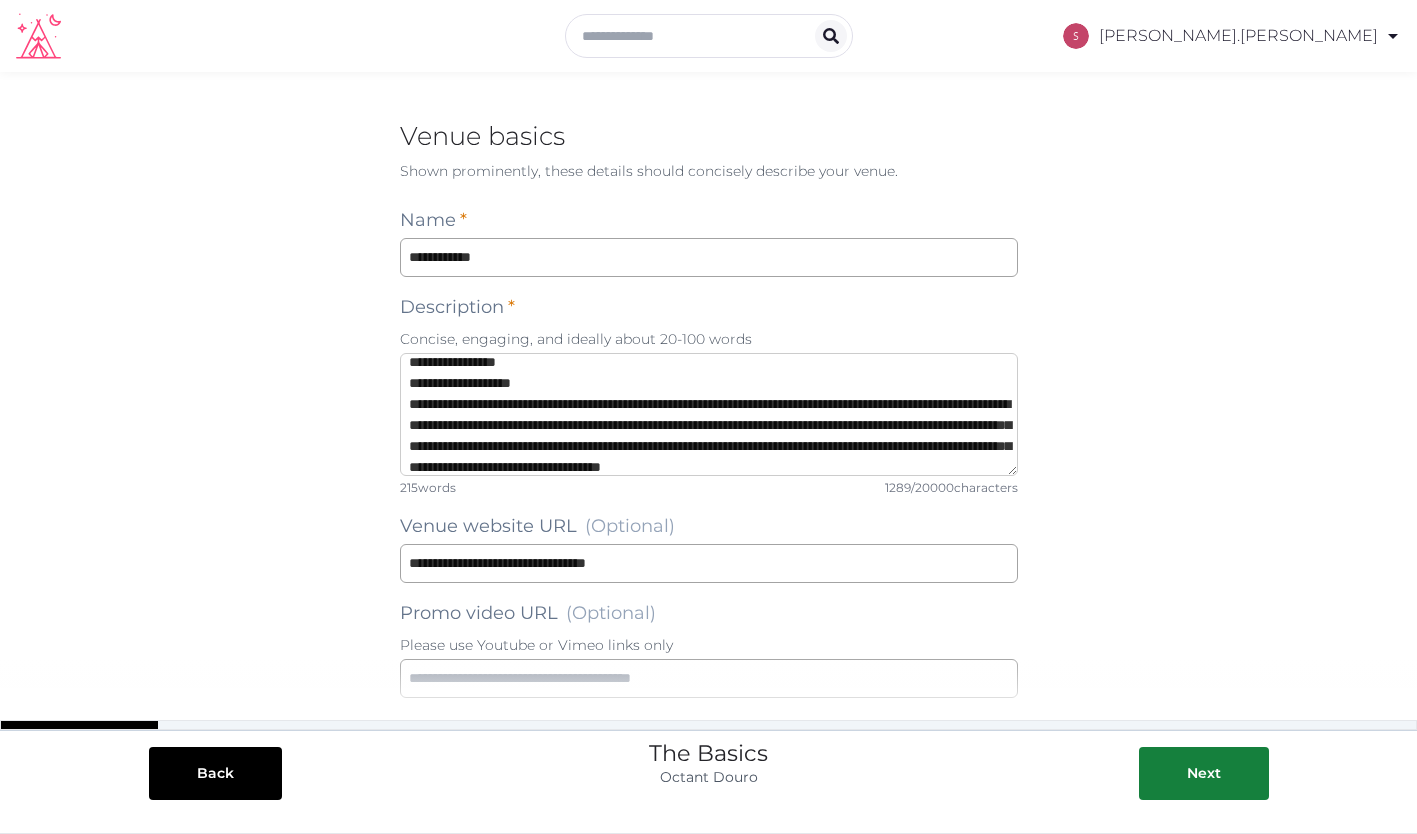 scroll, scrollTop: 52, scrollLeft: 0, axis: vertical 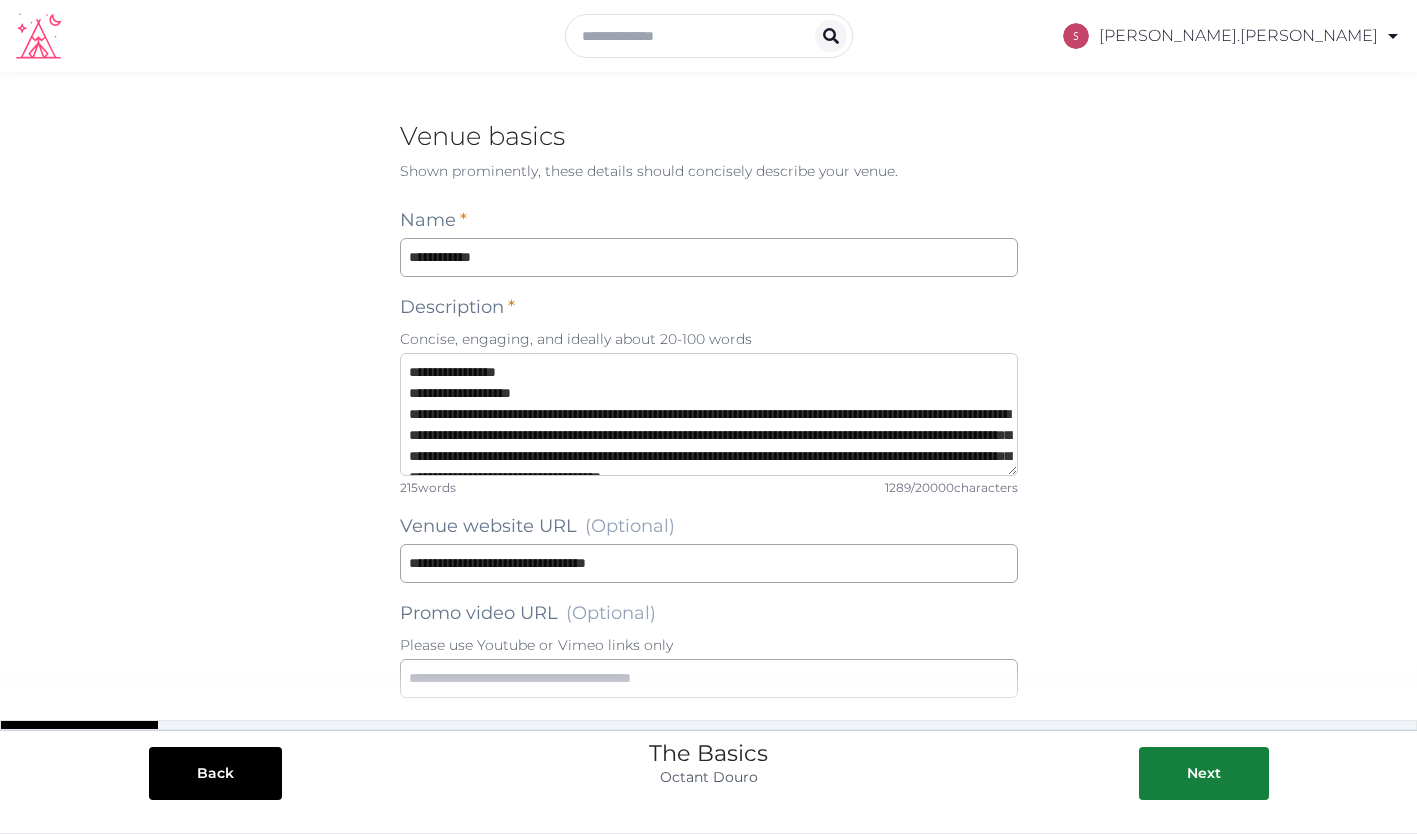 click at bounding box center (709, 414) 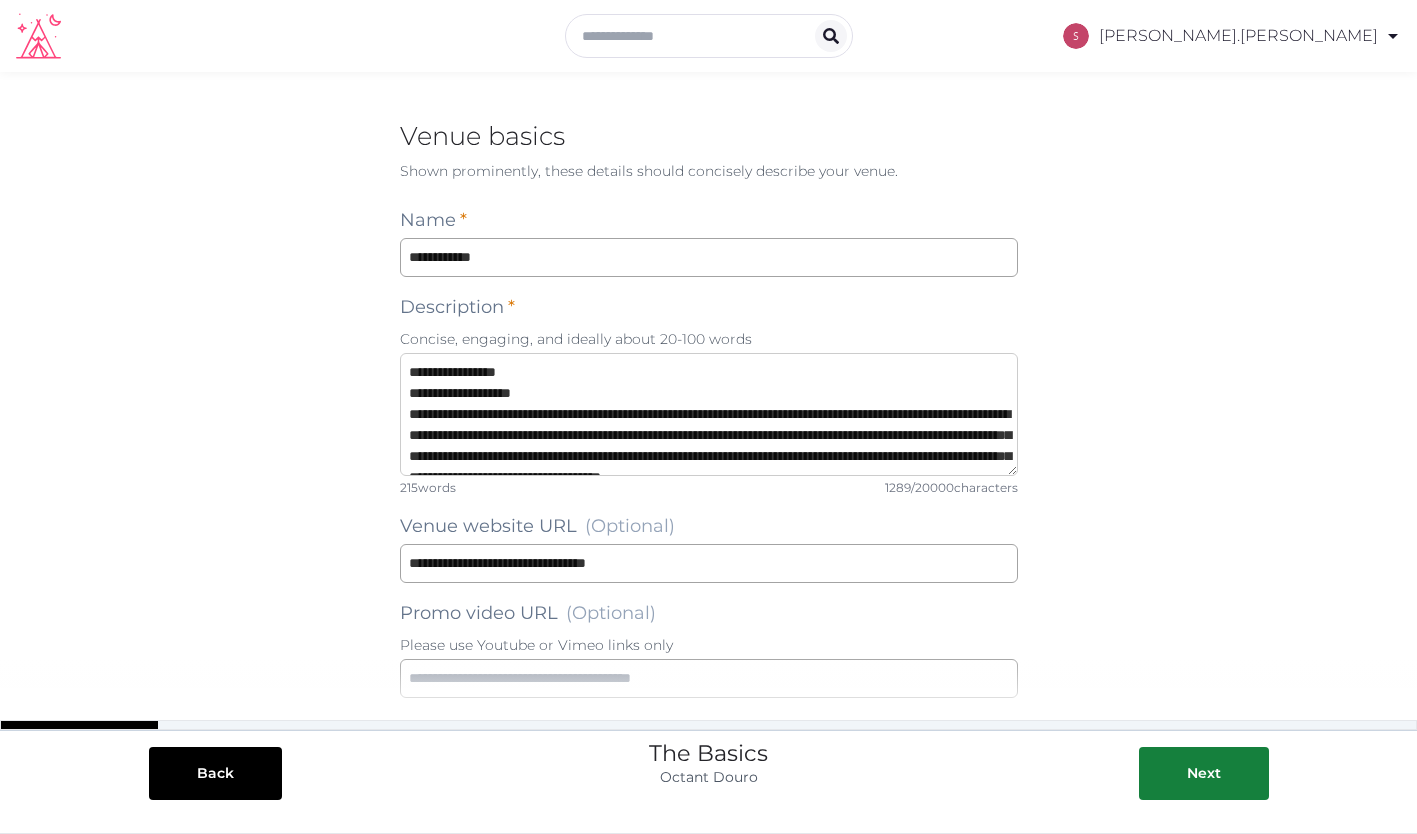 click at bounding box center [709, 414] 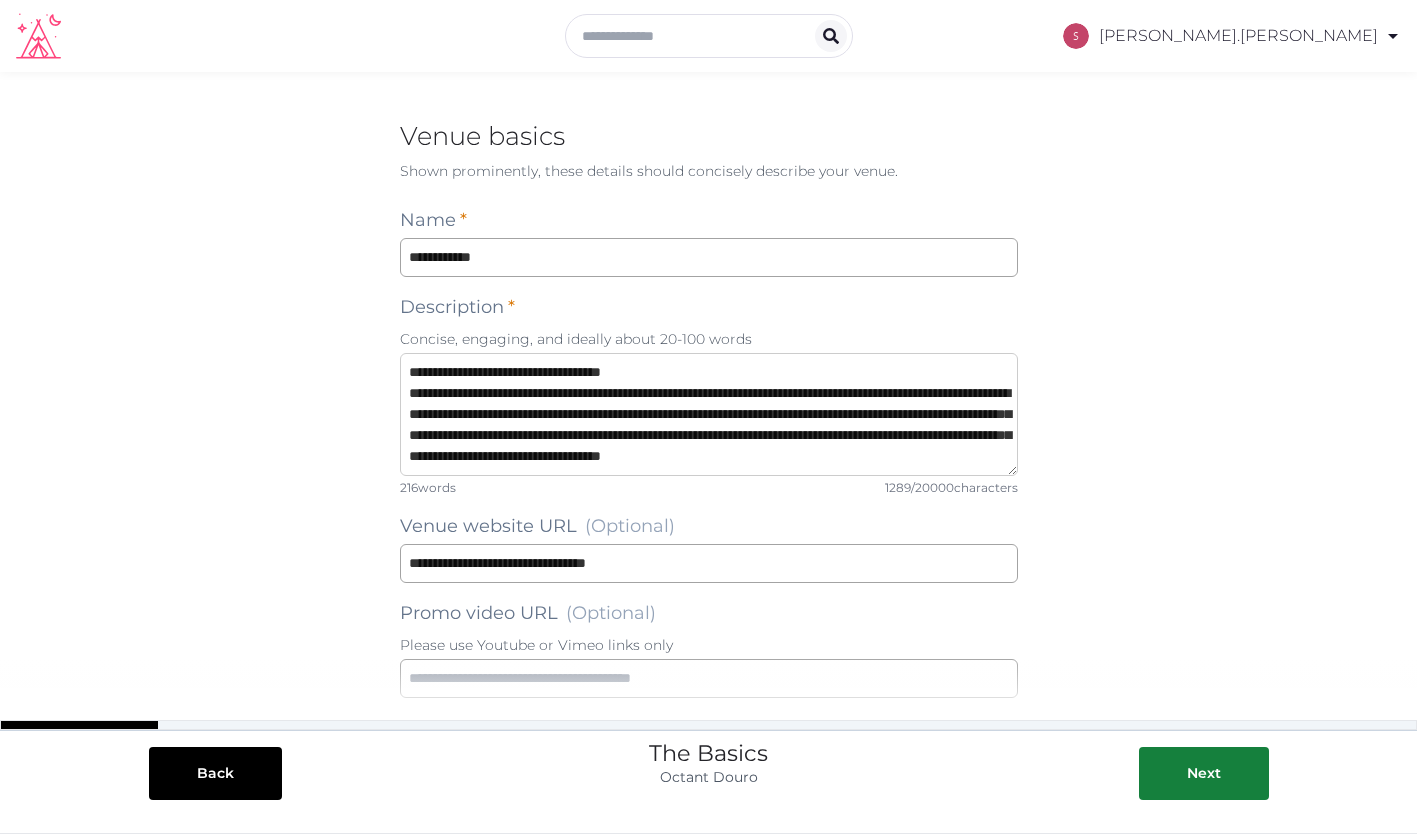 click at bounding box center [709, 414] 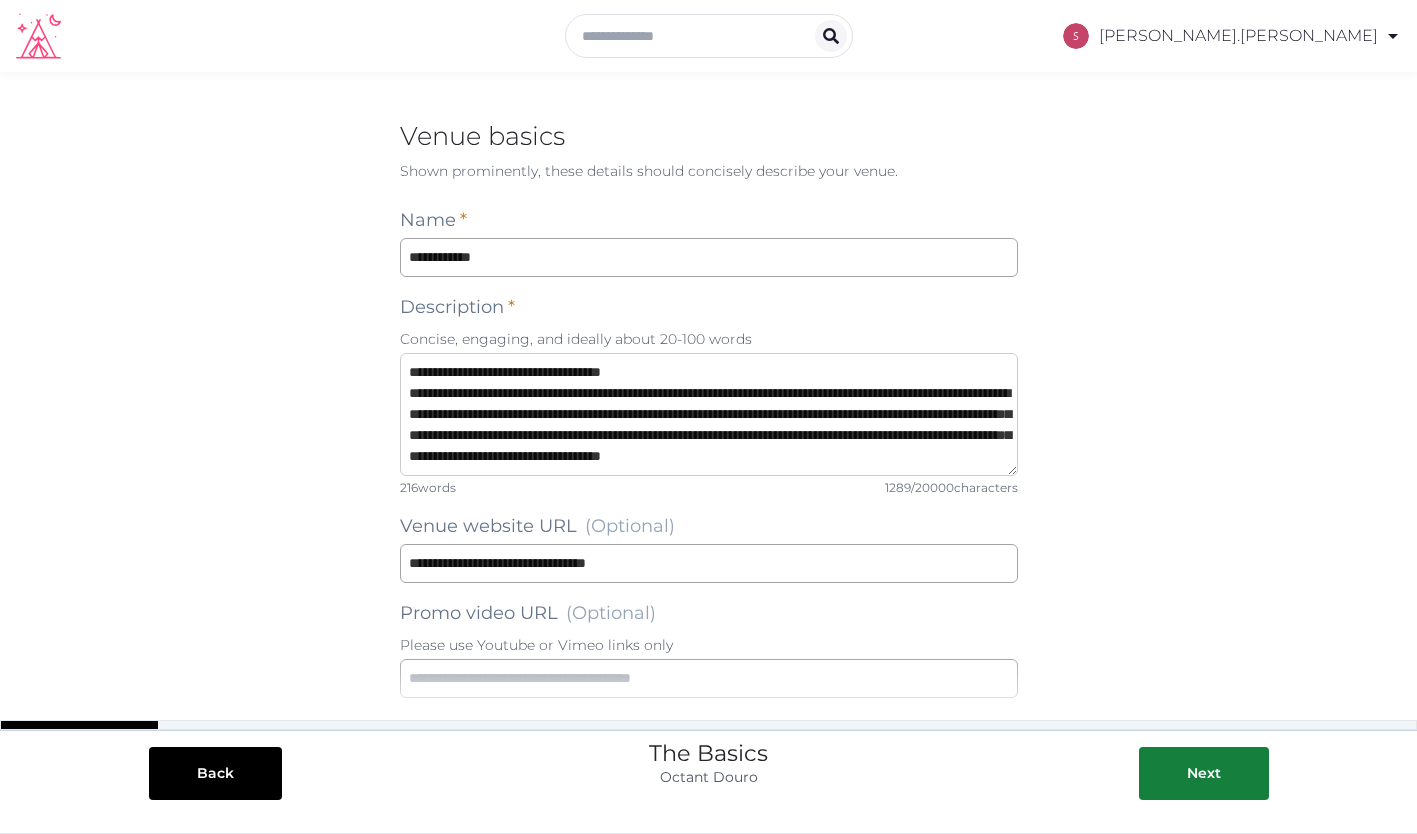 click at bounding box center [709, 414] 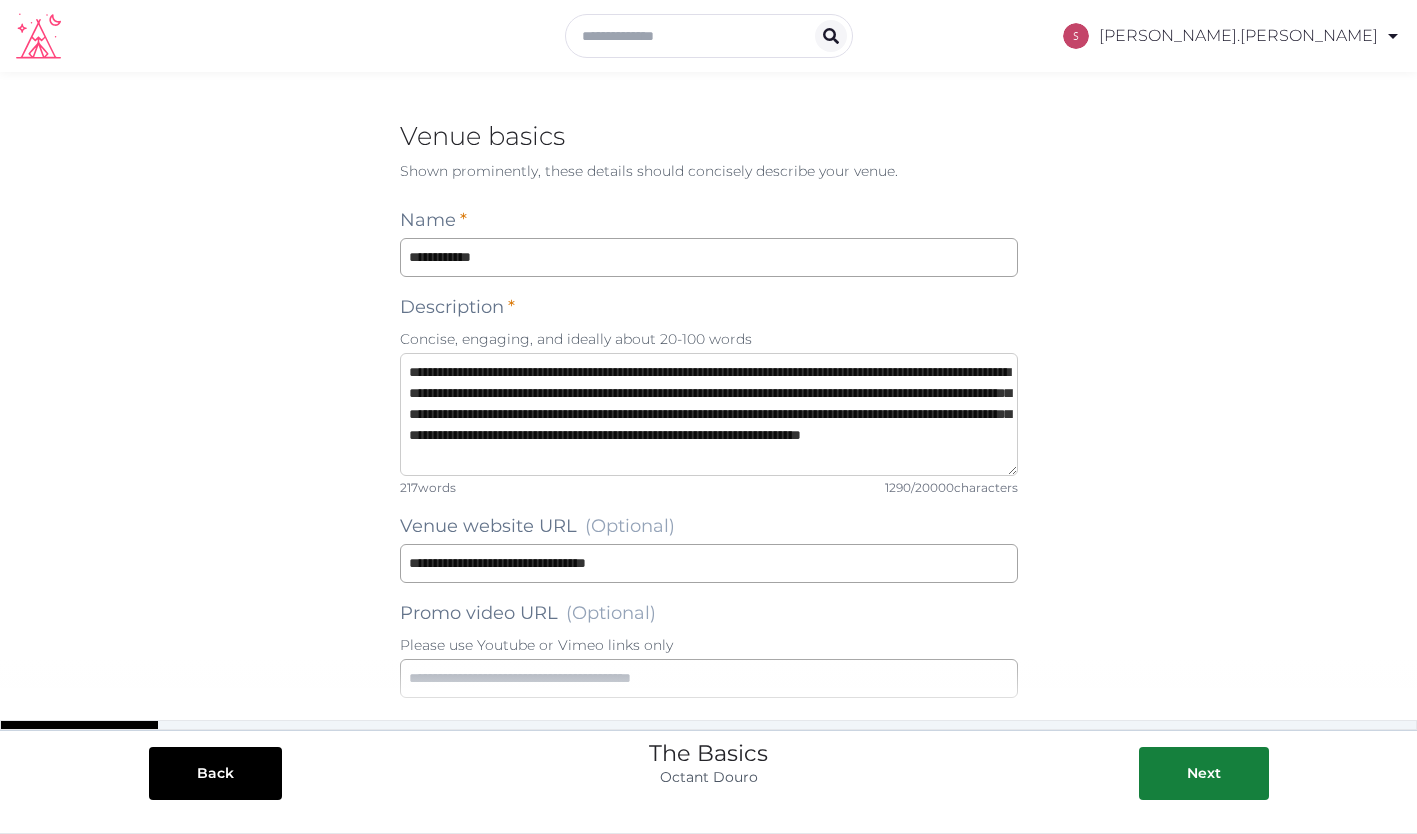 click at bounding box center (709, 414) 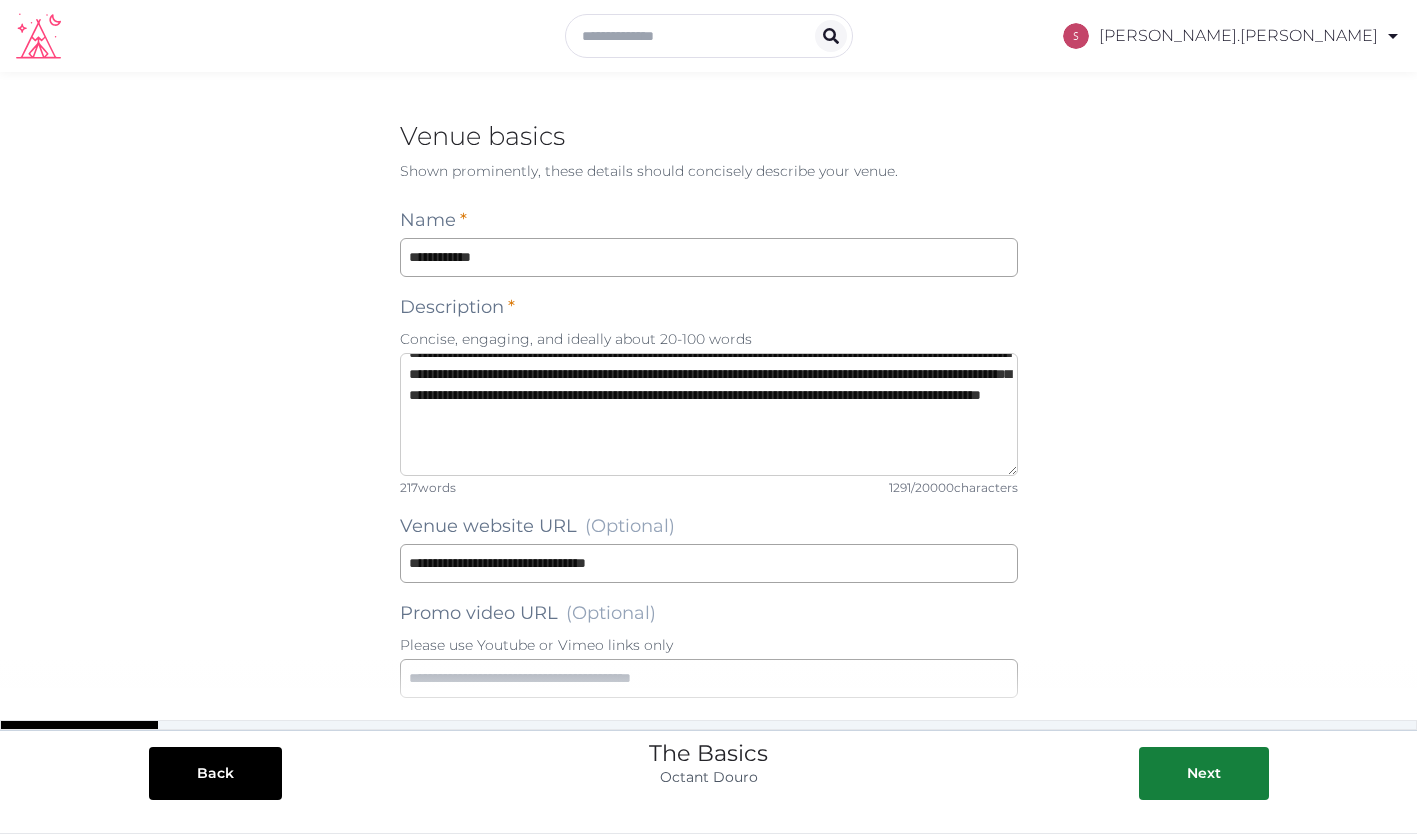 scroll, scrollTop: 80, scrollLeft: 0, axis: vertical 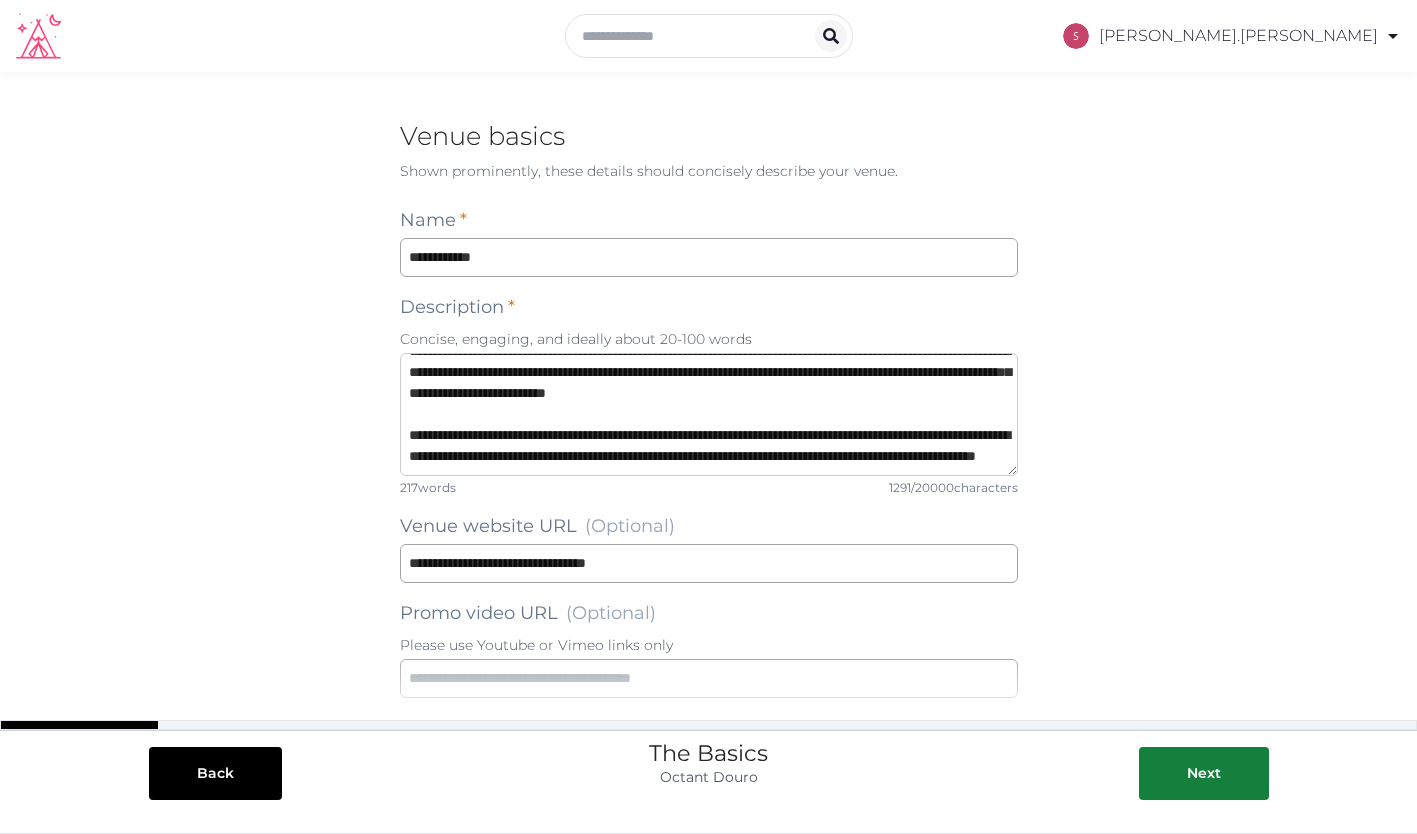 drag, startPoint x: 440, startPoint y: 435, endPoint x: 1104, endPoint y: 539, distance: 672.0952 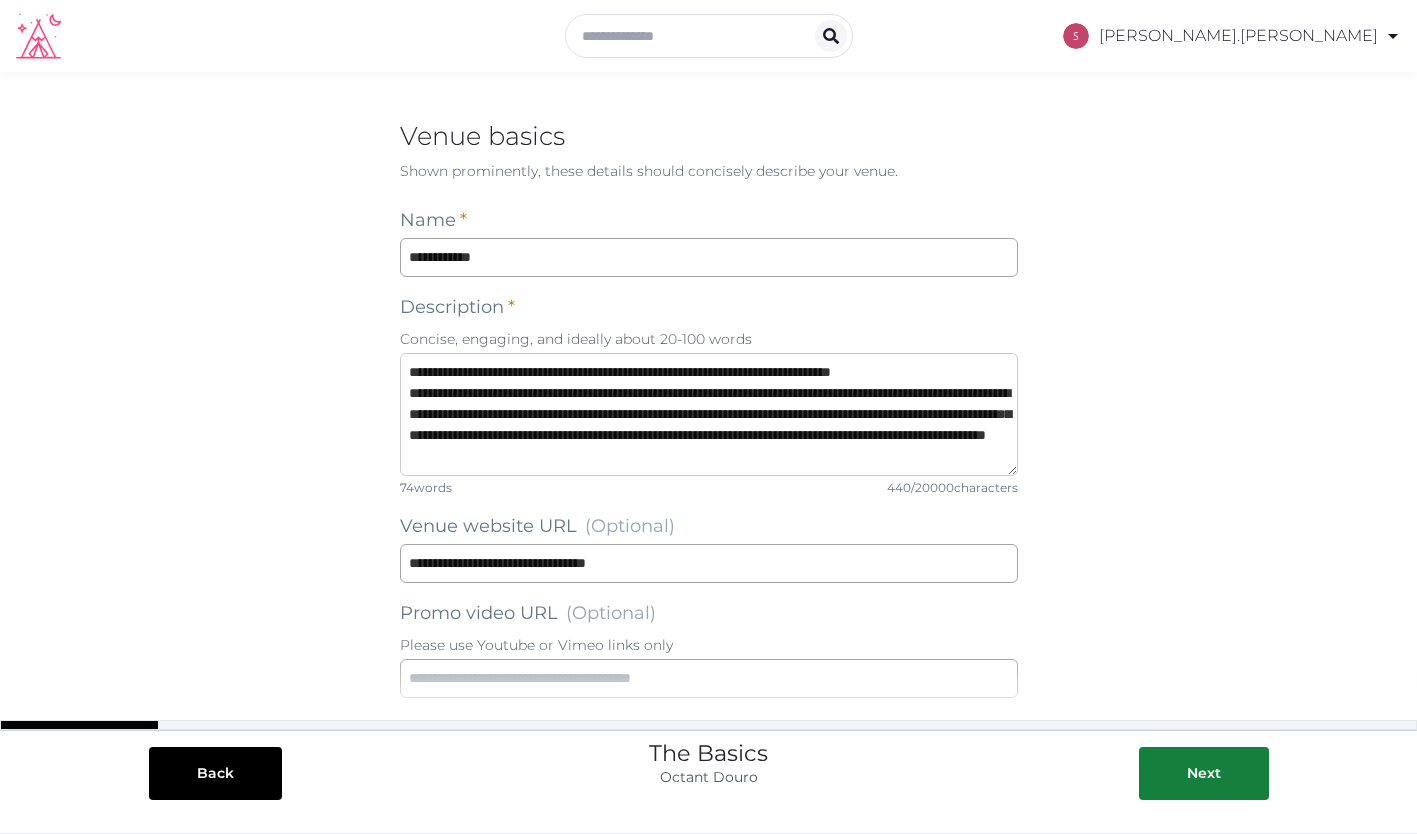 scroll, scrollTop: 63, scrollLeft: 0, axis: vertical 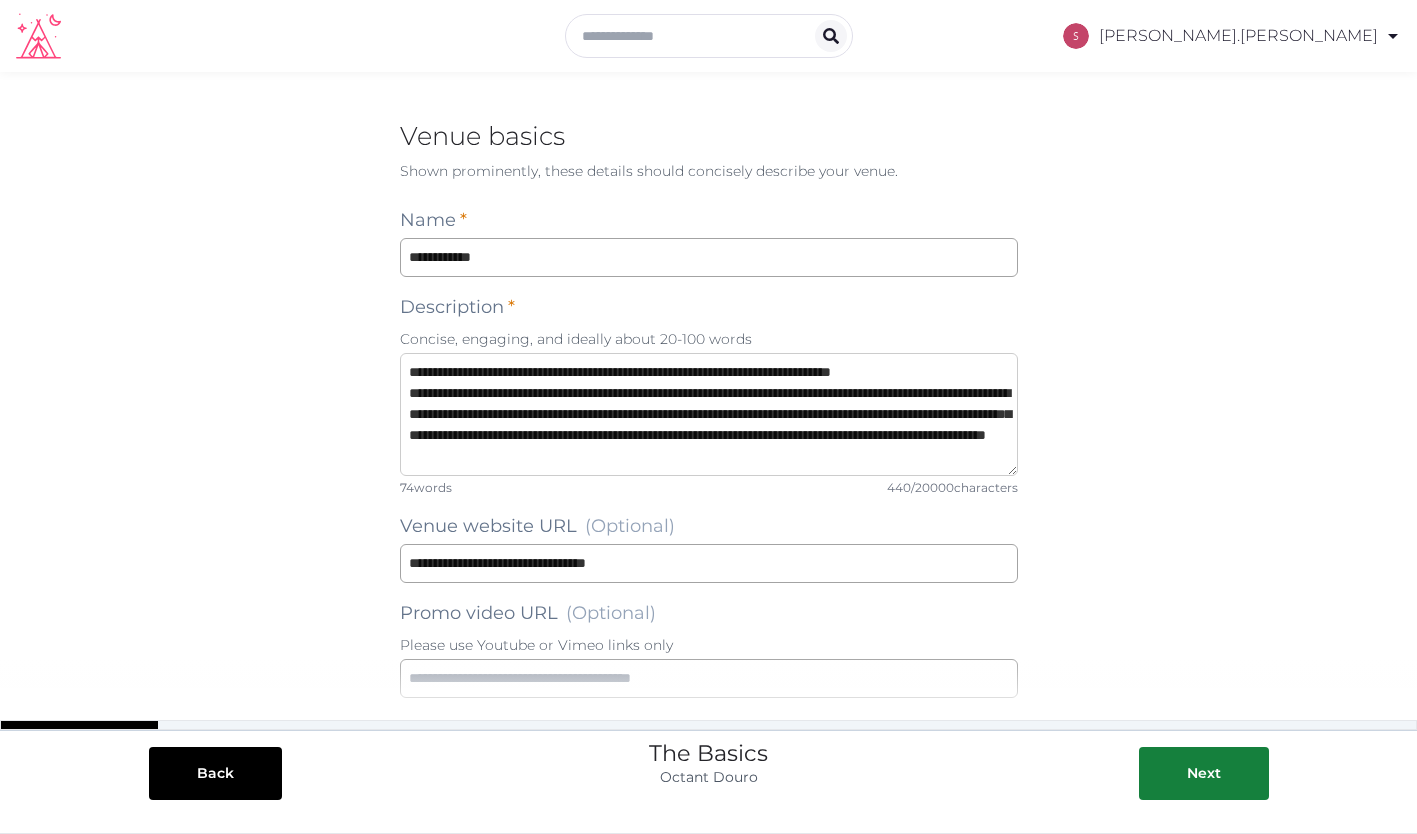 type on "**********" 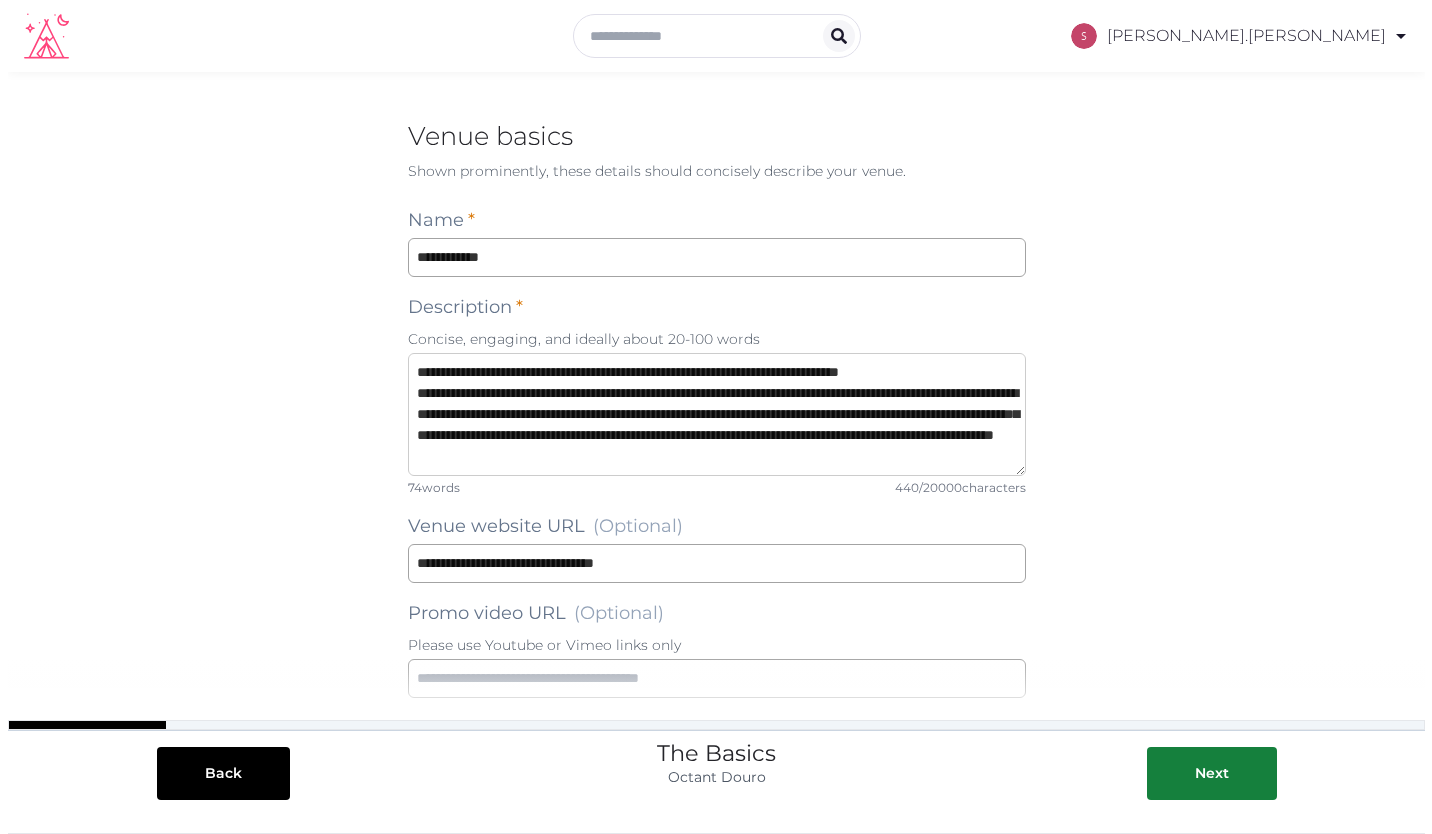 scroll, scrollTop: 63, scrollLeft: 0, axis: vertical 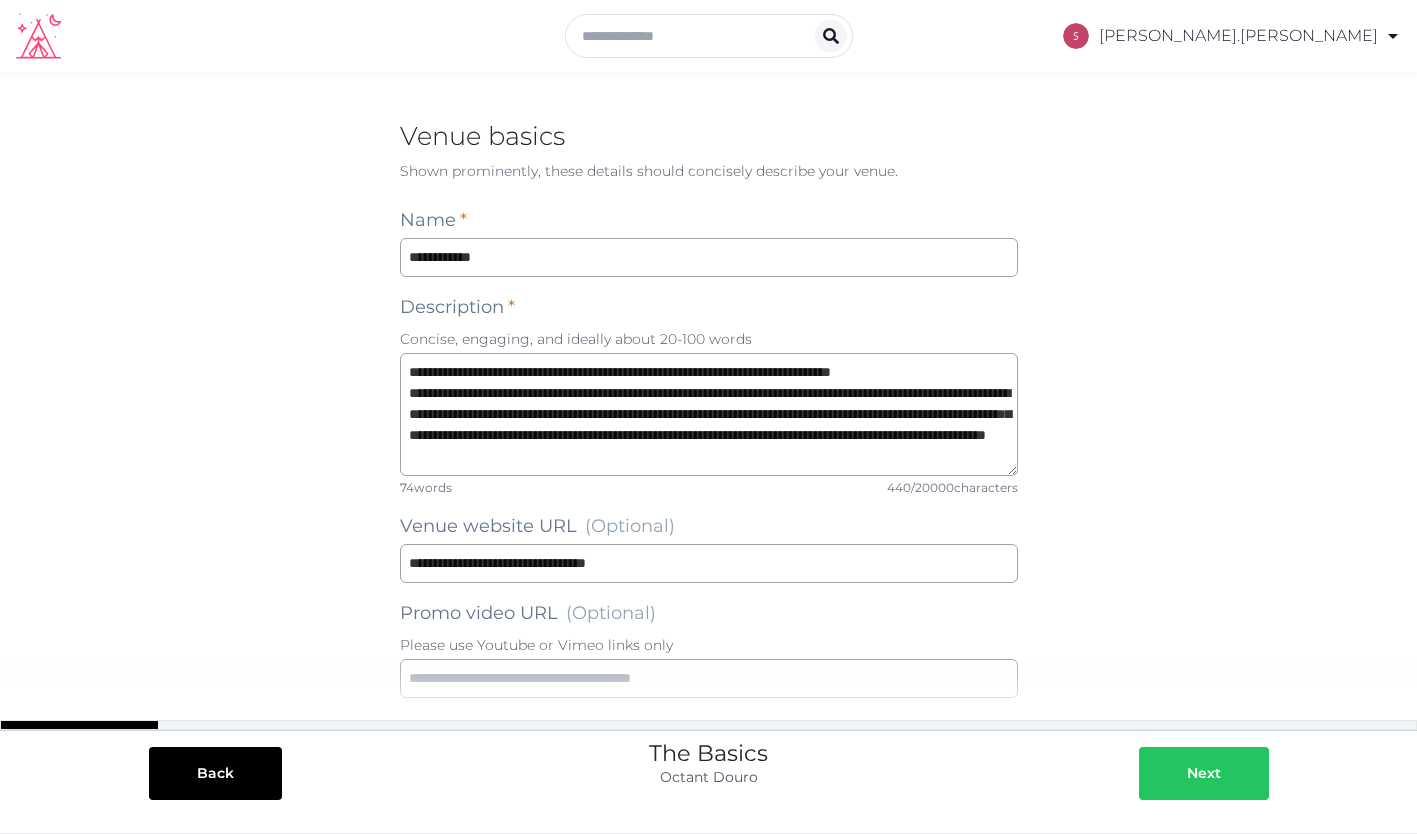 click on "Next" at bounding box center [1204, 773] 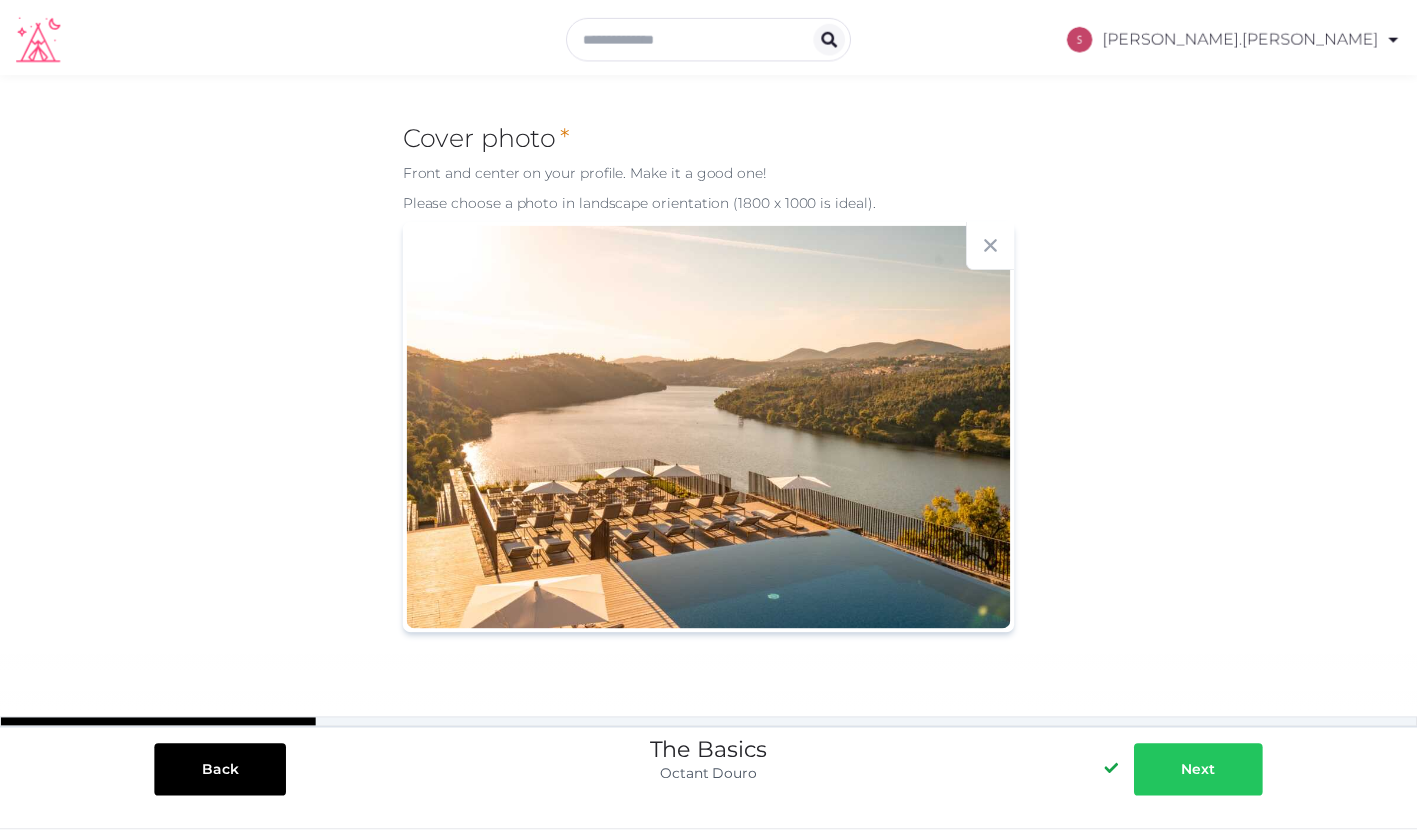 scroll, scrollTop: 0, scrollLeft: 0, axis: both 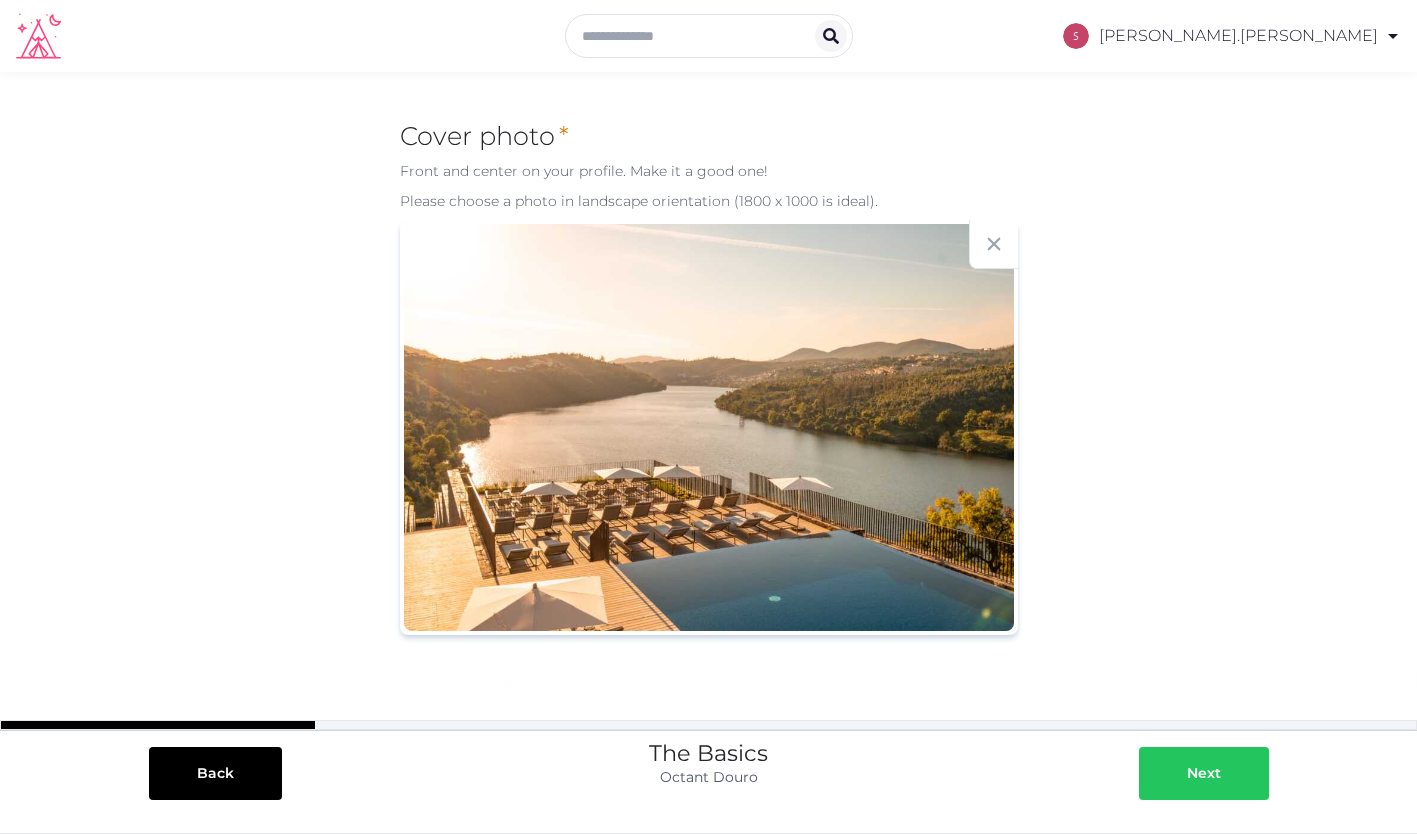 click on "Next" at bounding box center (1204, 773) 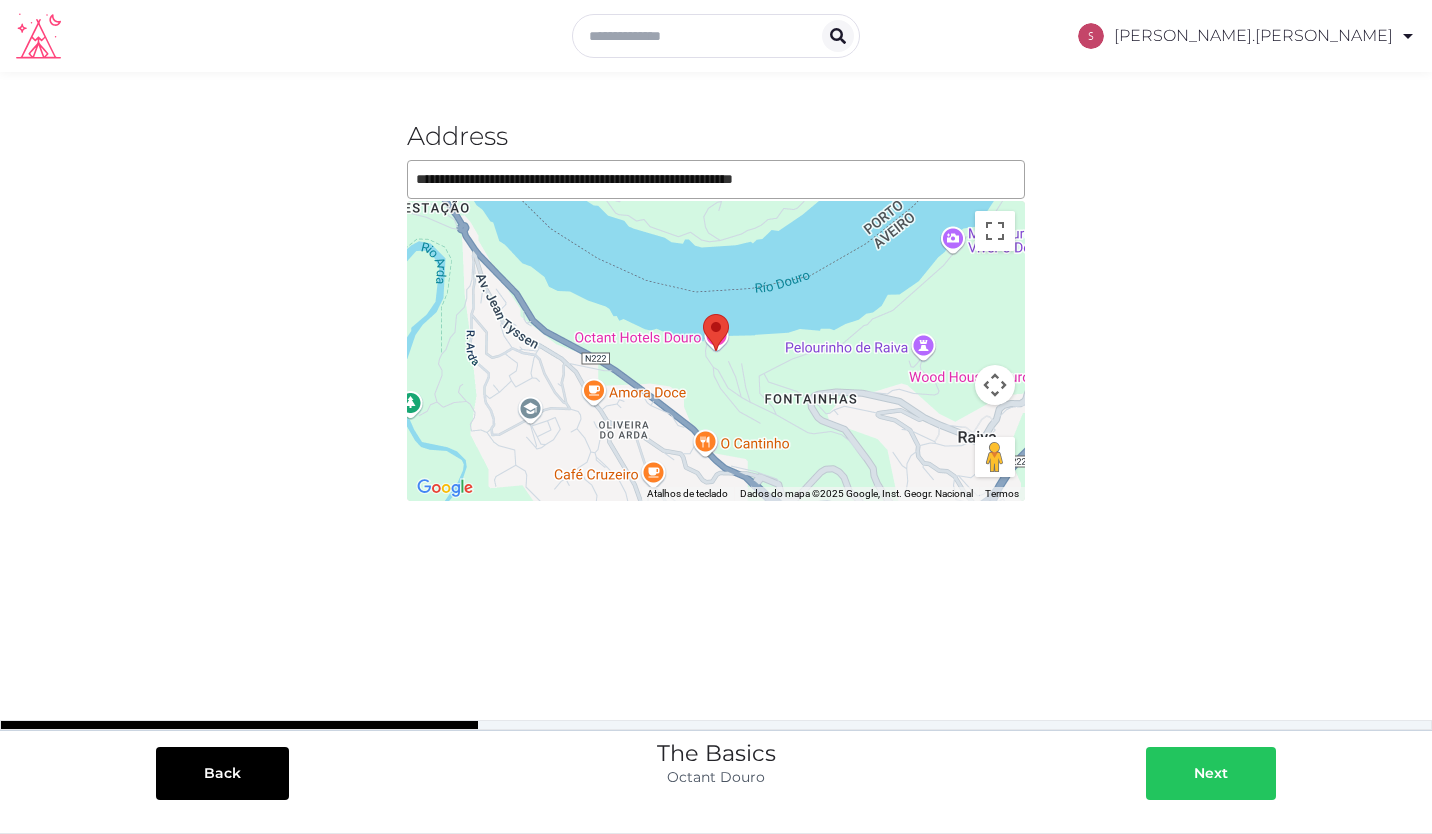 click on "Next" at bounding box center (1211, 773) 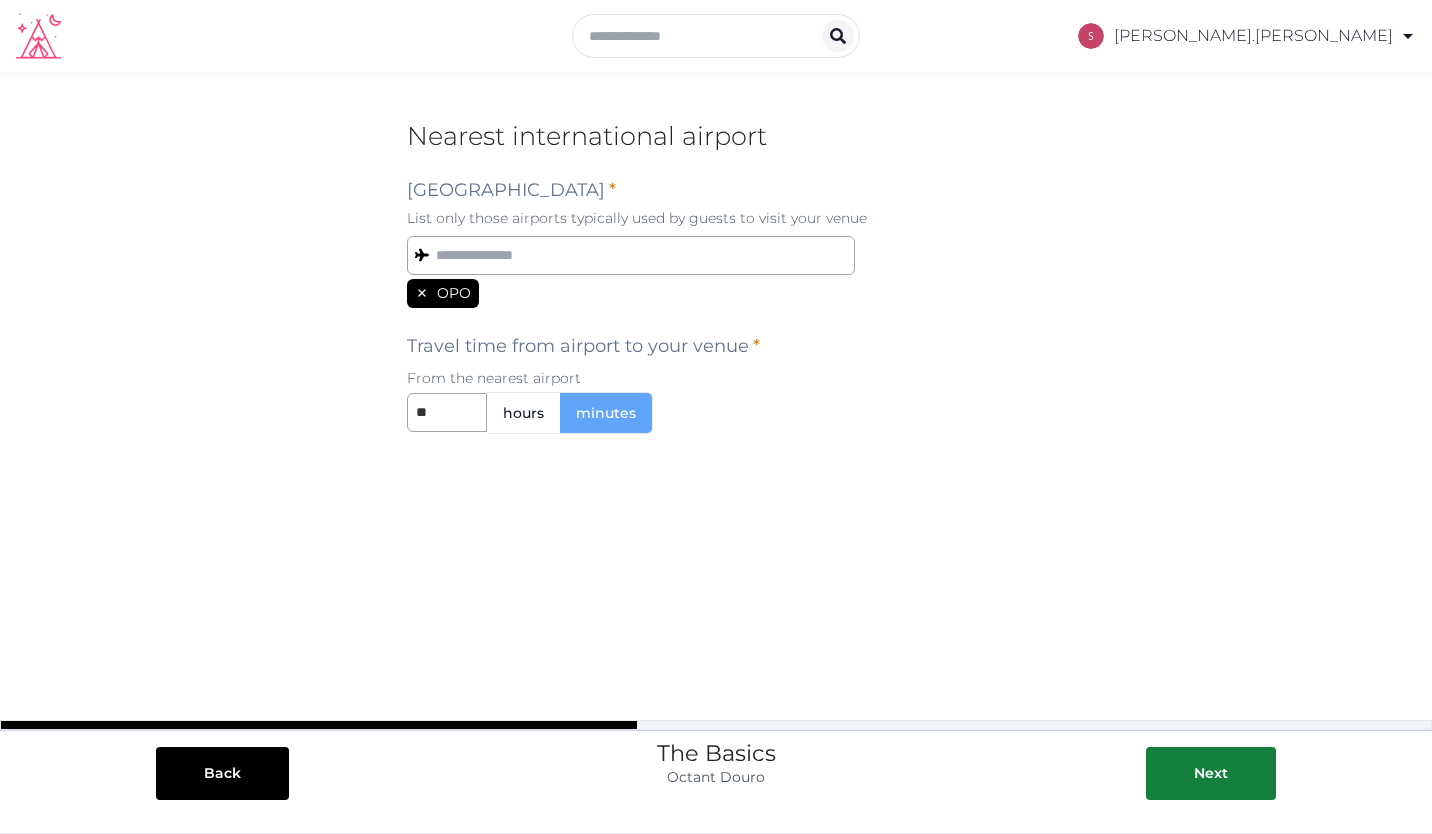 click on "OPO" at bounding box center [454, 293] 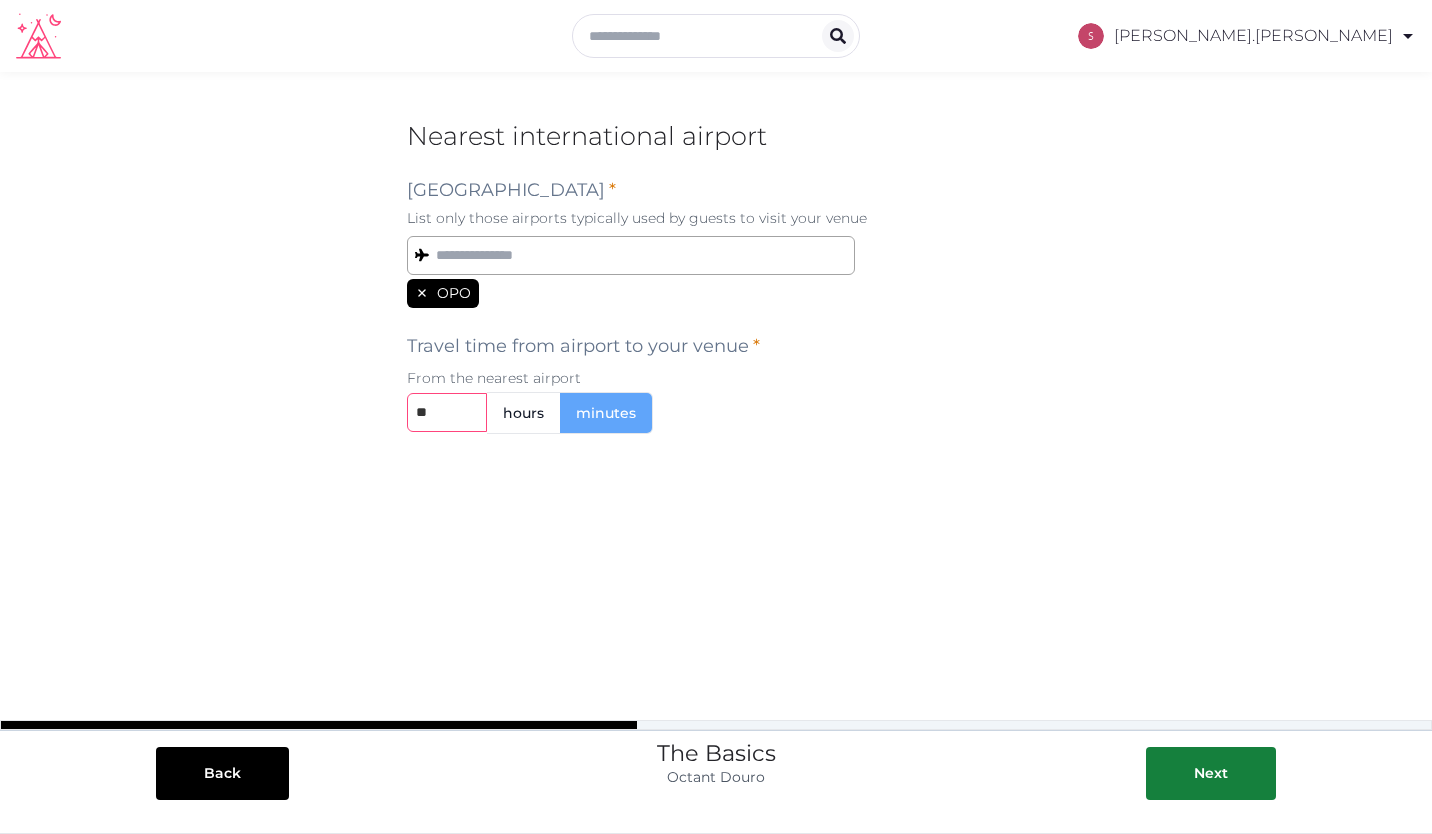drag, startPoint x: 467, startPoint y: 412, endPoint x: 372, endPoint y: 405, distance: 95.257545 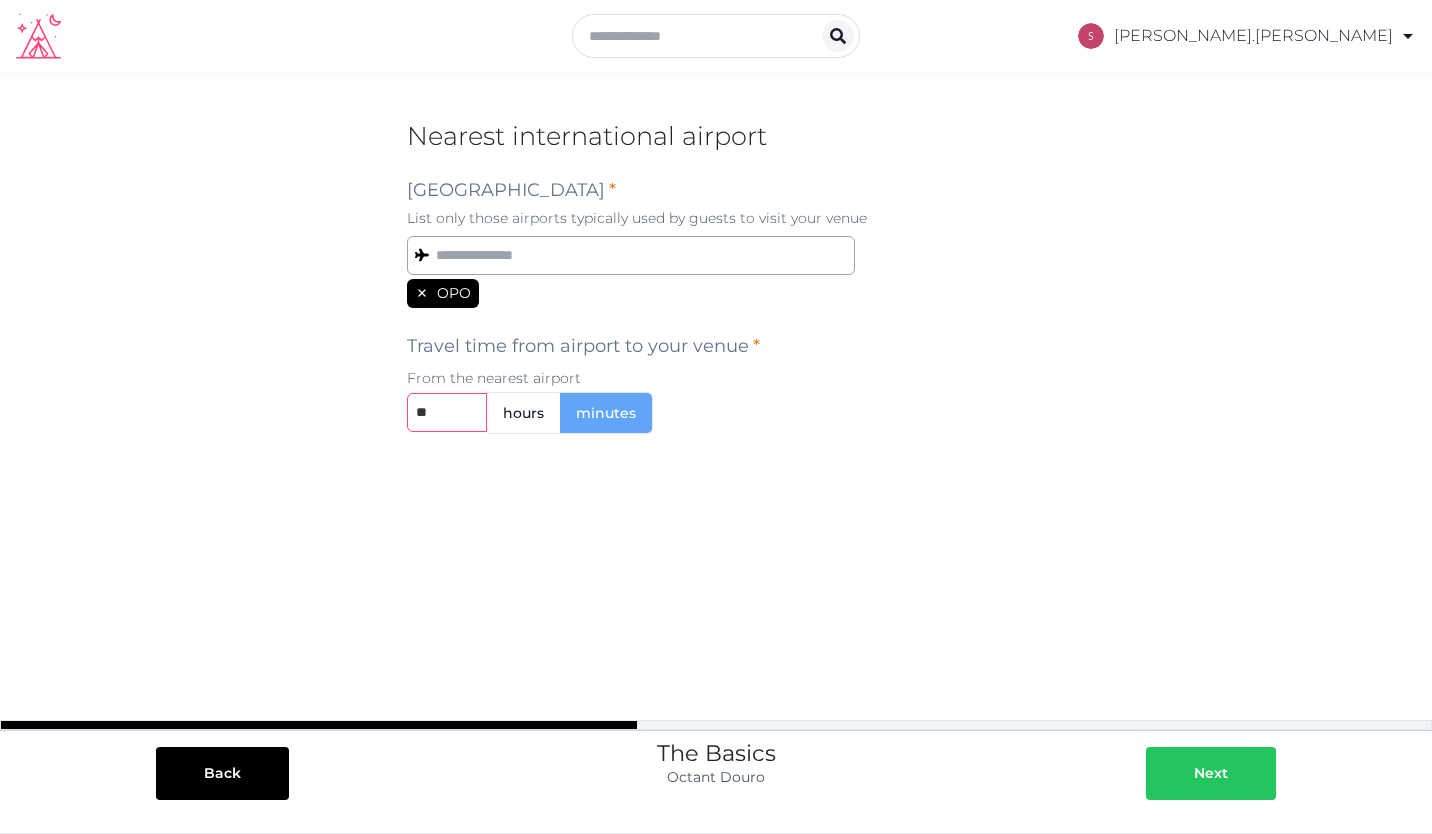 type on "**" 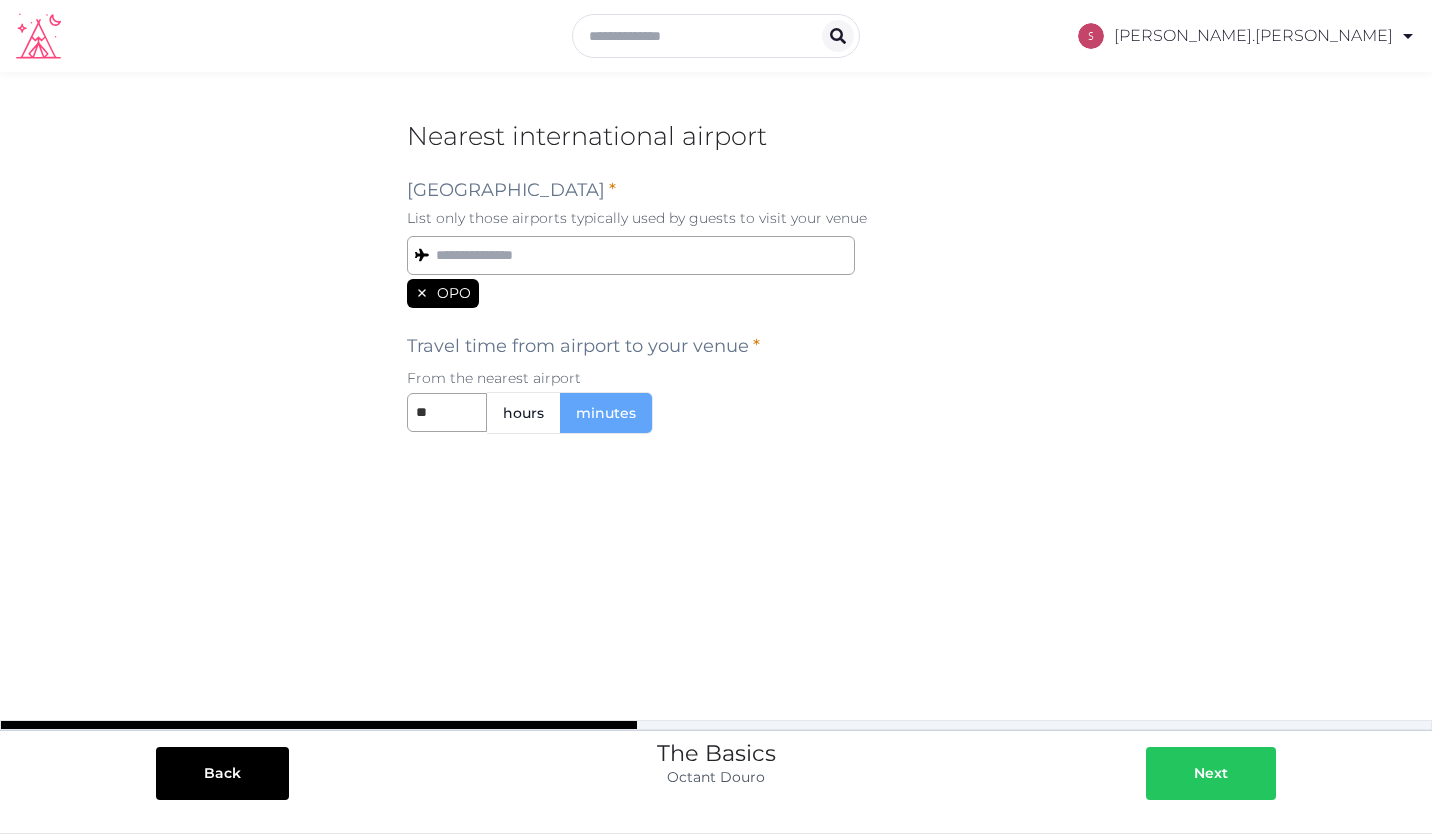 click at bounding box center [1174, 773] 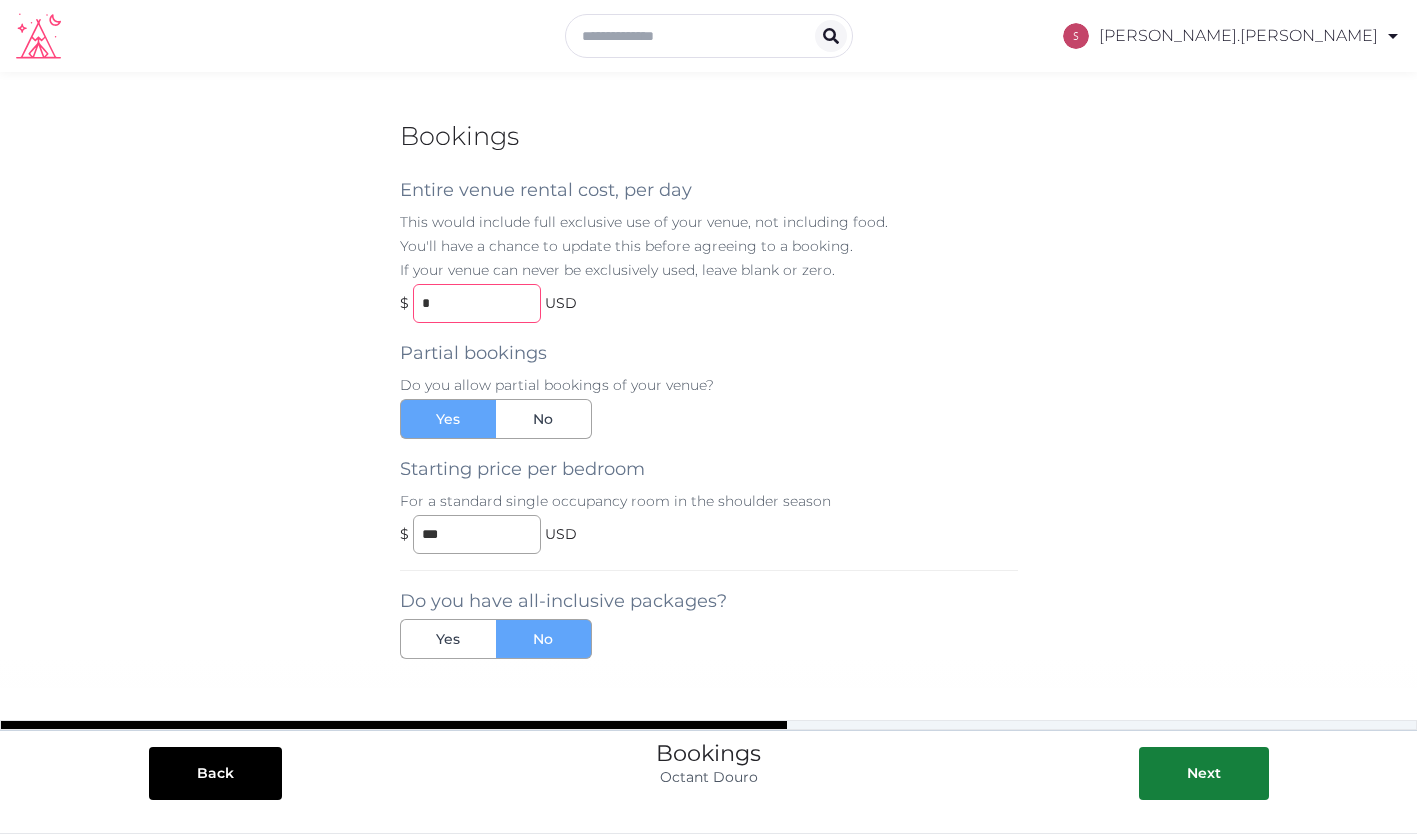 click on "*" at bounding box center [477, 303] 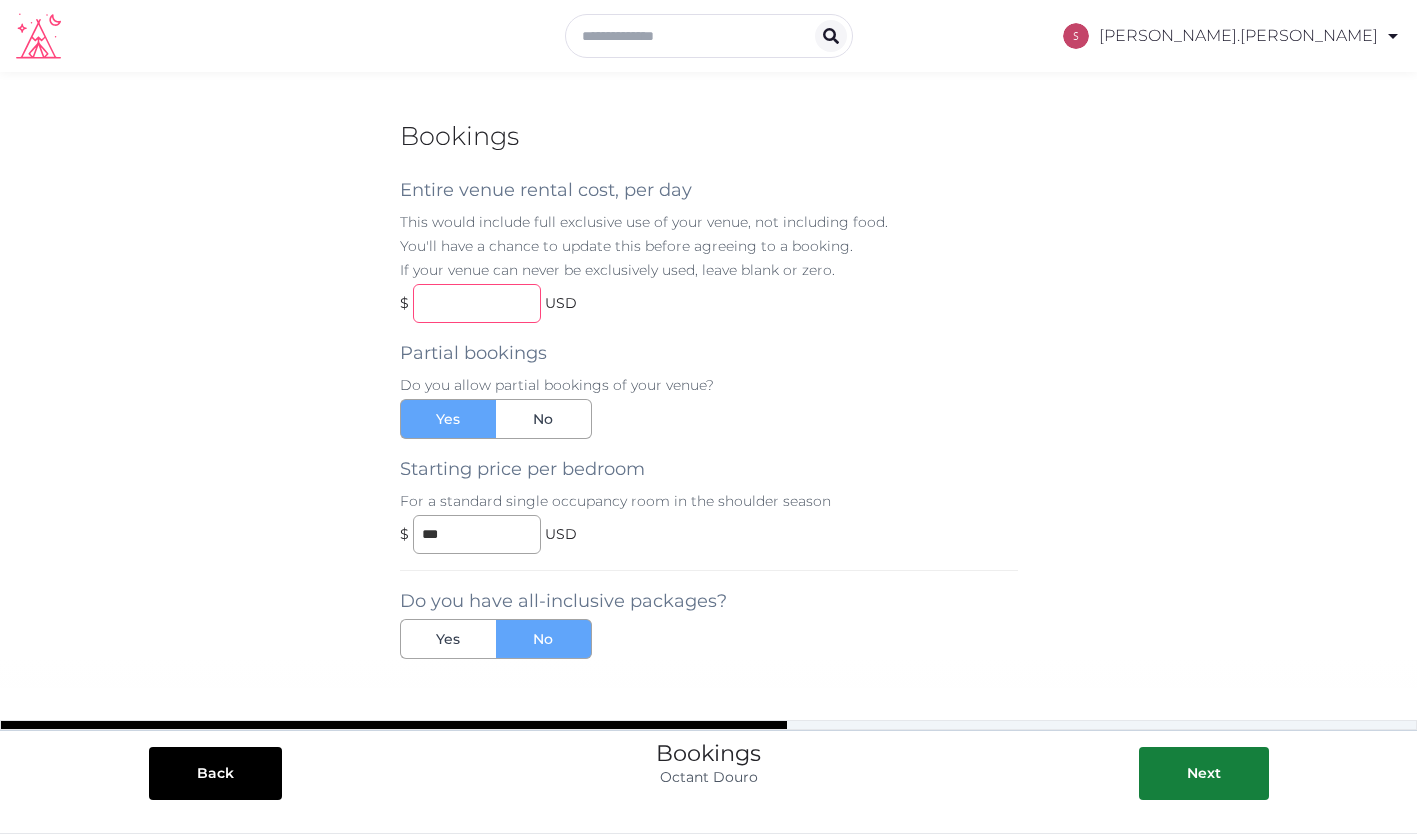 type 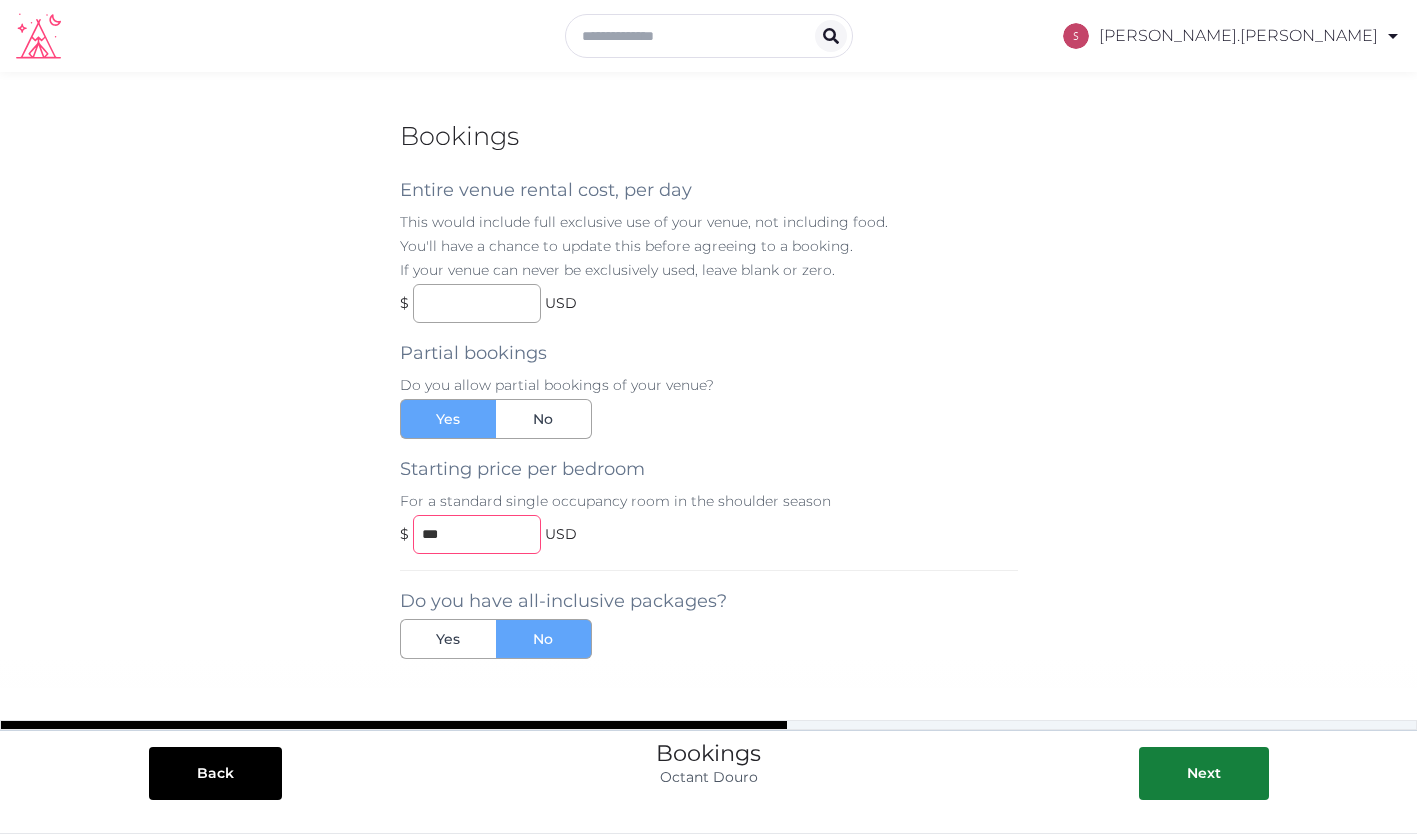 click on "***" at bounding box center [477, 534] 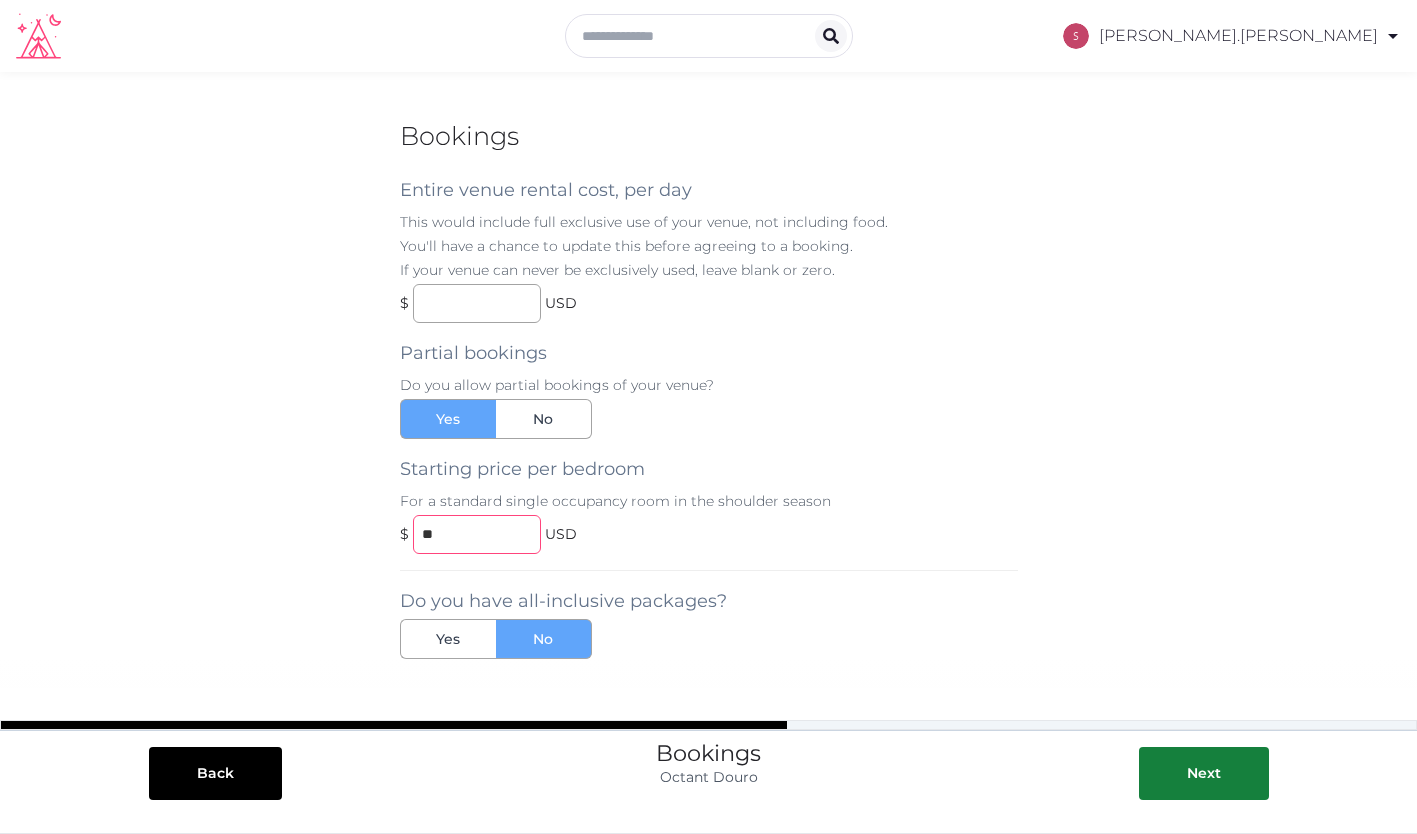 type on "*" 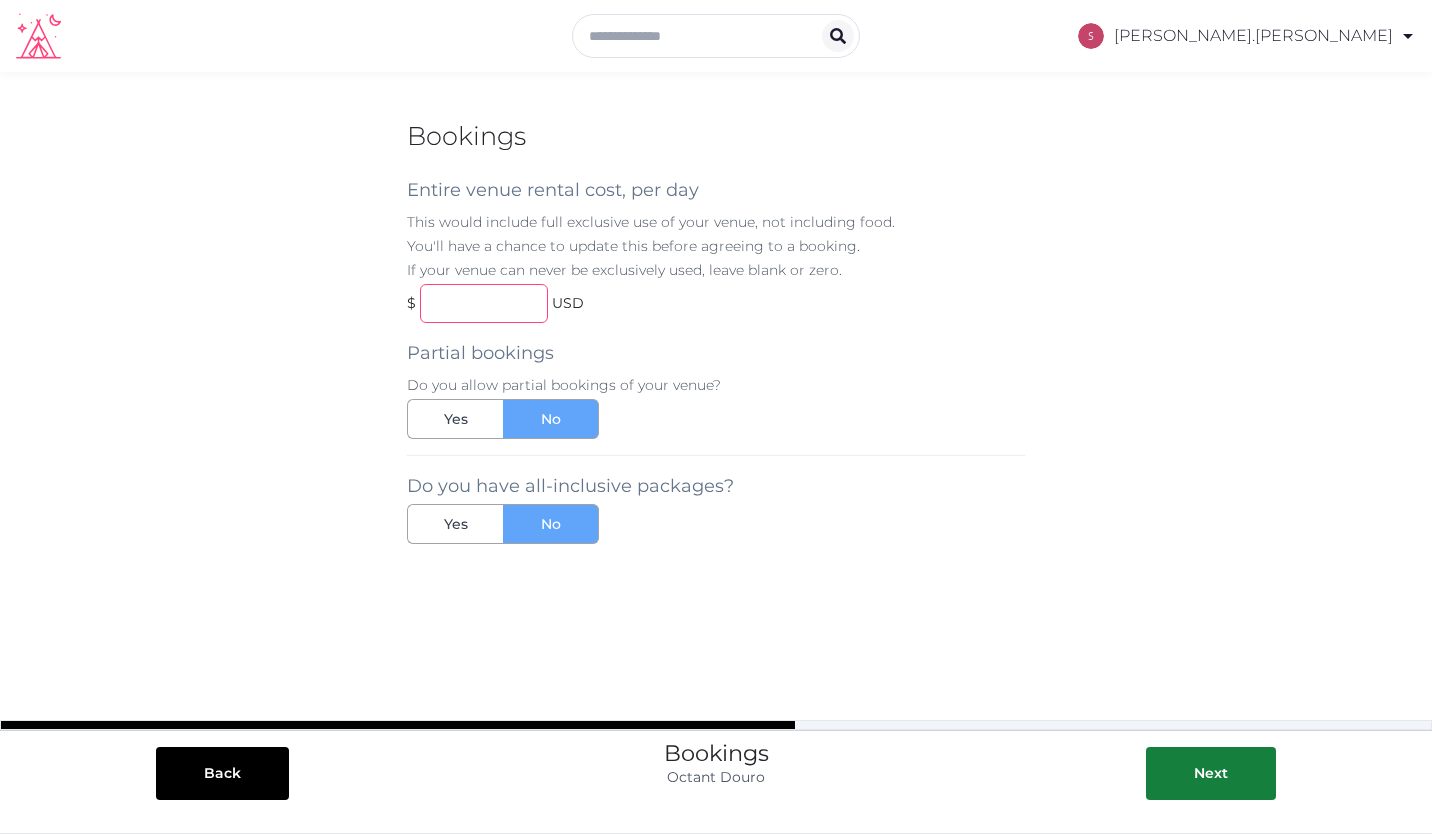 click at bounding box center [484, 303] 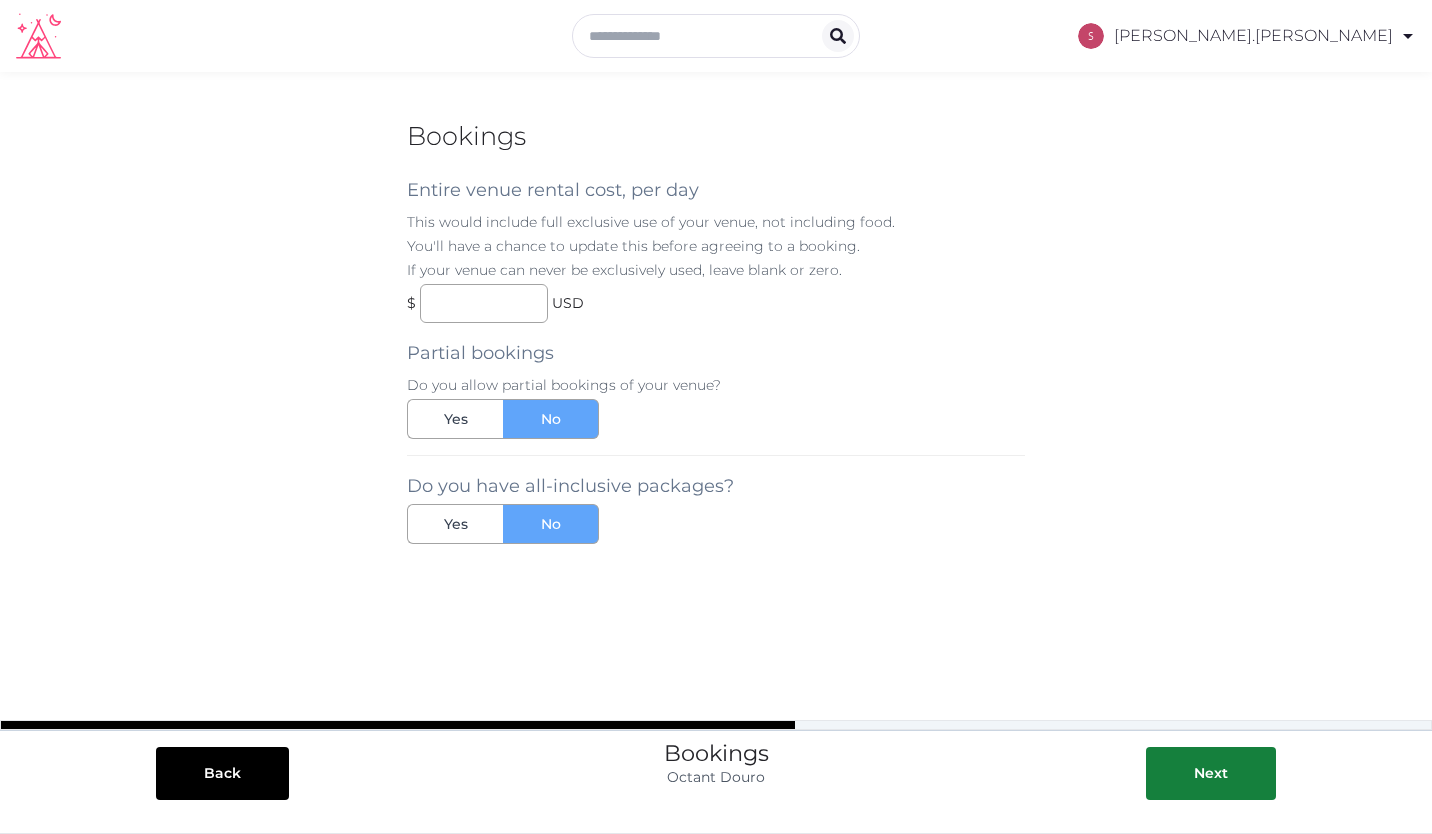 click on "**********" at bounding box center [716, 432] 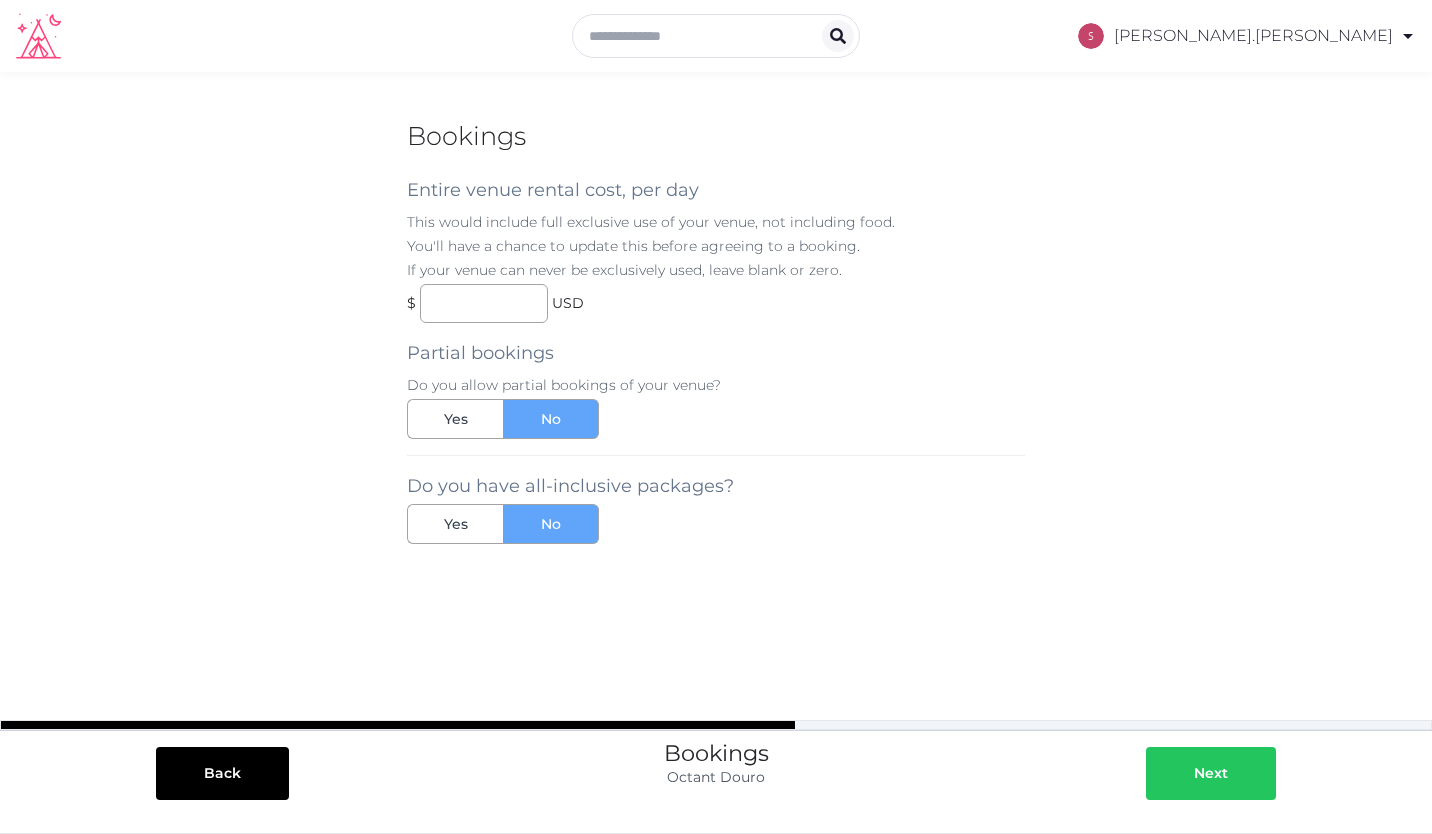 click on "Next" at bounding box center (1211, 773) 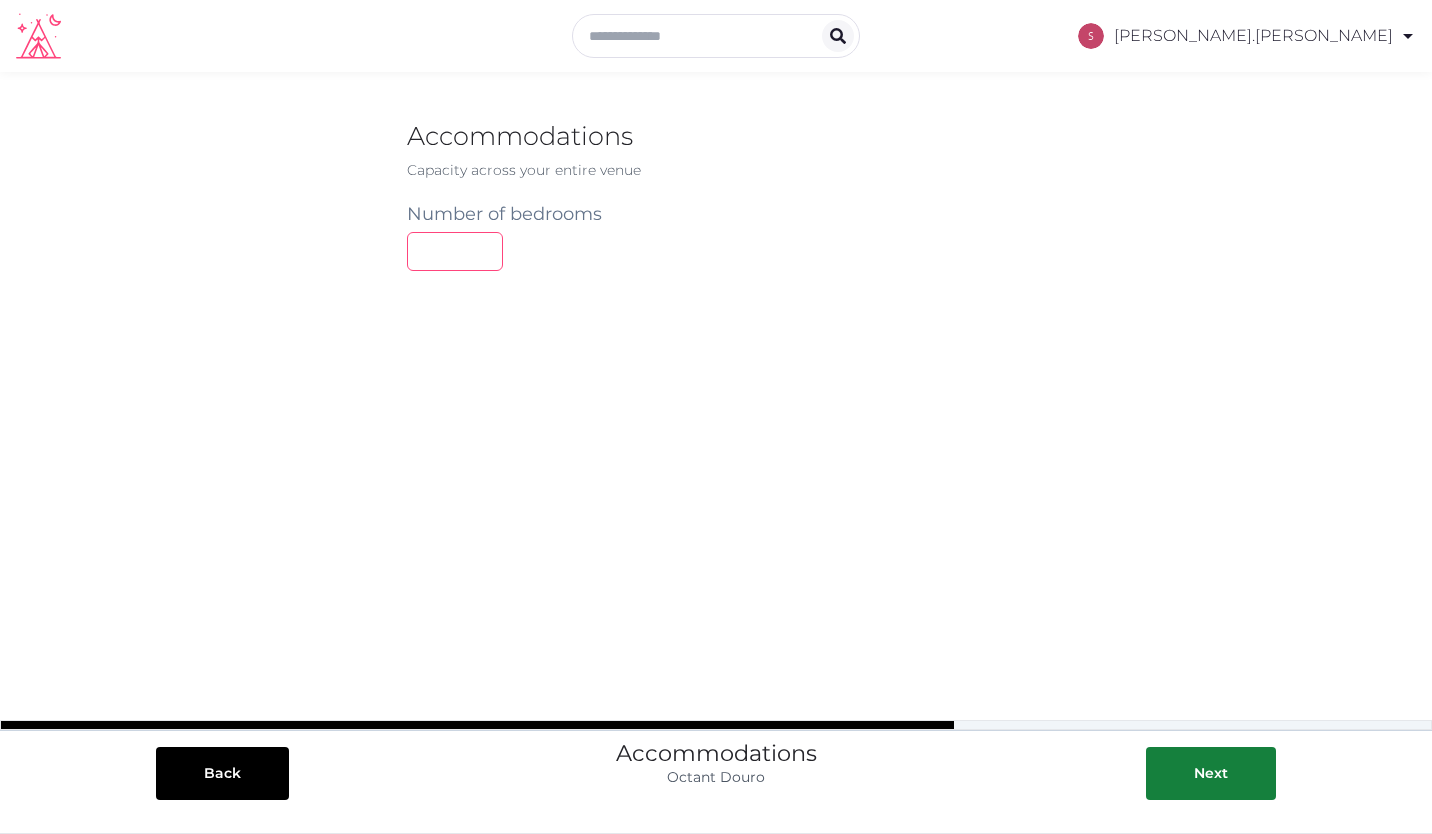 drag, startPoint x: 444, startPoint y: 254, endPoint x: 367, endPoint y: 250, distance: 77.10383 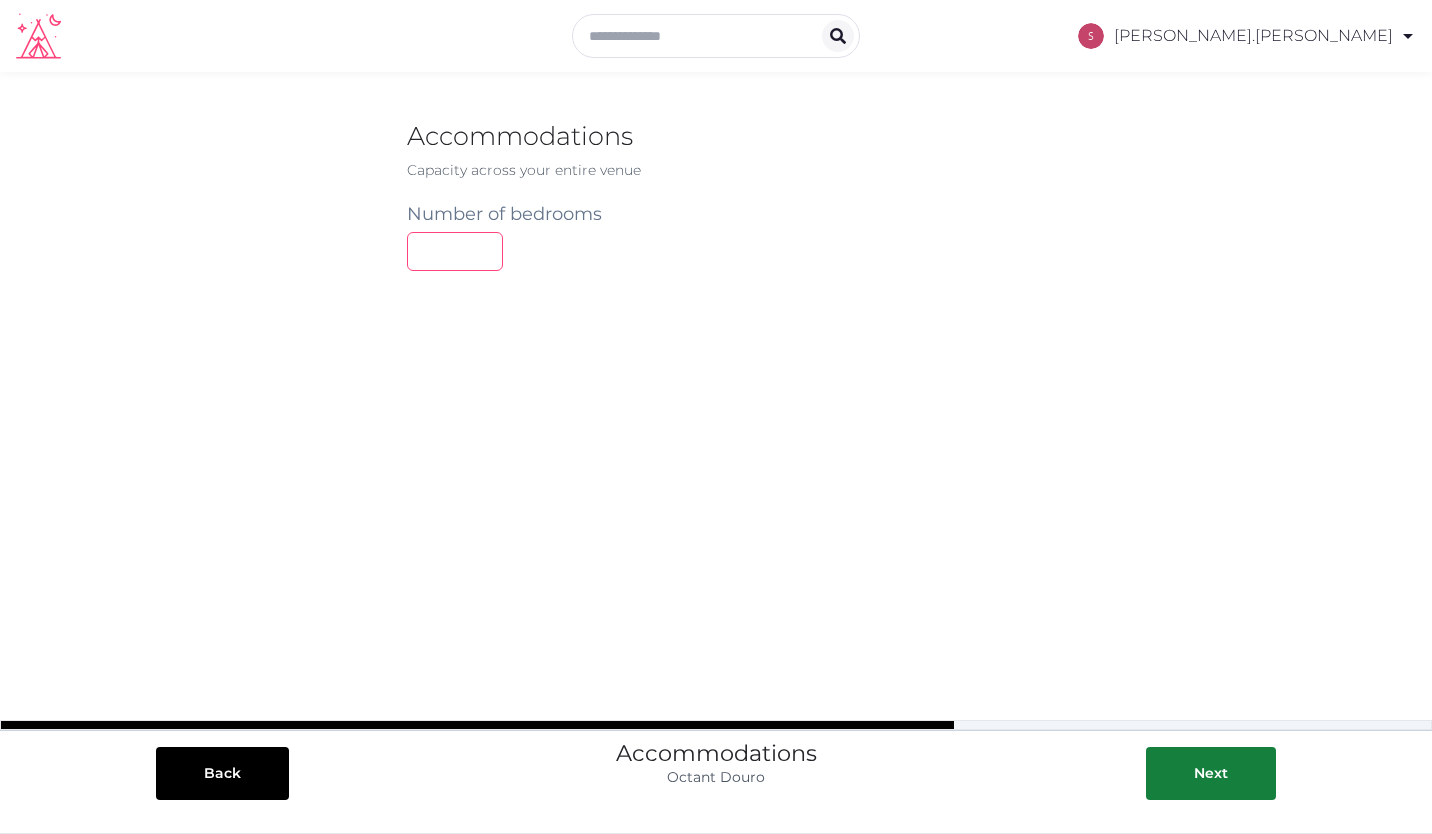 type on "*" 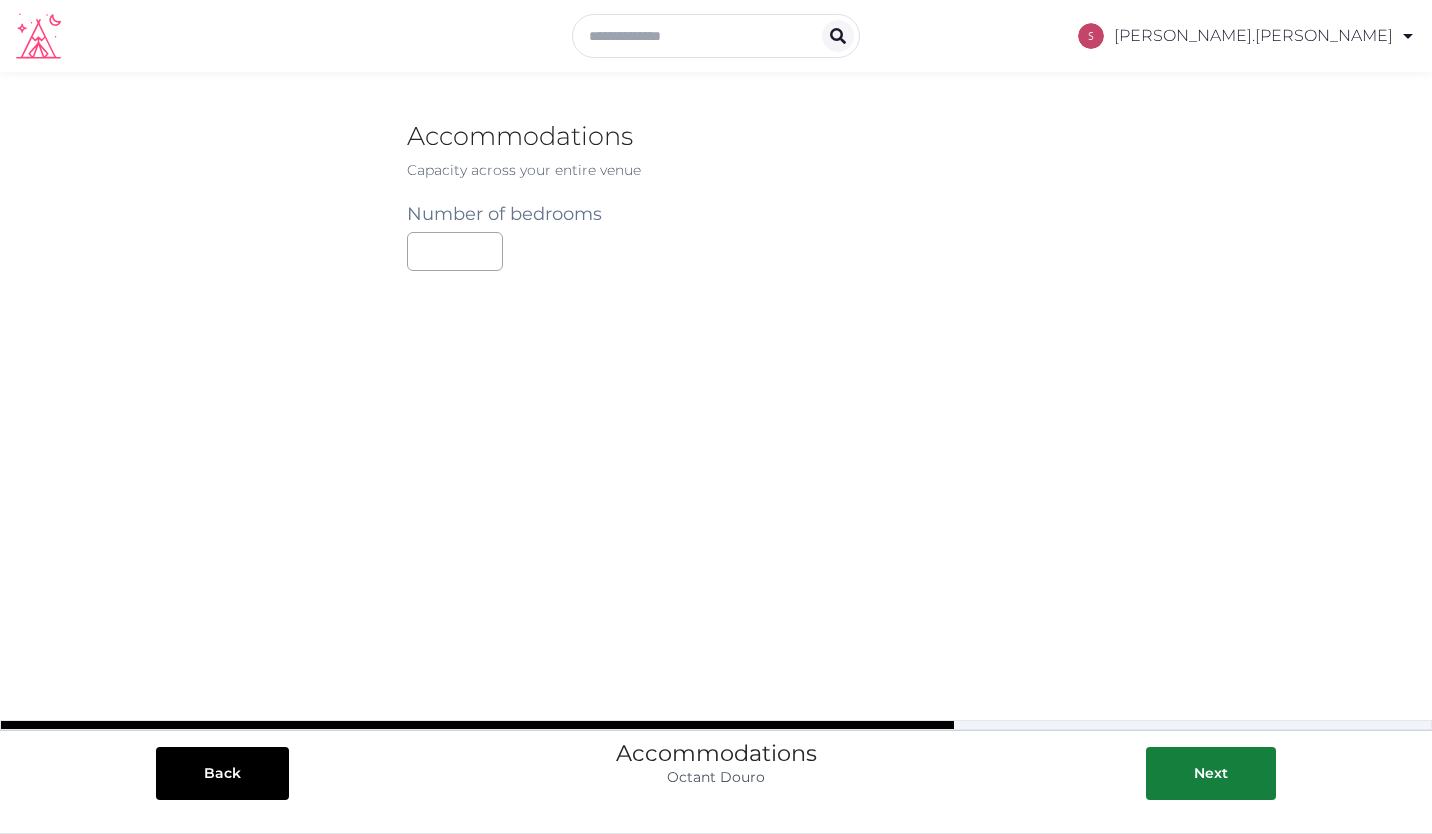 click on "**********" at bounding box center (716, 409) 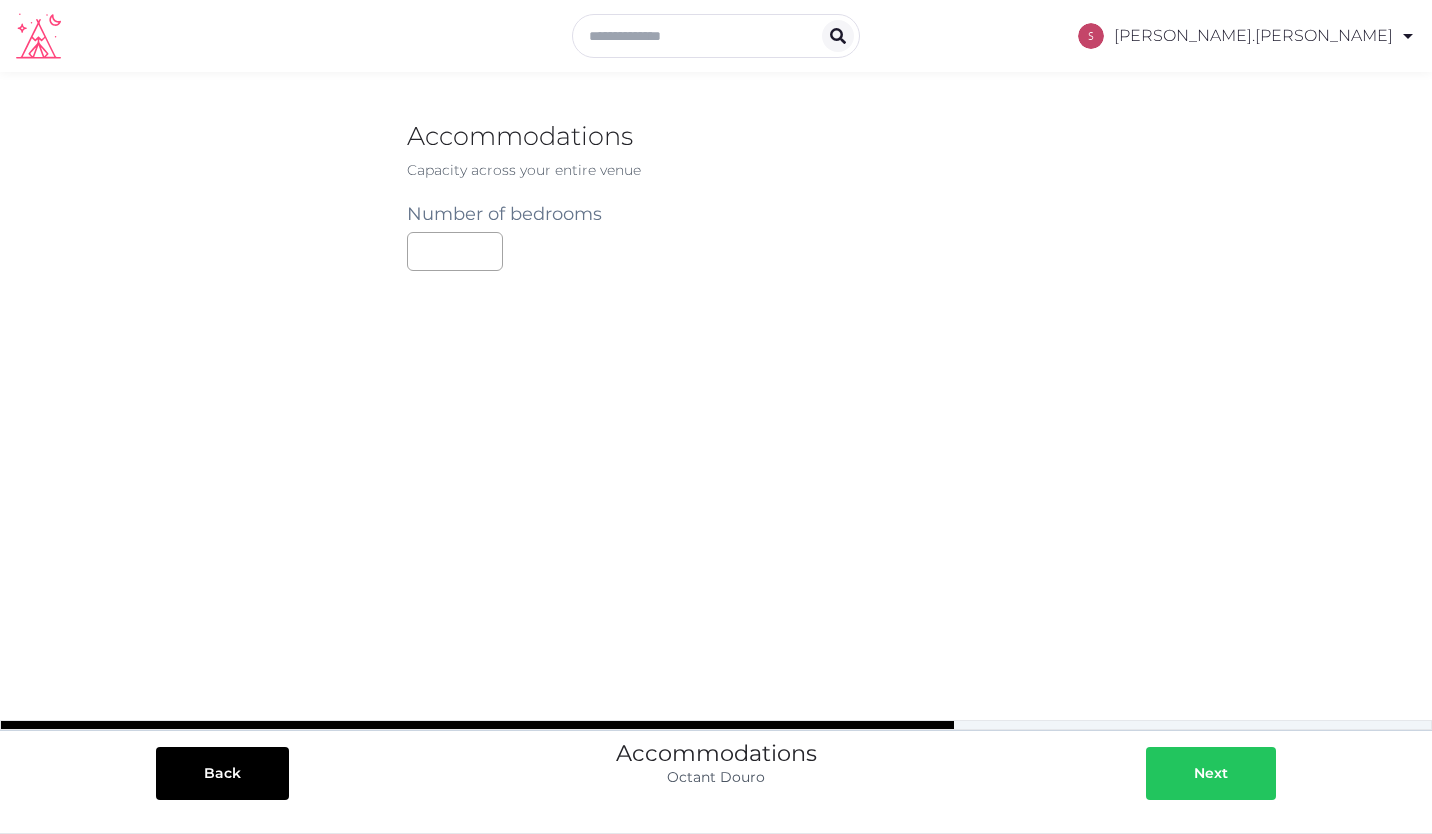 click on "Next" at bounding box center (1211, 773) 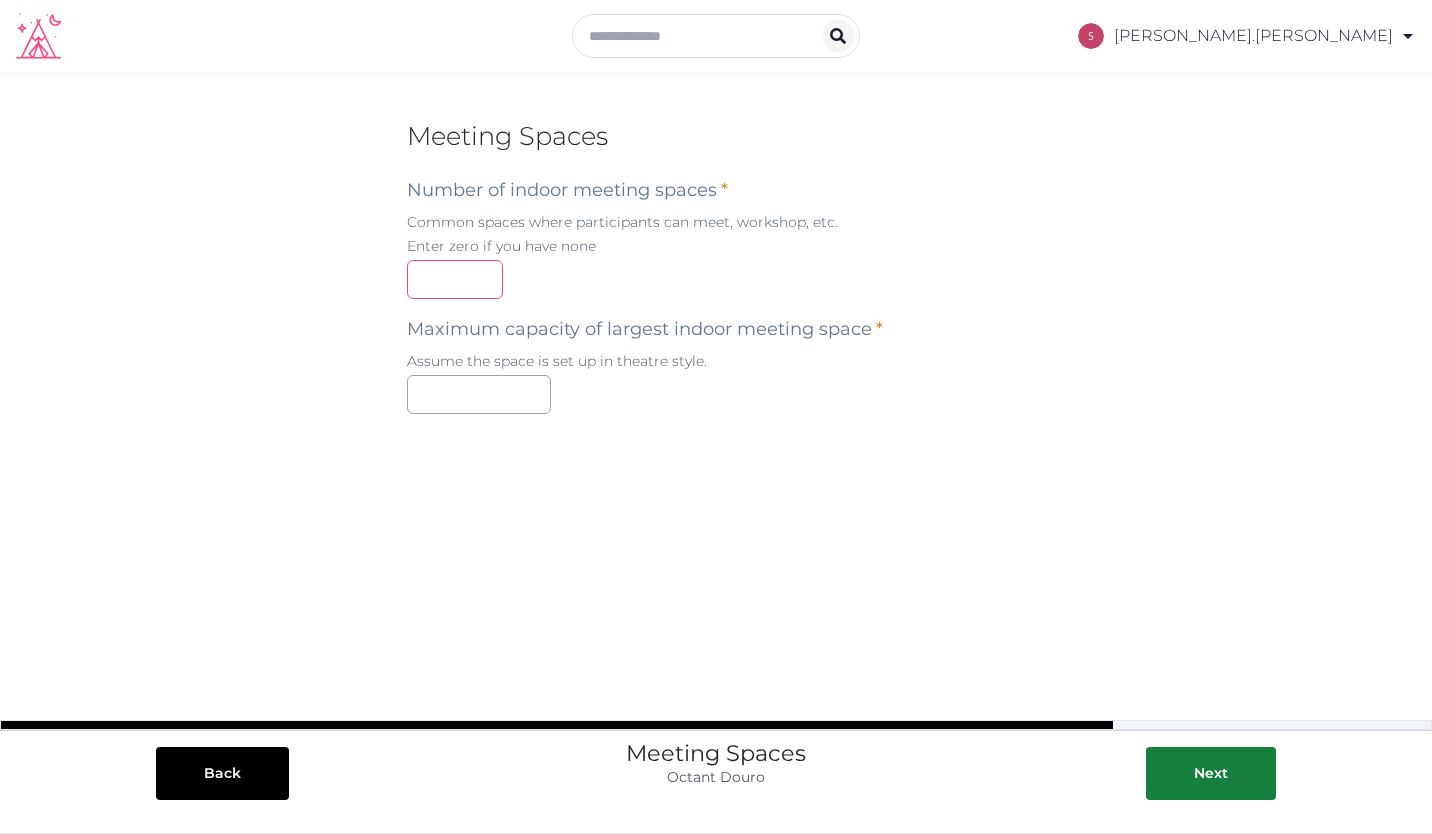 click at bounding box center [455, 279] 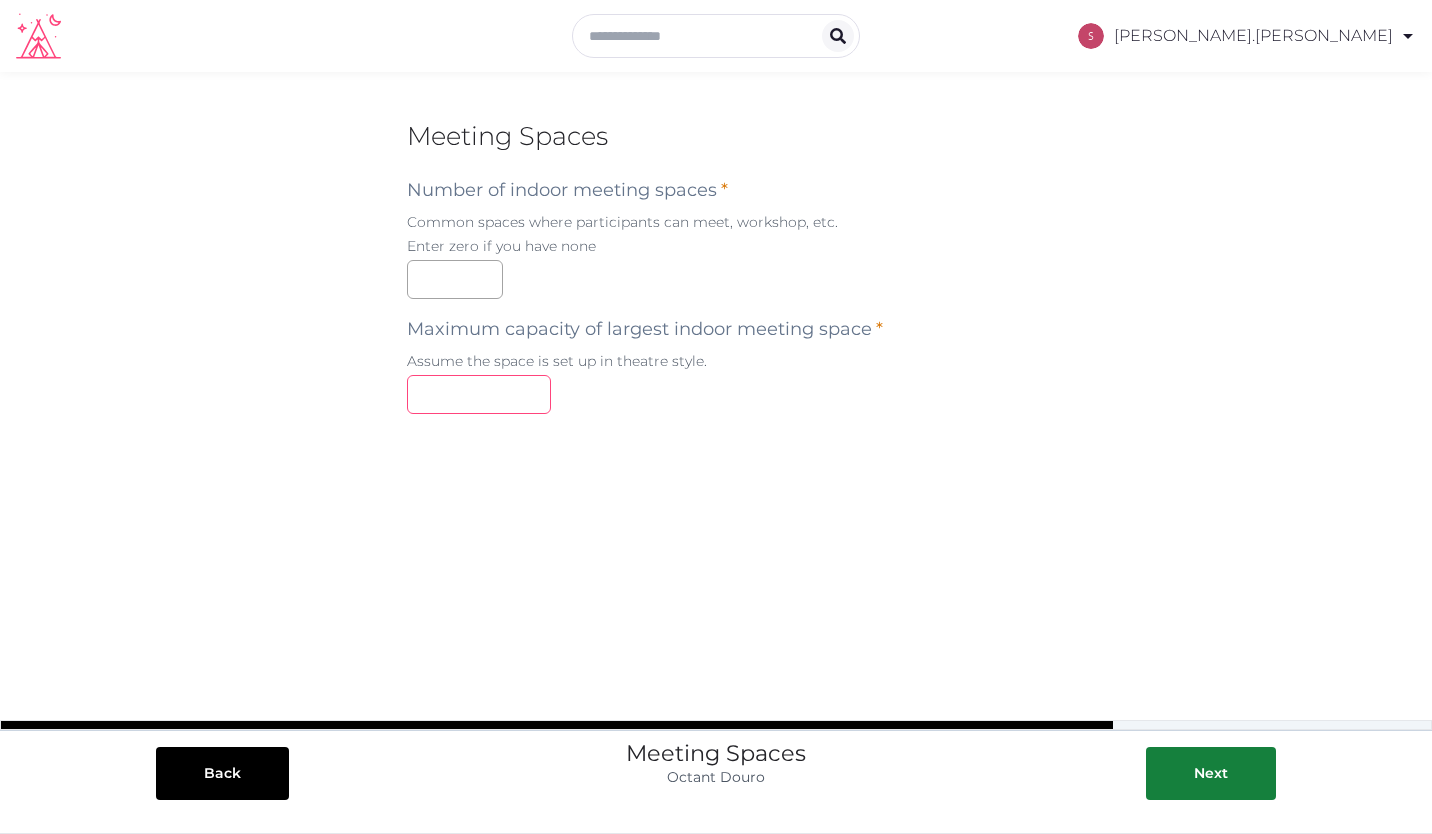 click at bounding box center (479, 394) 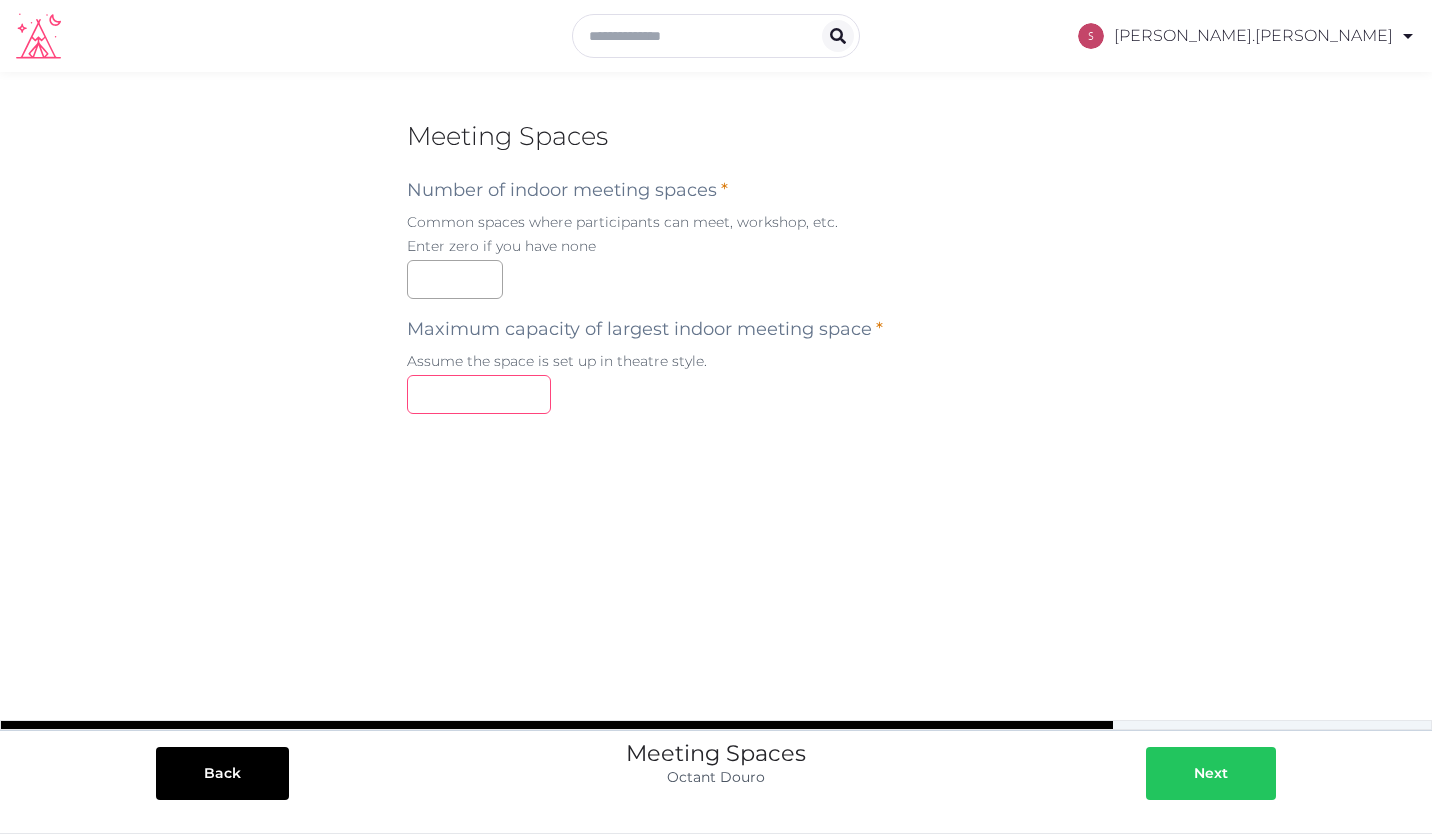 type on "***" 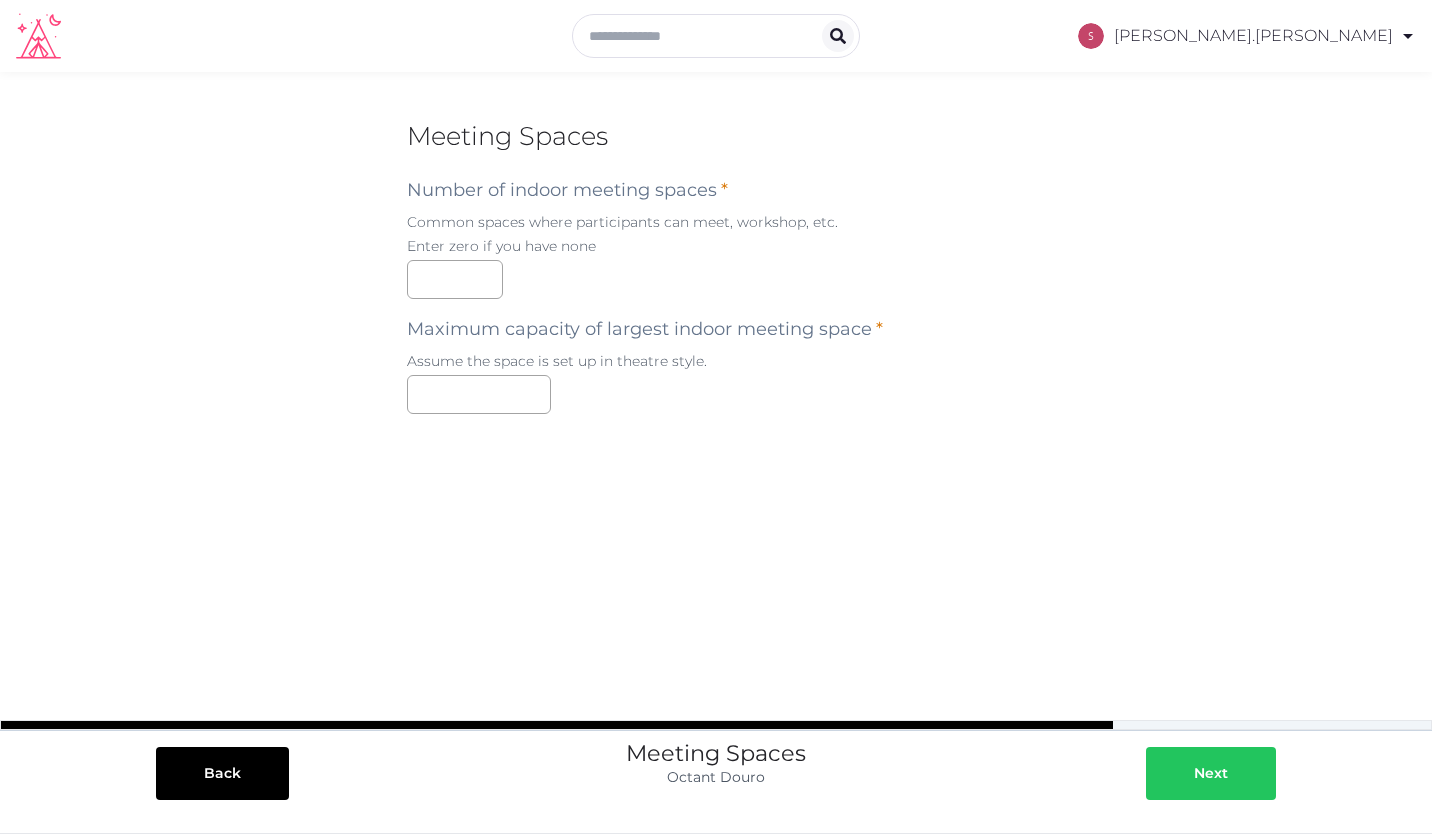 click on "Next" at bounding box center [1211, 773] 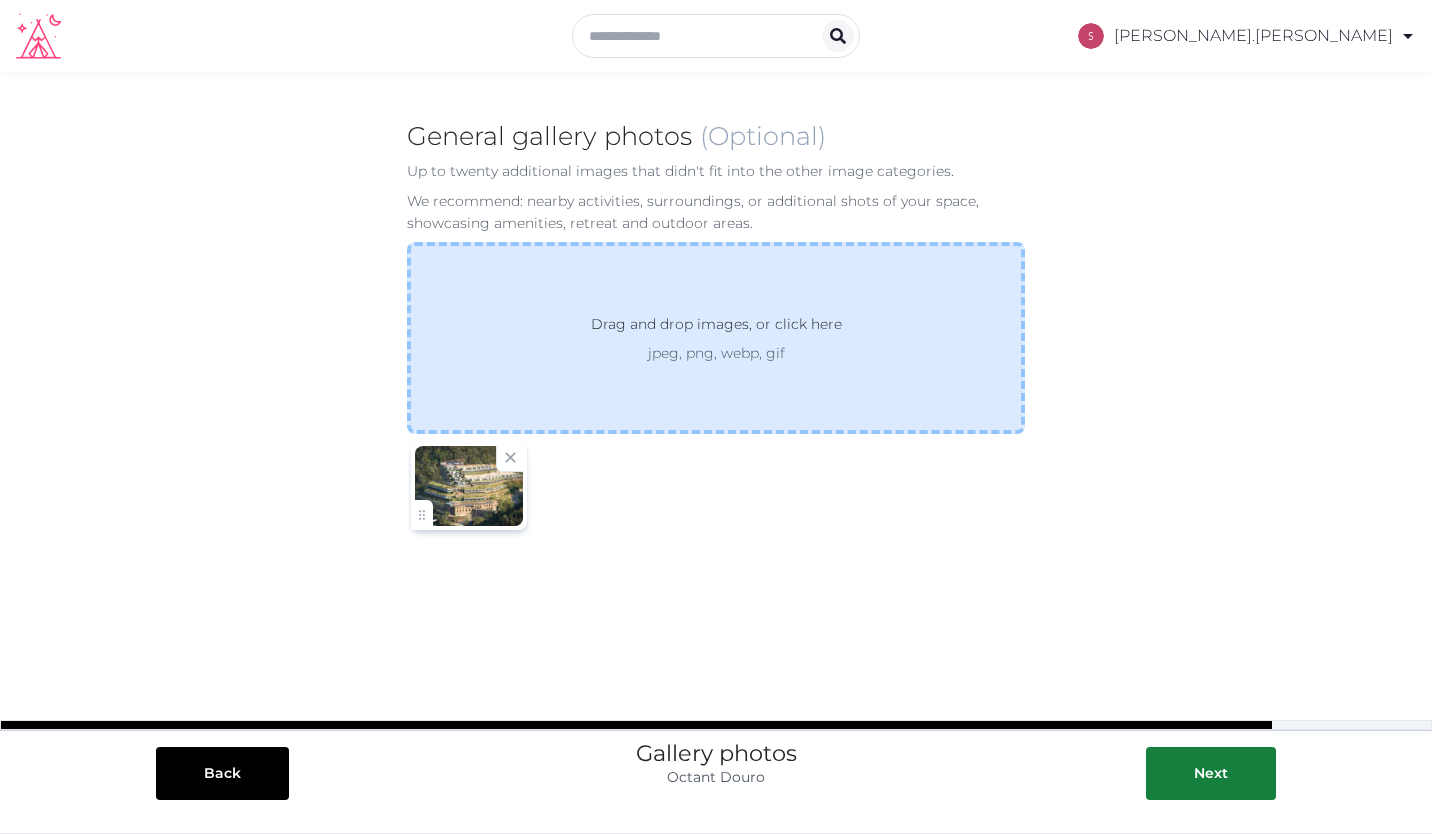 click on "Drag and drop images, or click here" at bounding box center (716, 328) 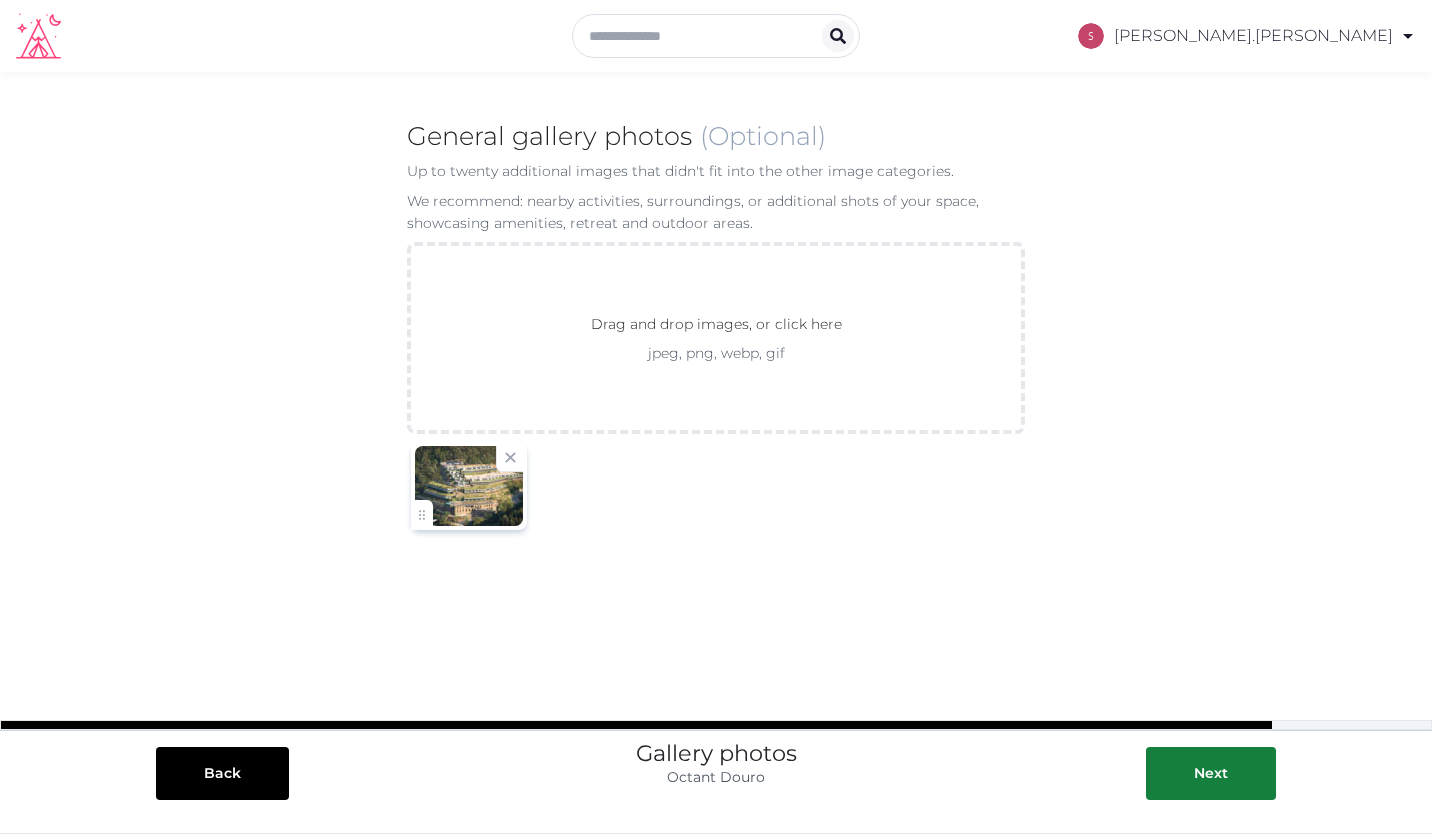 click at bounding box center [716, 487] 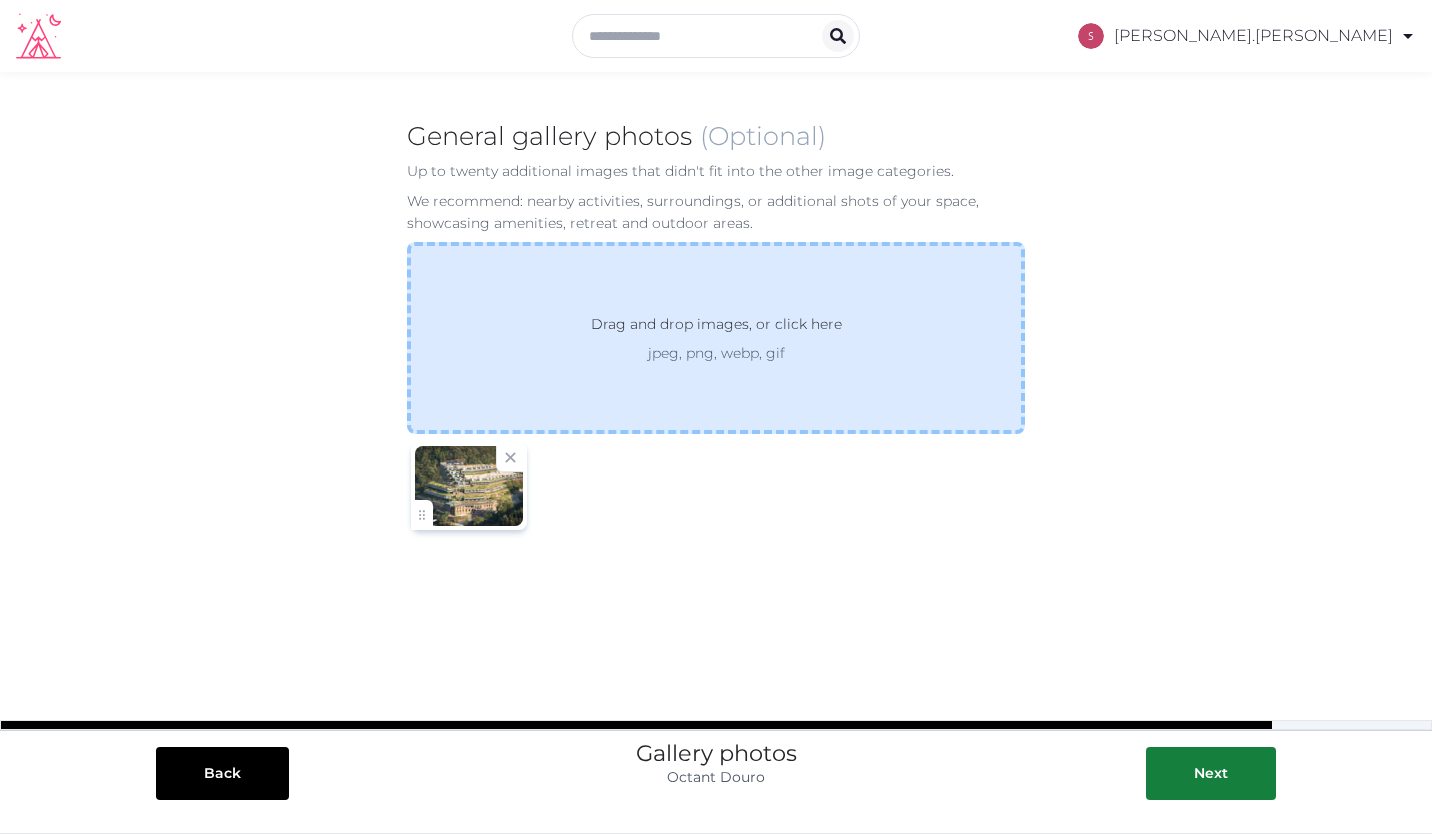 click on "Drag and drop images, or click here" at bounding box center [716, 328] 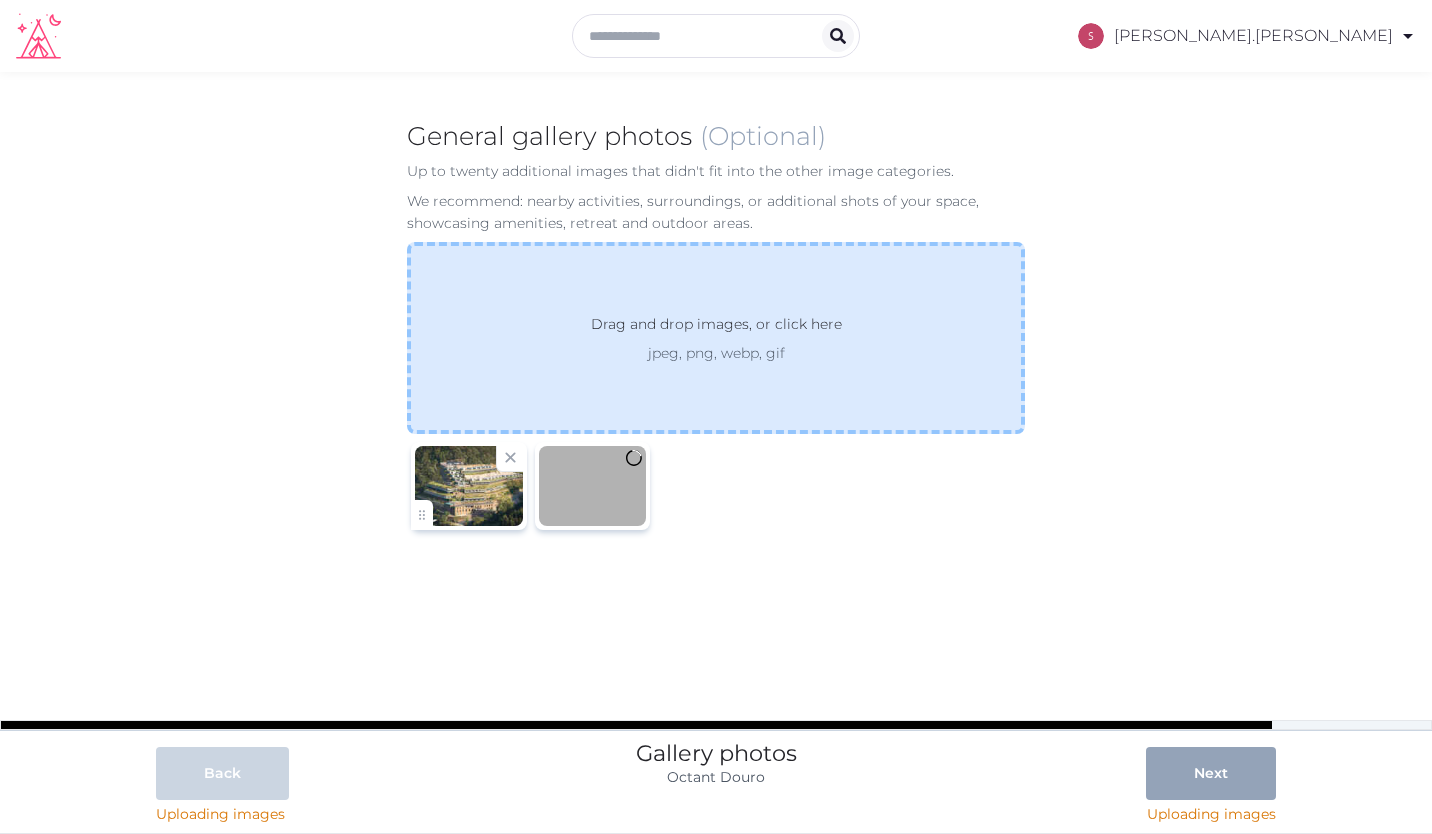 click on "jpeg, png, webp, gif" at bounding box center (716, 353) 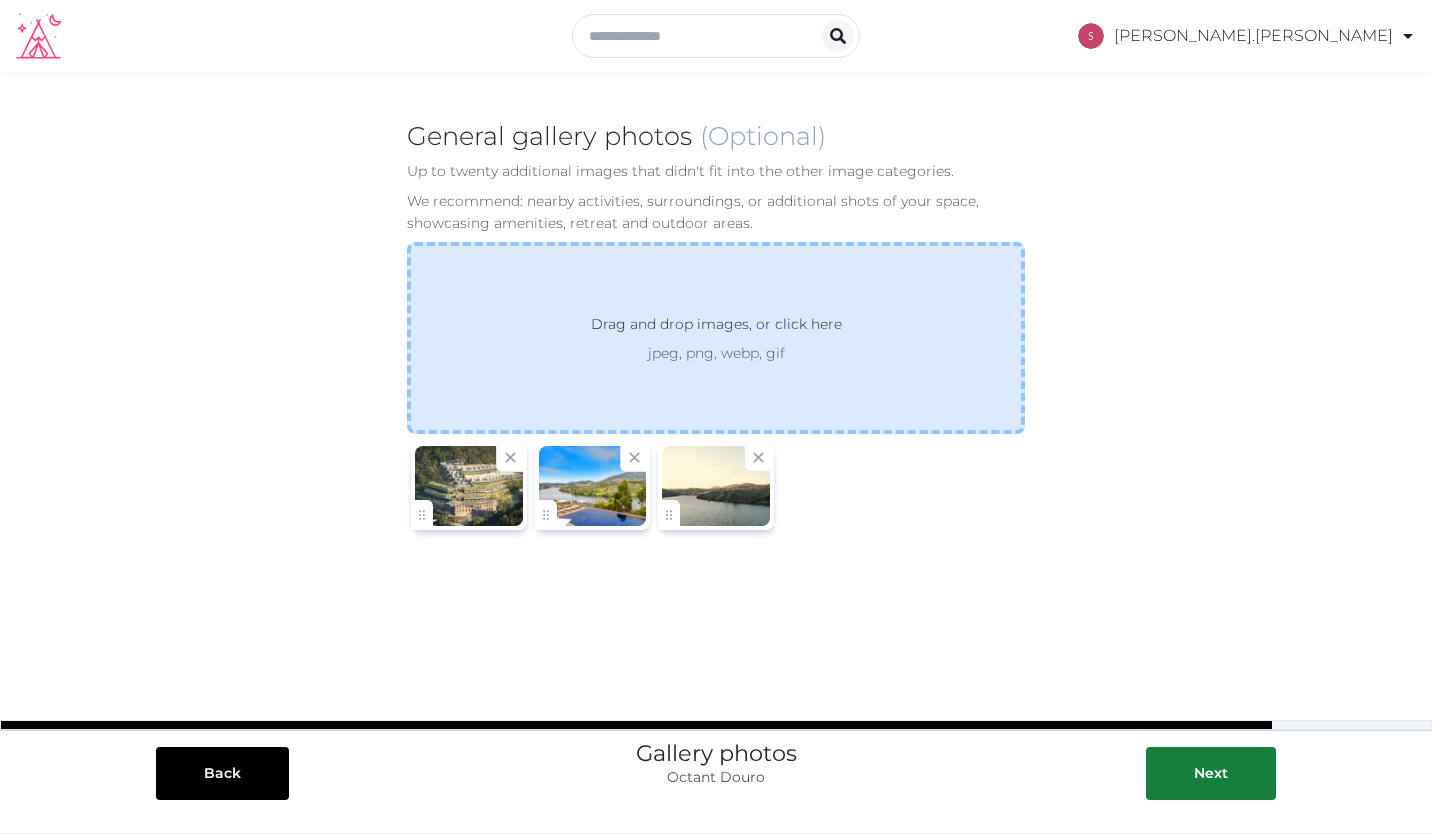 click on "jpeg, png, webp, gif" at bounding box center [716, 353] 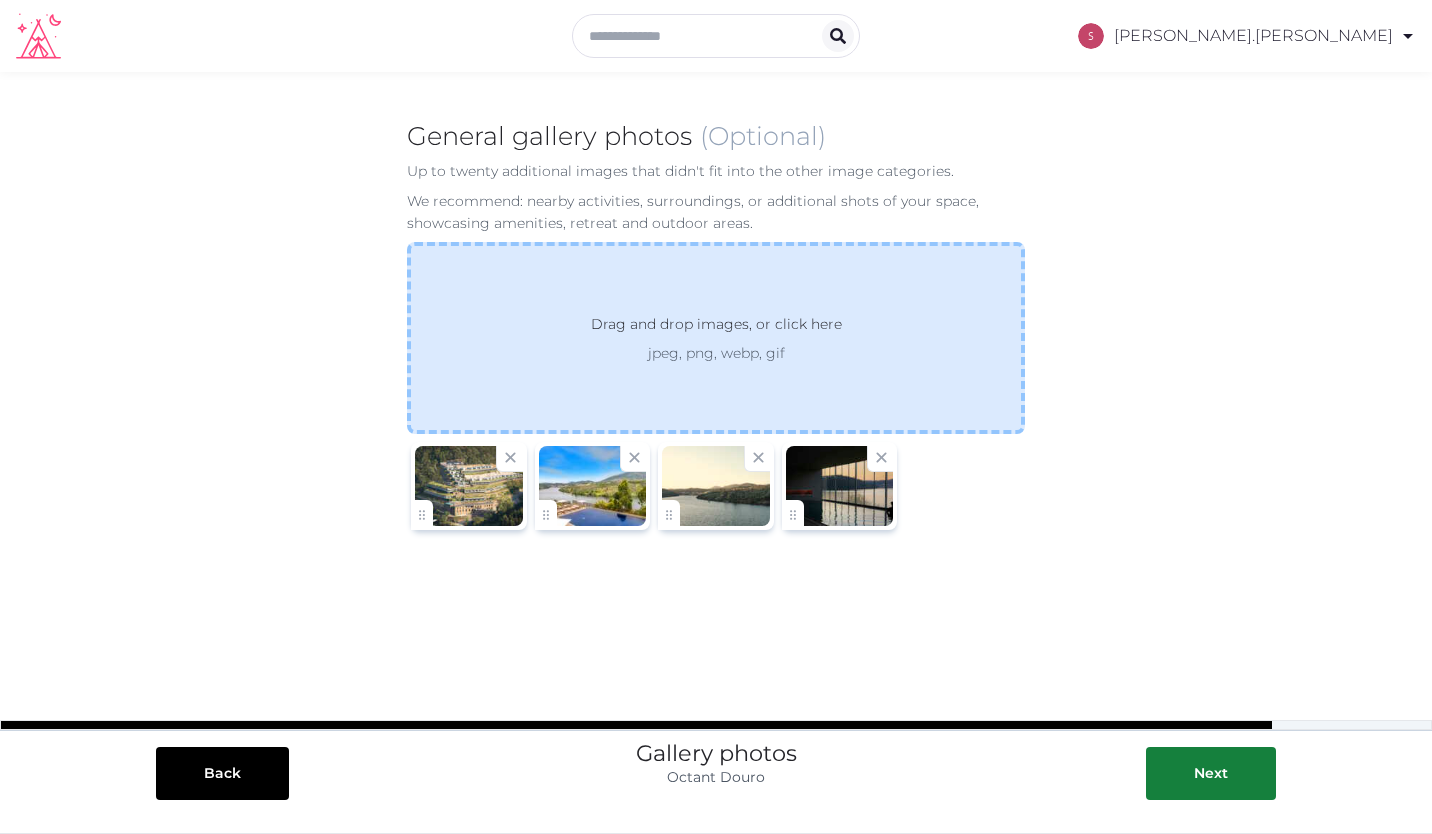 click on "jpeg, png, webp, gif" at bounding box center [716, 353] 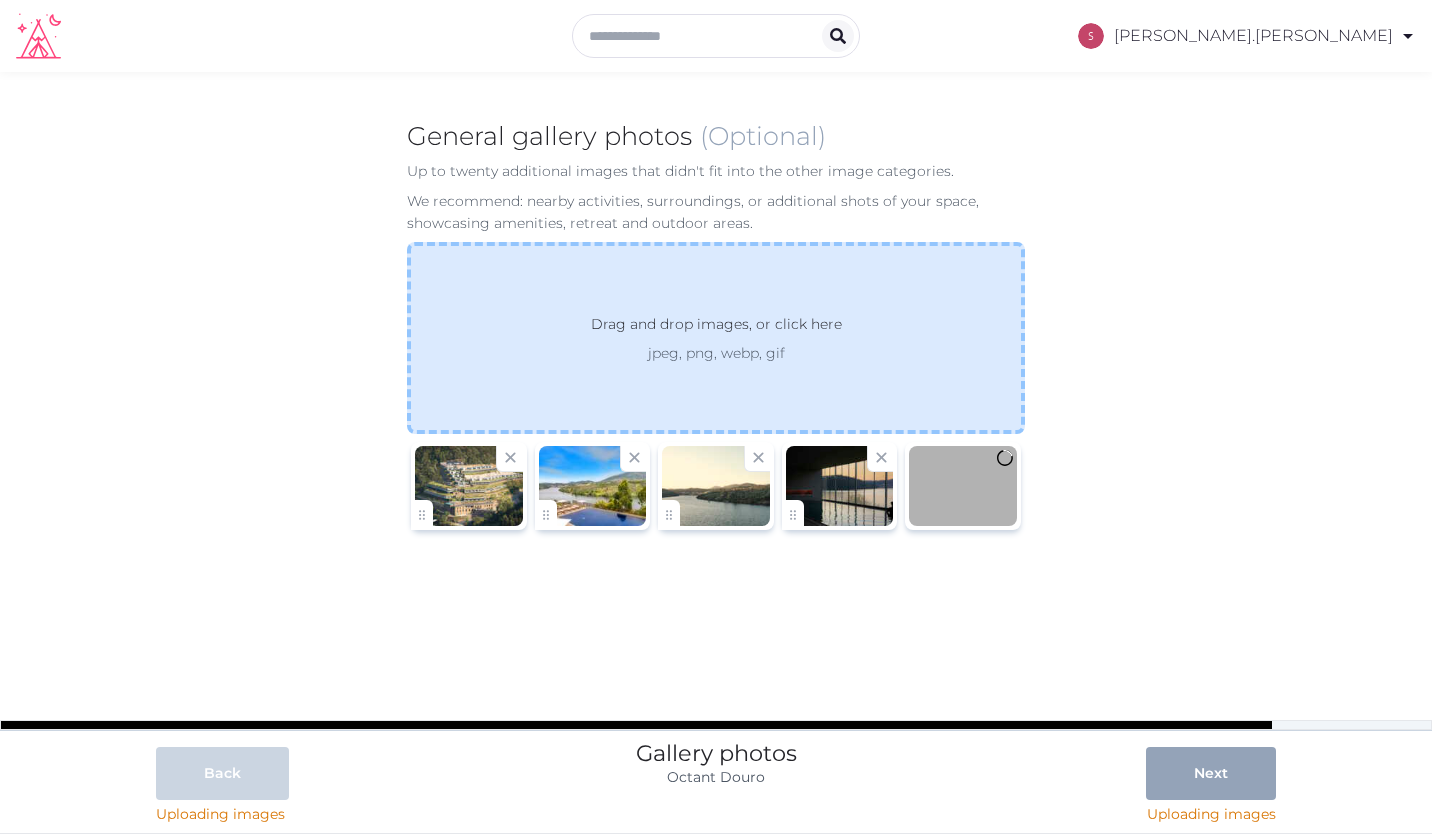 click on "Drag and drop images, or click here" at bounding box center [716, 328] 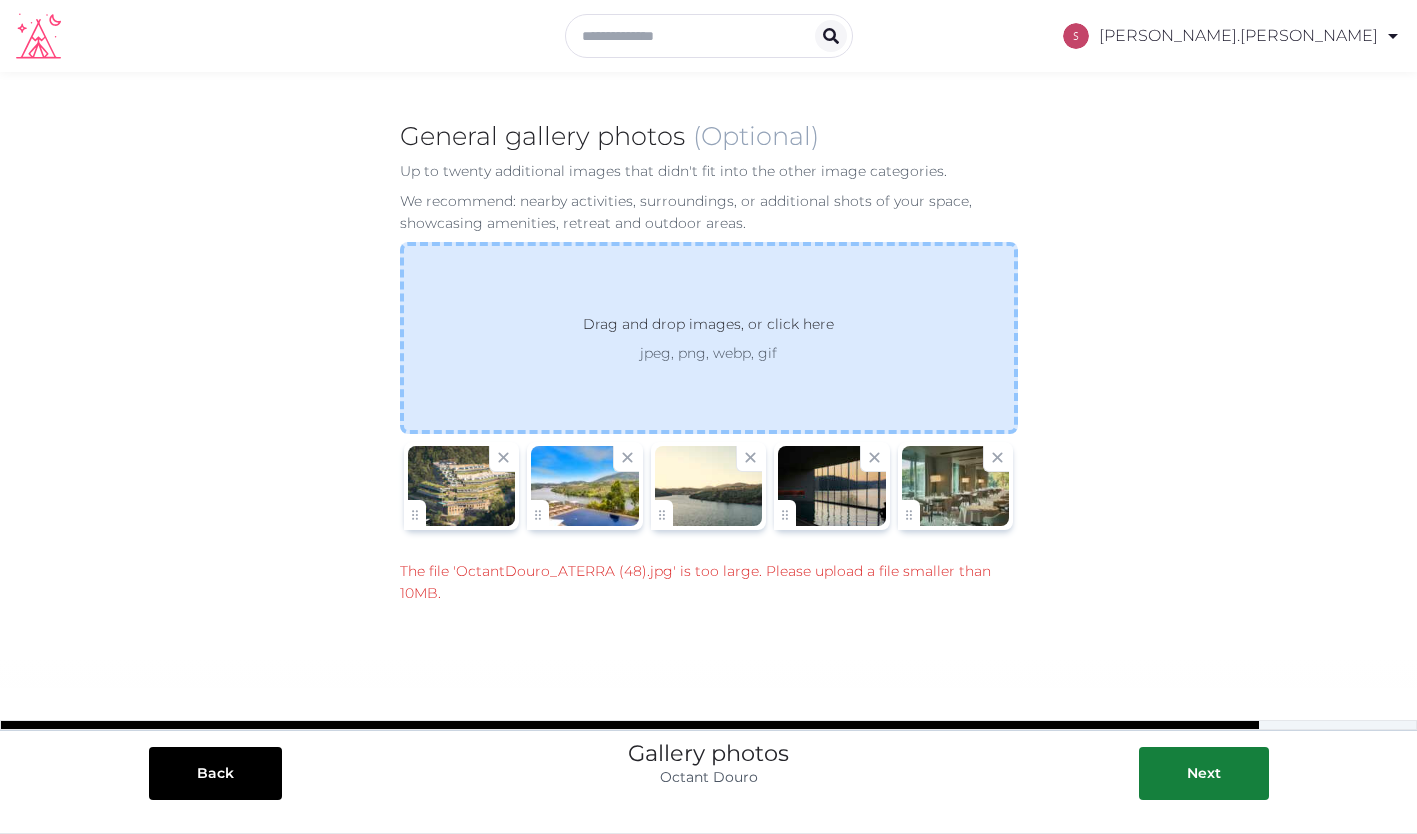 click on "Drag and drop images, or click here" at bounding box center [708, 328] 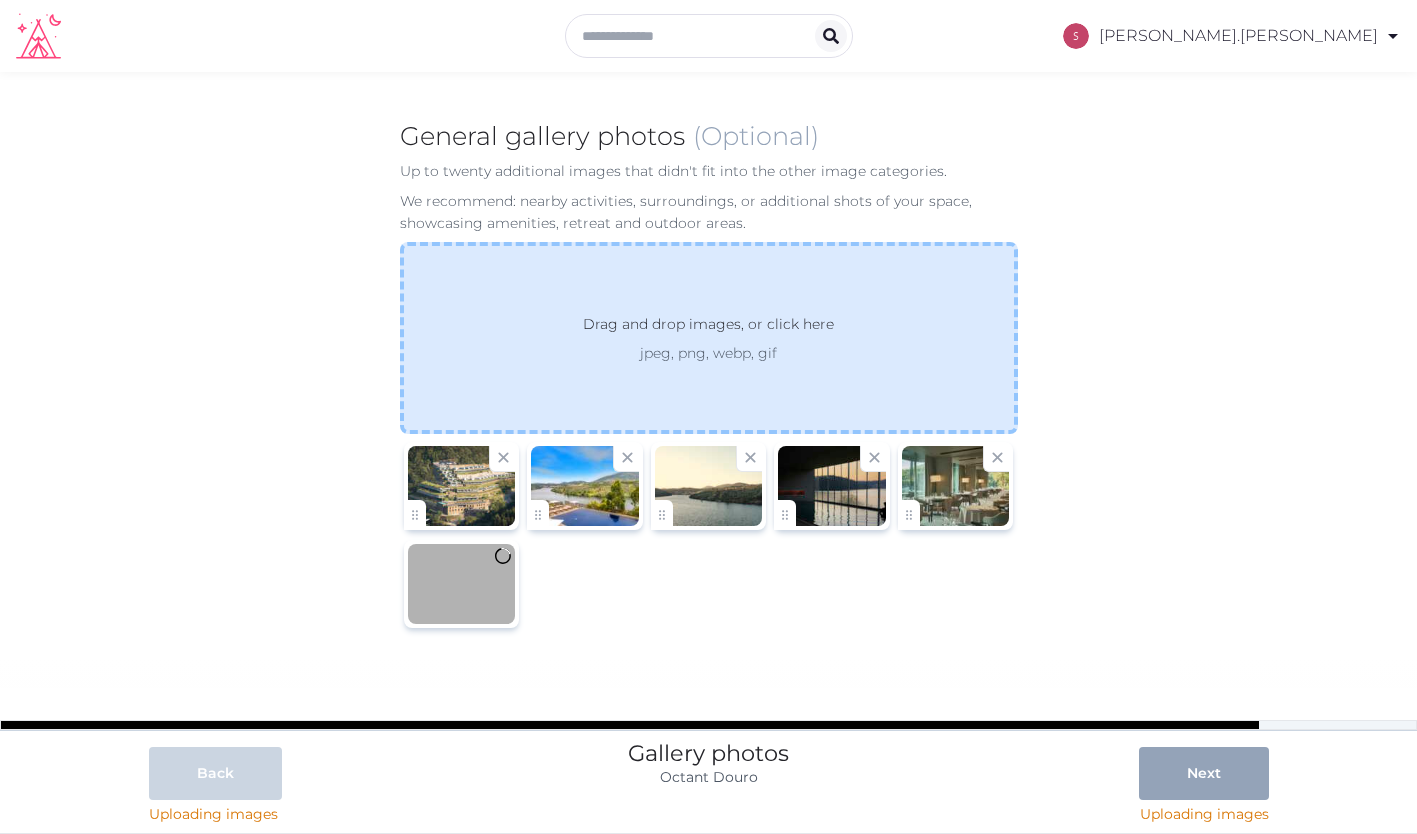 click on "Drag and drop images, or click here" at bounding box center [708, 328] 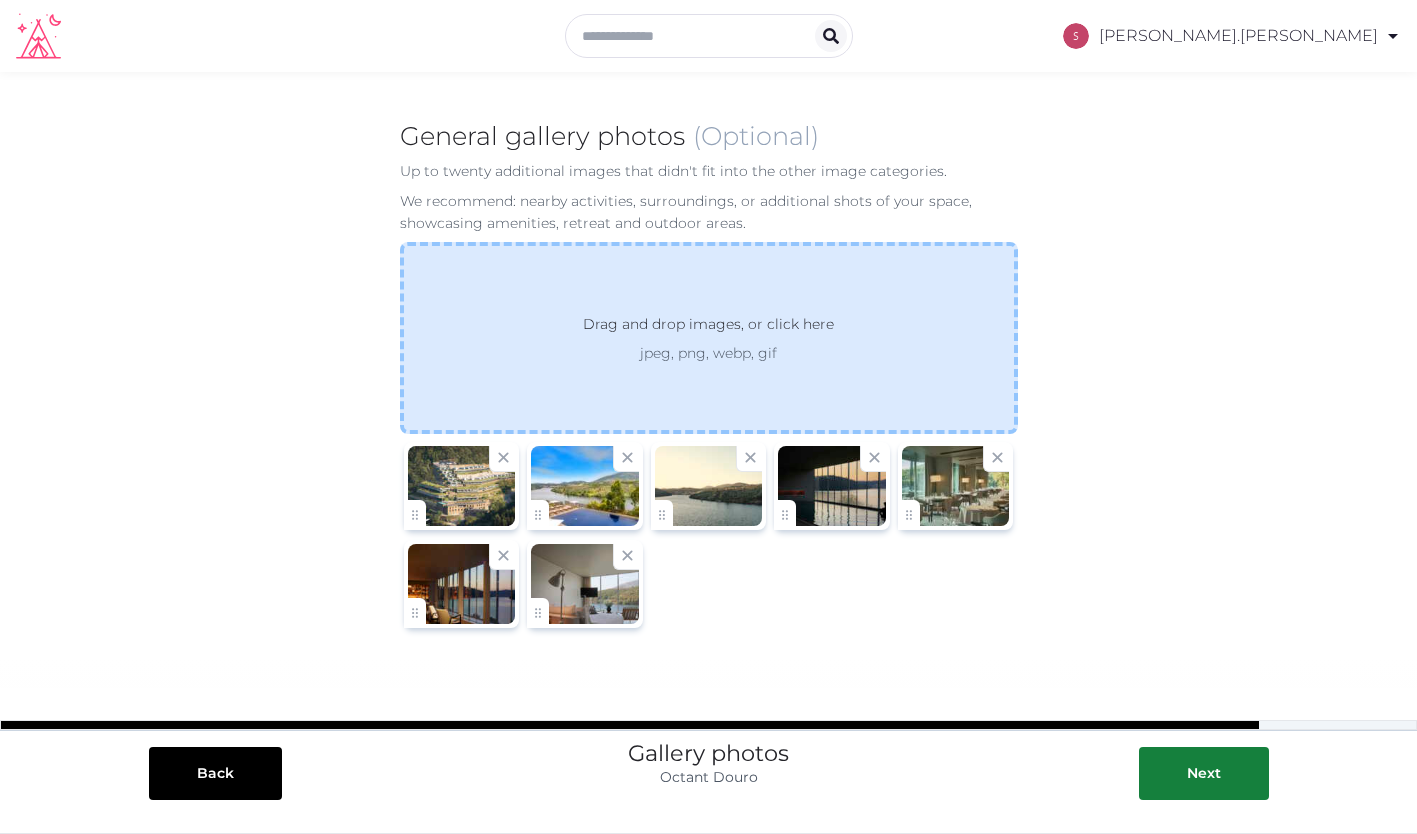 click on "Drag and drop images, or click here" at bounding box center (708, 328) 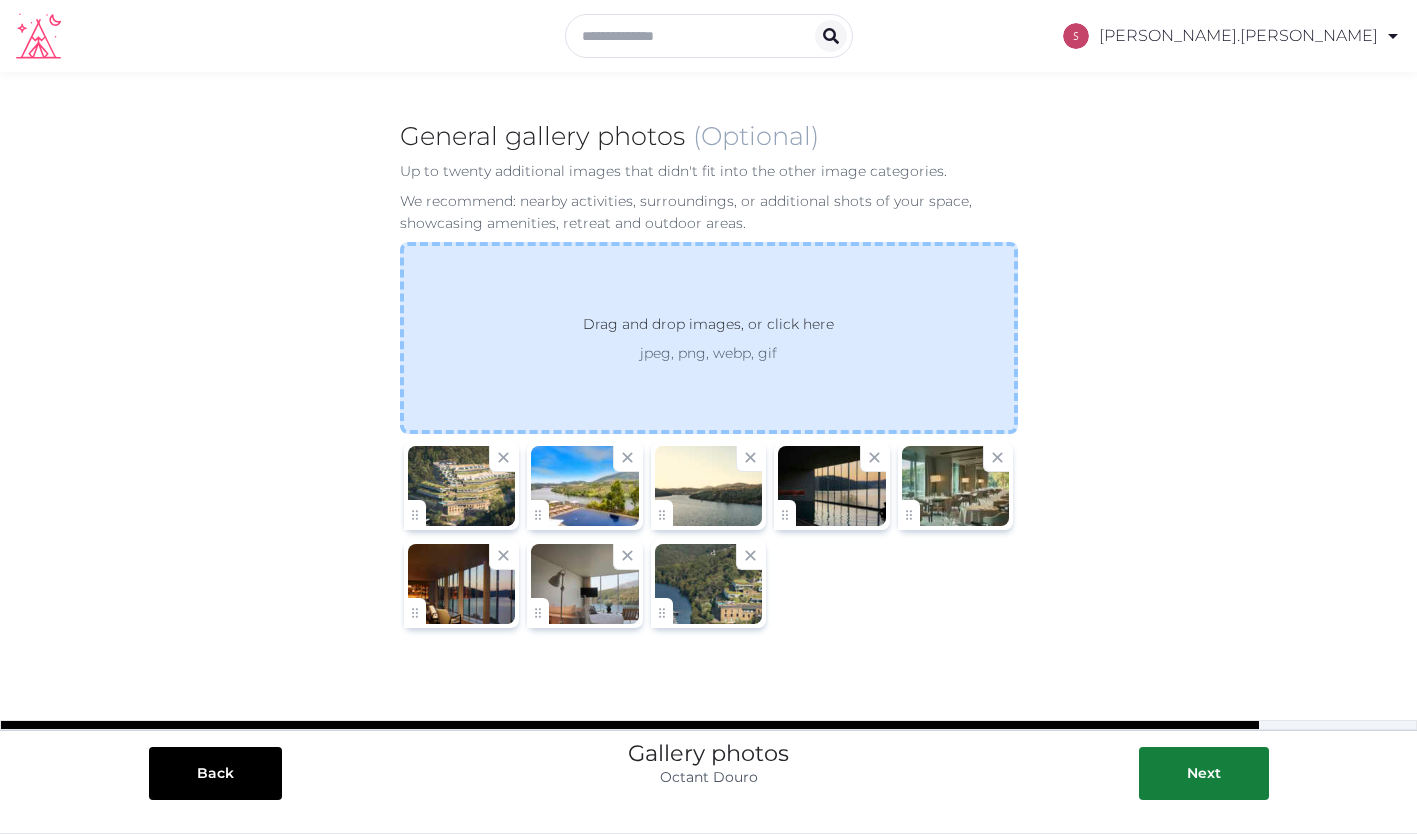 click on "jpeg, png, webp, gif" at bounding box center (708, 353) 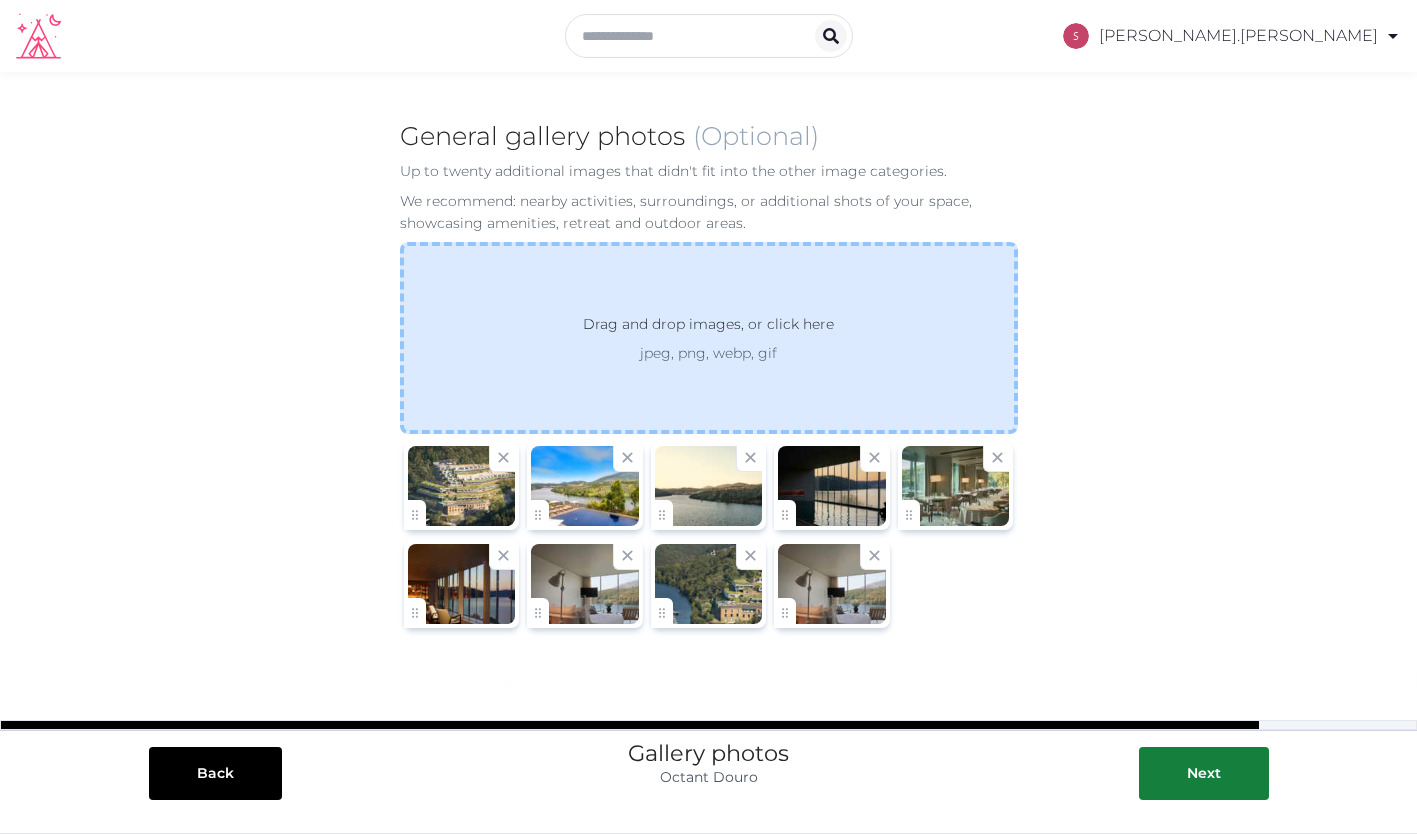 click on "Drag and drop images, or click here" at bounding box center (708, 328) 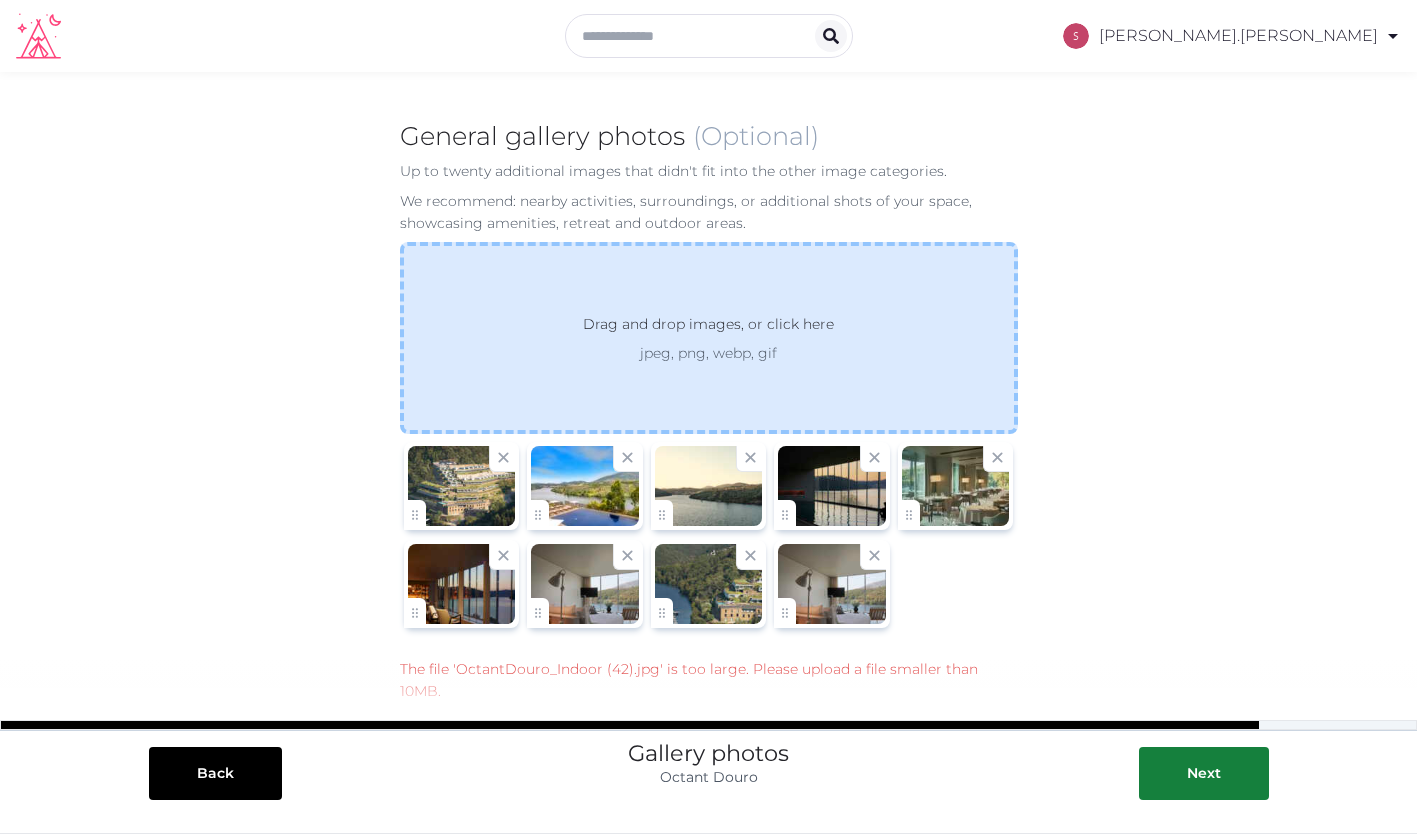 click on "Drag and drop images, or click here" at bounding box center (708, 328) 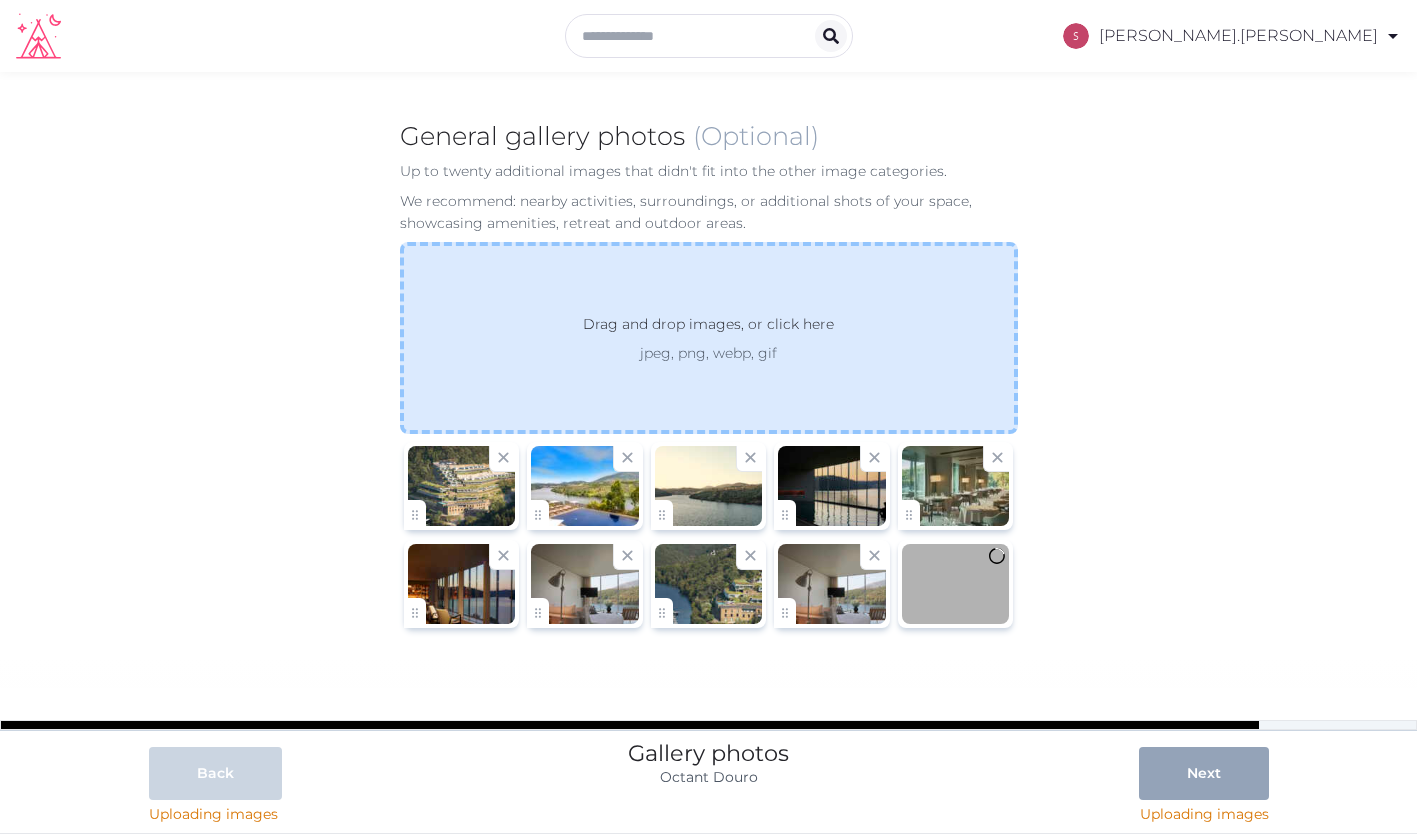 click on "Drag and drop images, or click here" at bounding box center (708, 328) 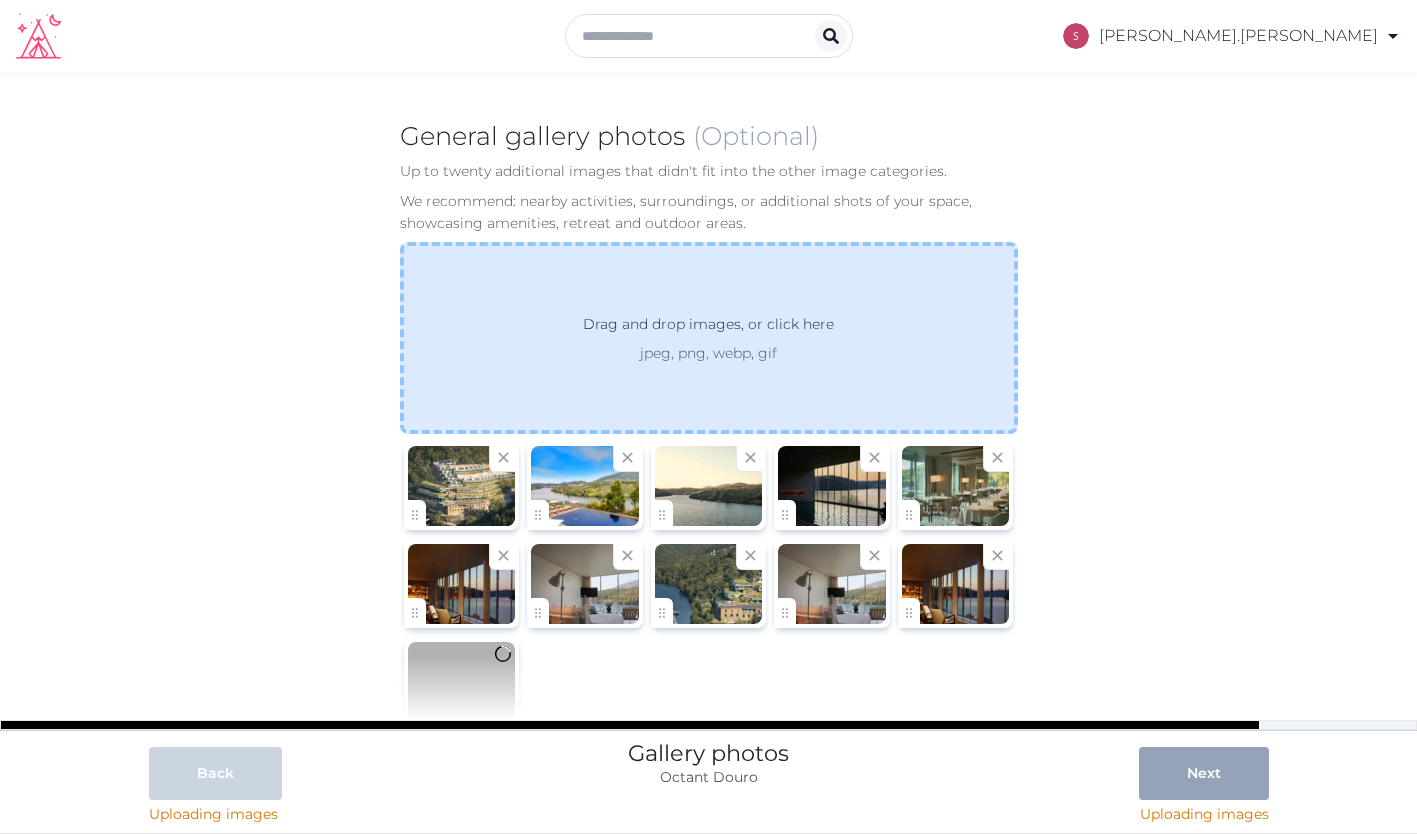 click on "jpeg, png, webp, gif" at bounding box center [708, 353] 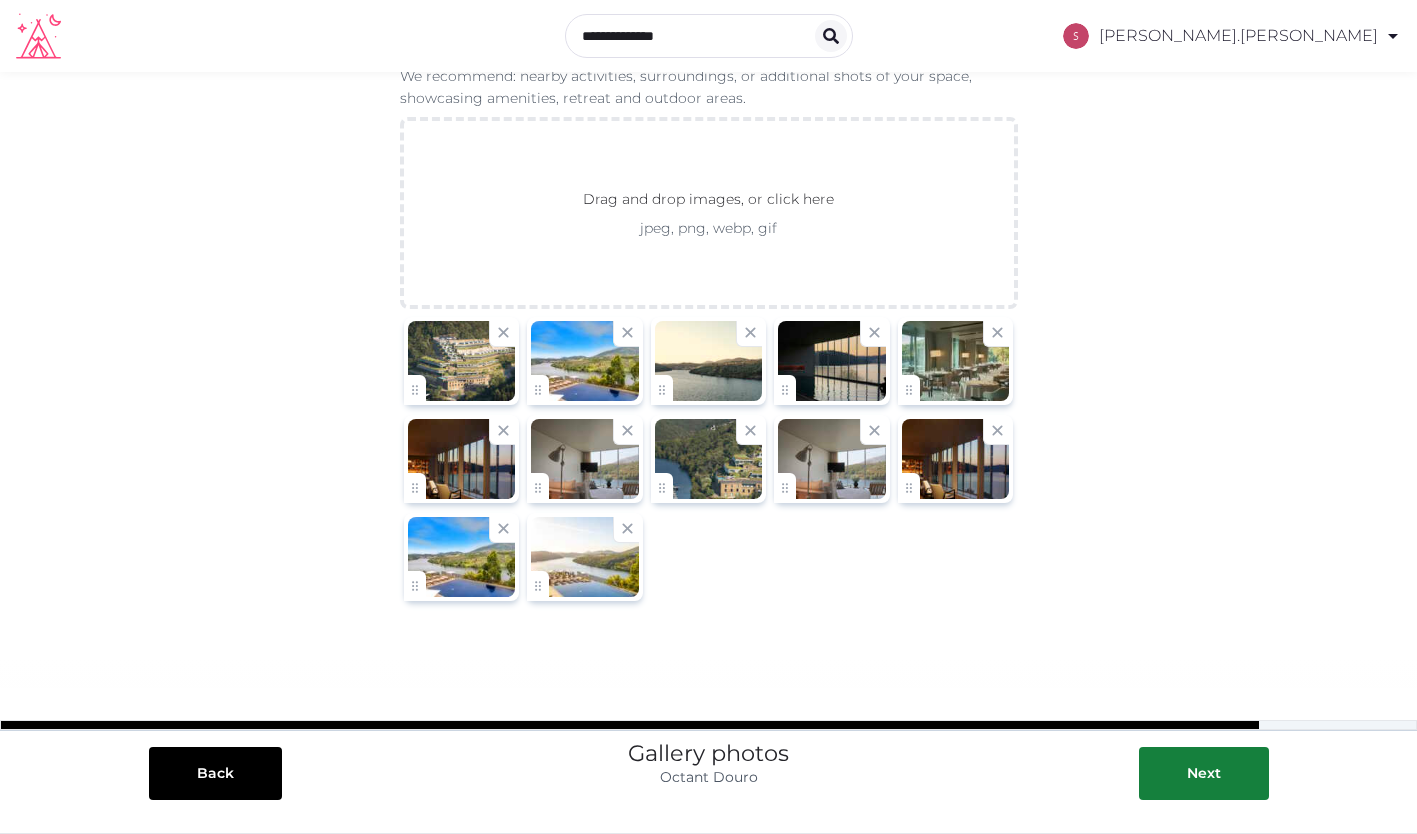 scroll, scrollTop: 124, scrollLeft: 0, axis: vertical 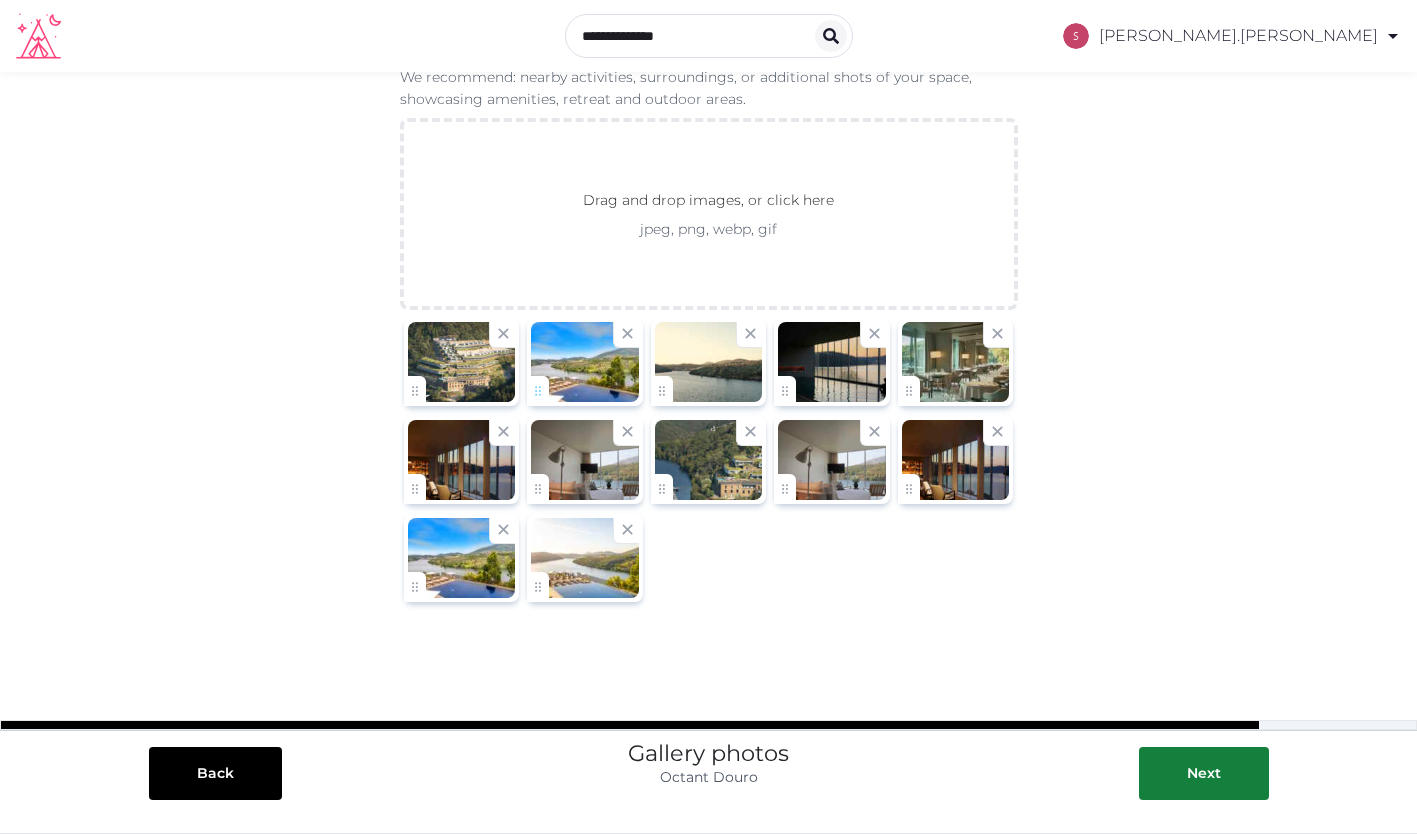 drag, startPoint x: 724, startPoint y: 361, endPoint x: 540, endPoint y: 367, distance: 184.0978 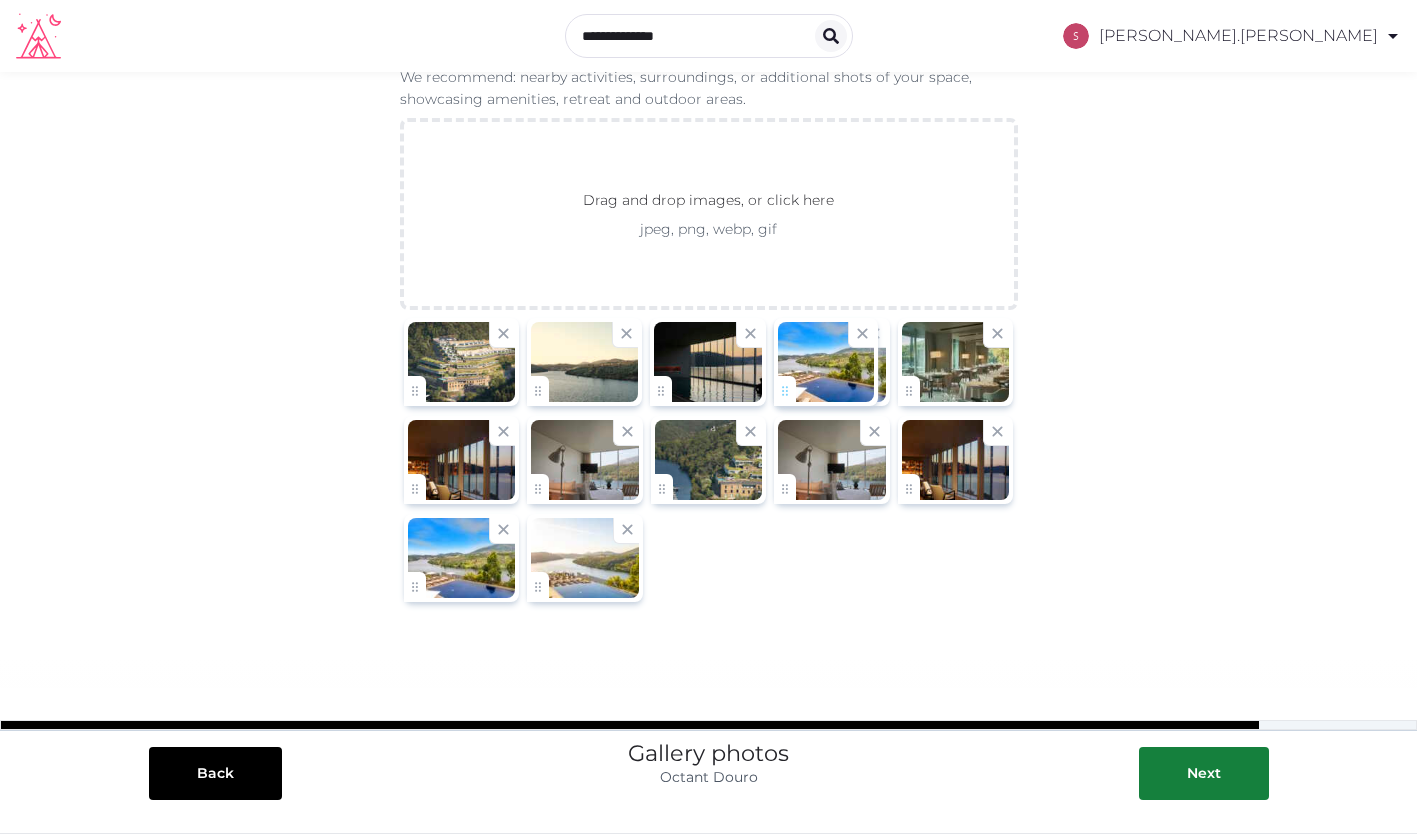 drag, startPoint x: 560, startPoint y: 368, endPoint x: 767, endPoint y: 372, distance: 207.03865 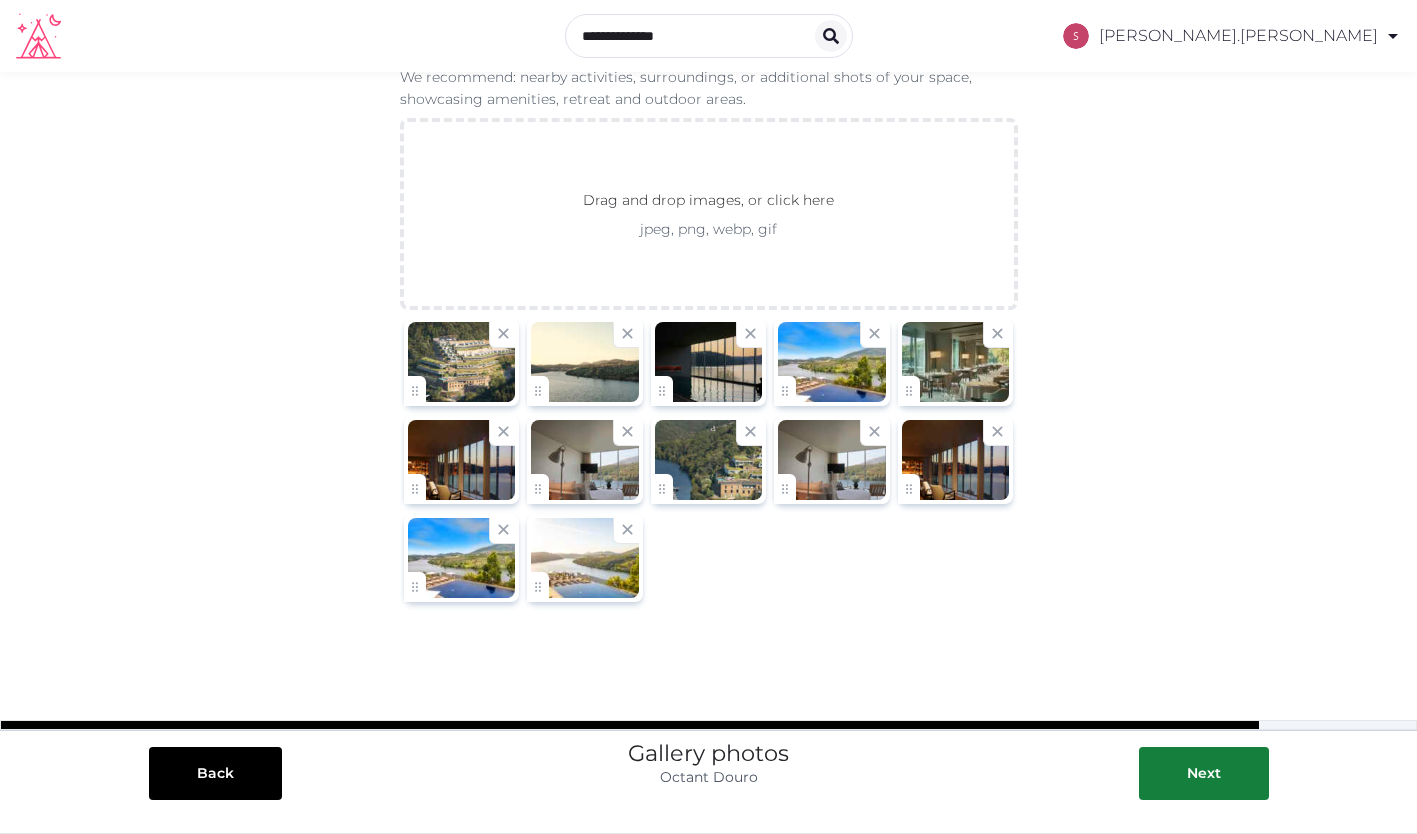 drag, startPoint x: 698, startPoint y: 375, endPoint x: 867, endPoint y: 369, distance: 169.10648 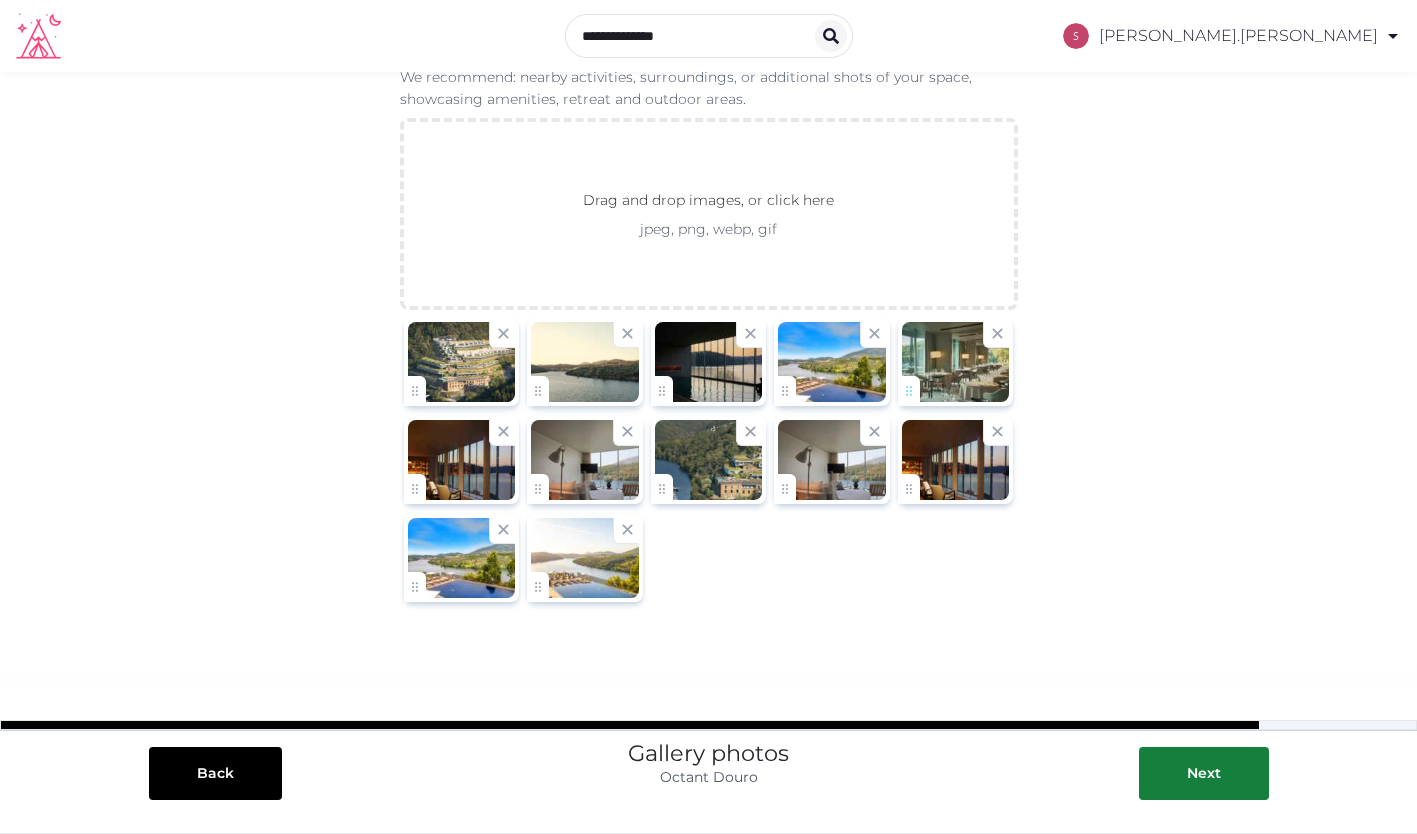 drag, startPoint x: 692, startPoint y: 374, endPoint x: 914, endPoint y: 384, distance: 222.22511 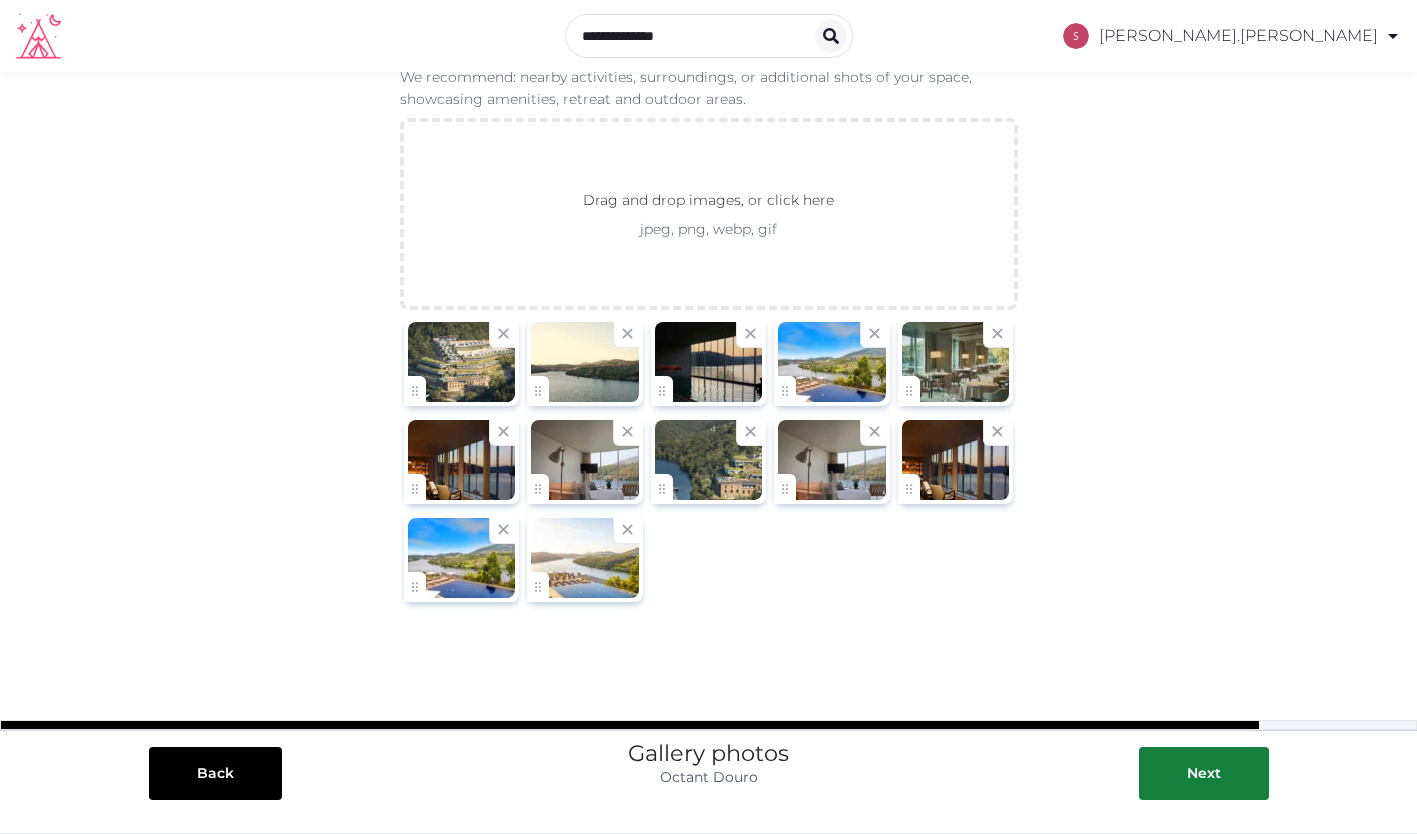 drag, startPoint x: 858, startPoint y: 384, endPoint x: 722, endPoint y: 373, distance: 136.44412 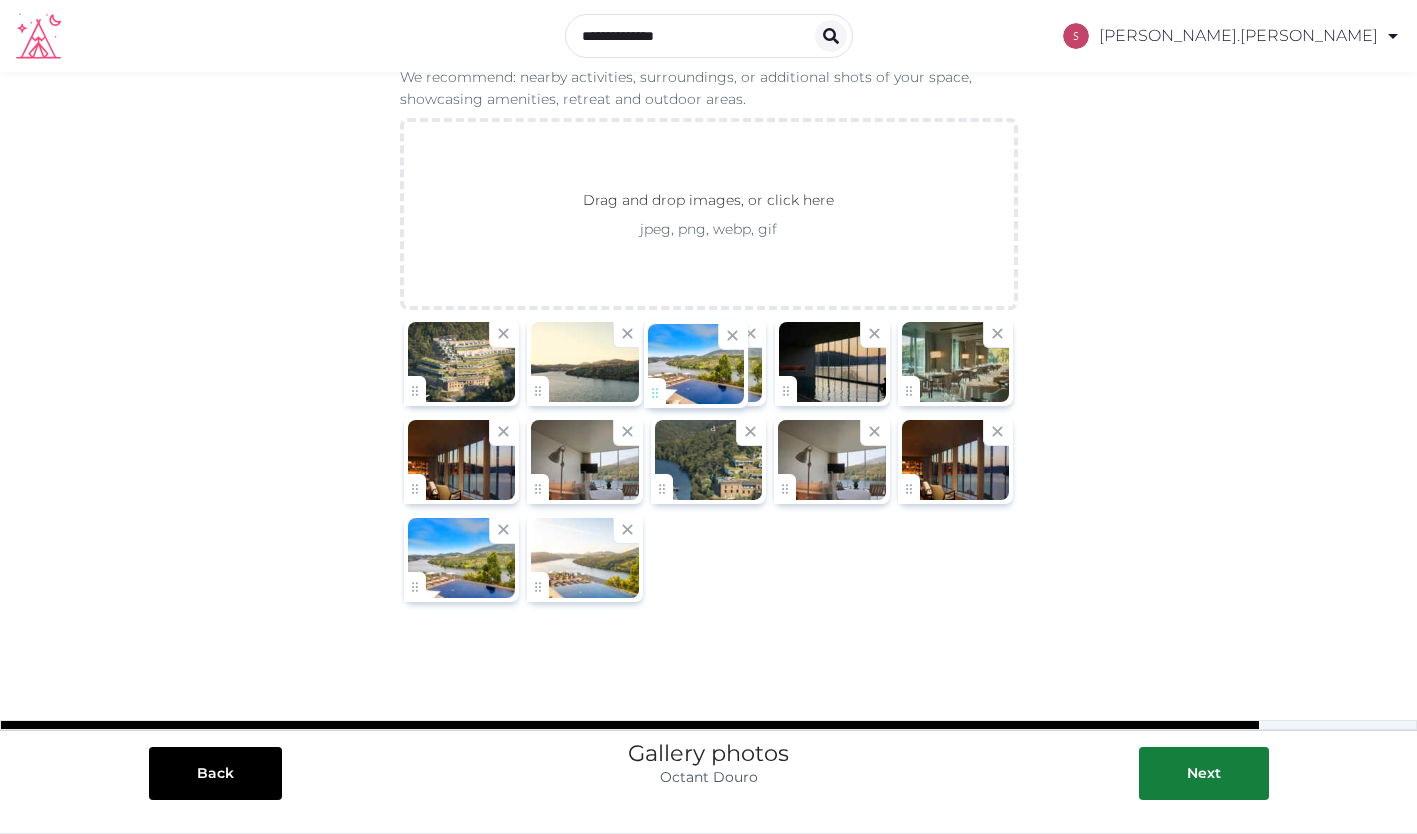 drag, startPoint x: 799, startPoint y: 369, endPoint x: 669, endPoint y: 370, distance: 130.00385 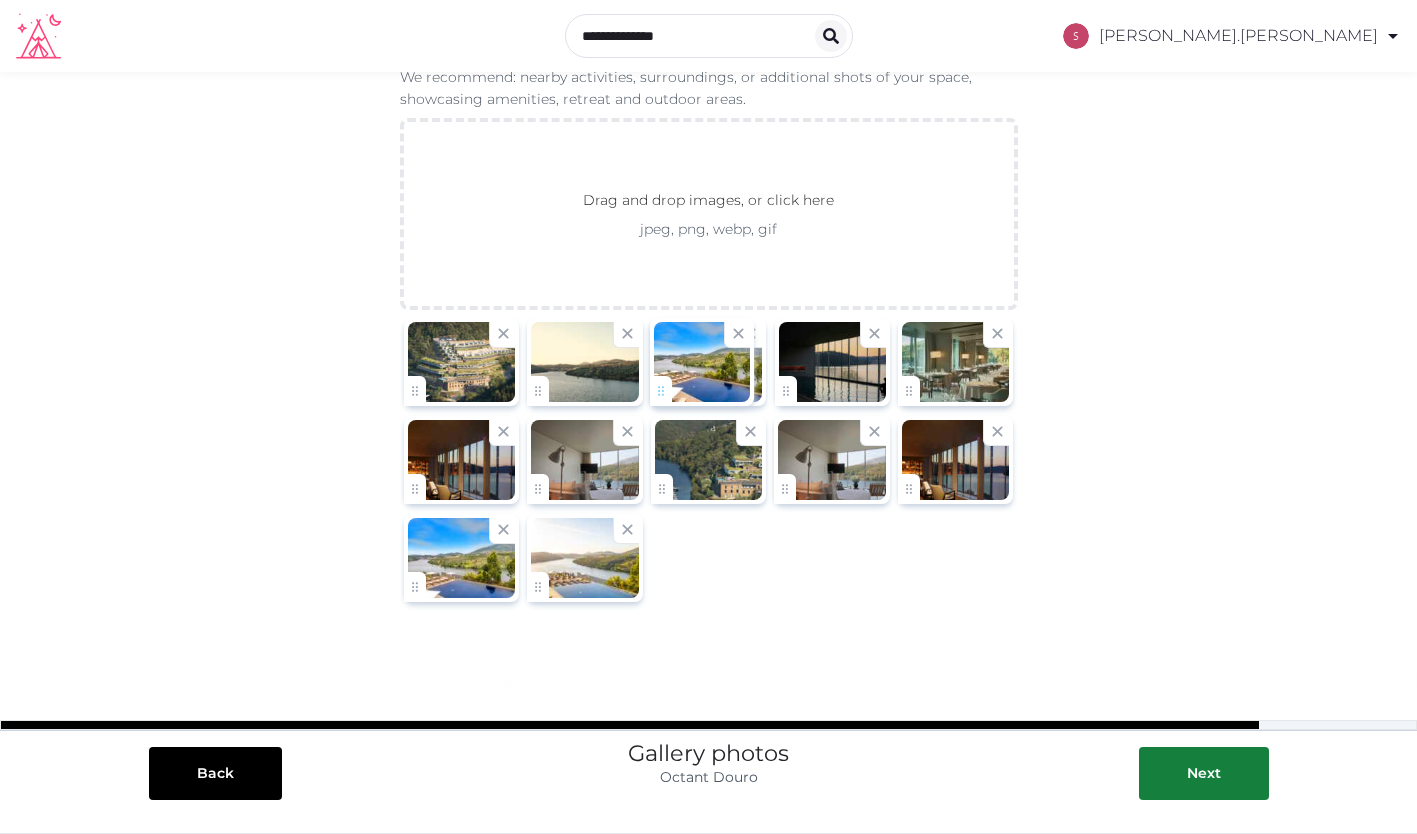 click on "**********" at bounding box center (708, 366) 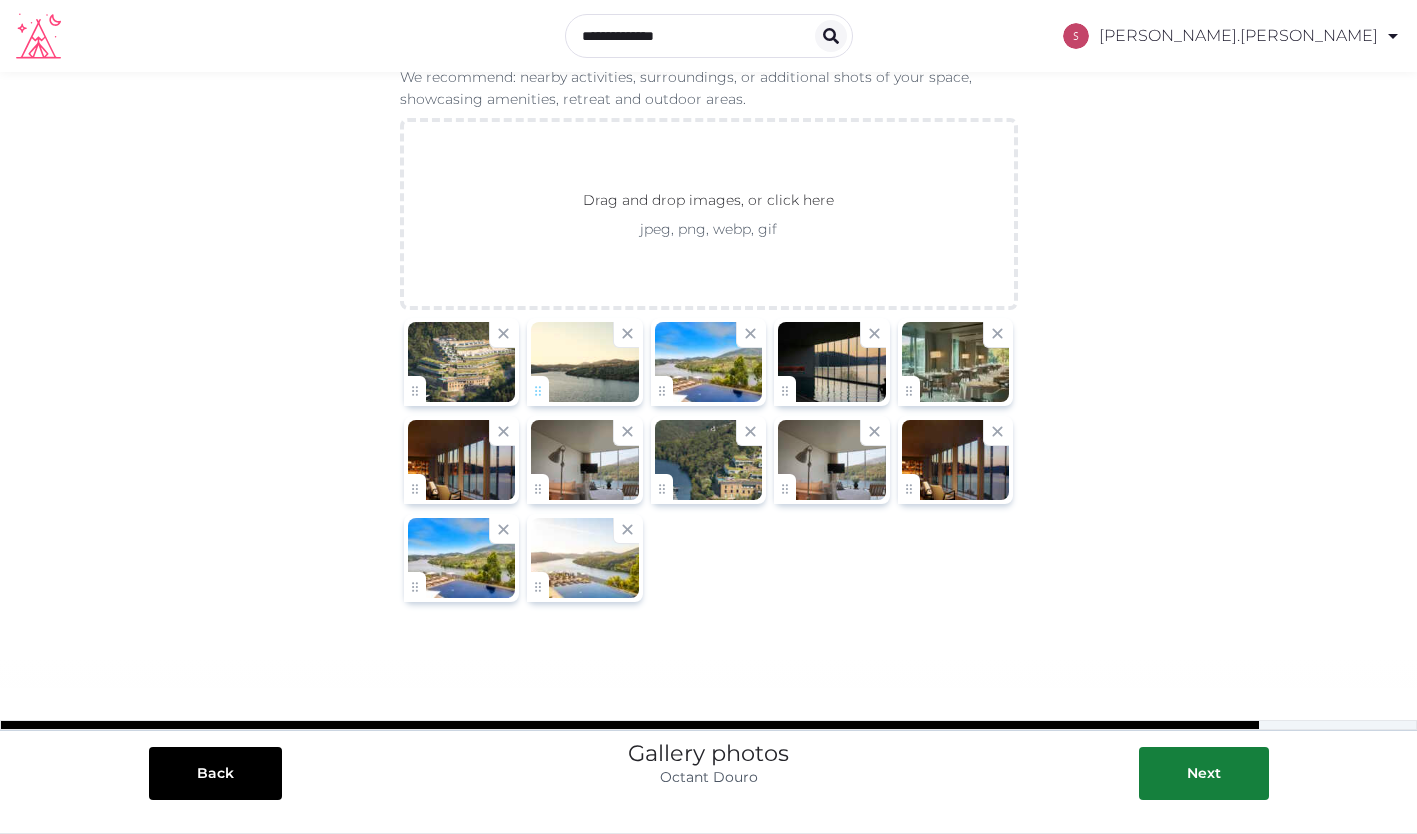 drag, startPoint x: 589, startPoint y: 461, endPoint x: 552, endPoint y: 384, distance: 85.42833 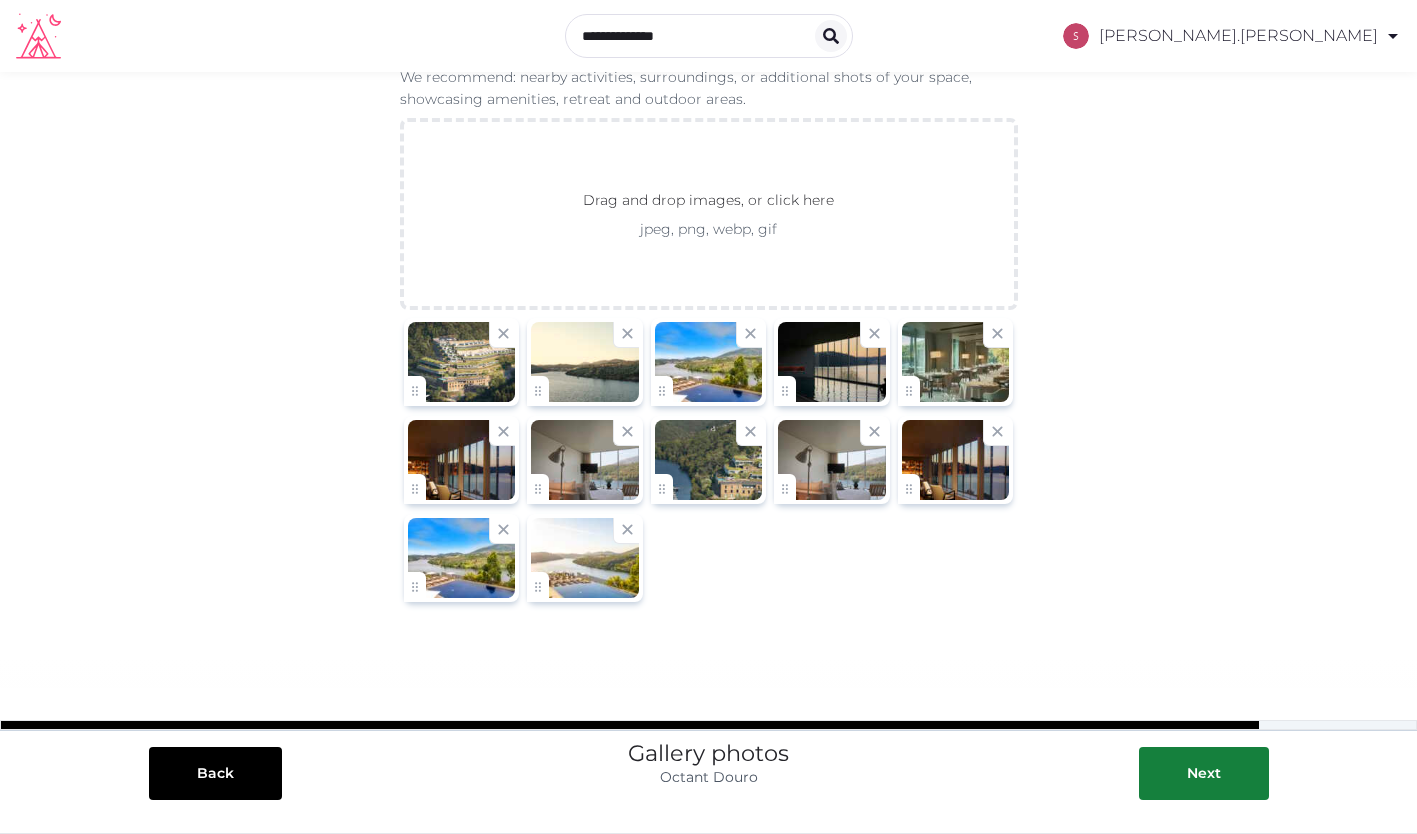 drag, startPoint x: 593, startPoint y: 453, endPoint x: 548, endPoint y: 353, distance: 109.65856 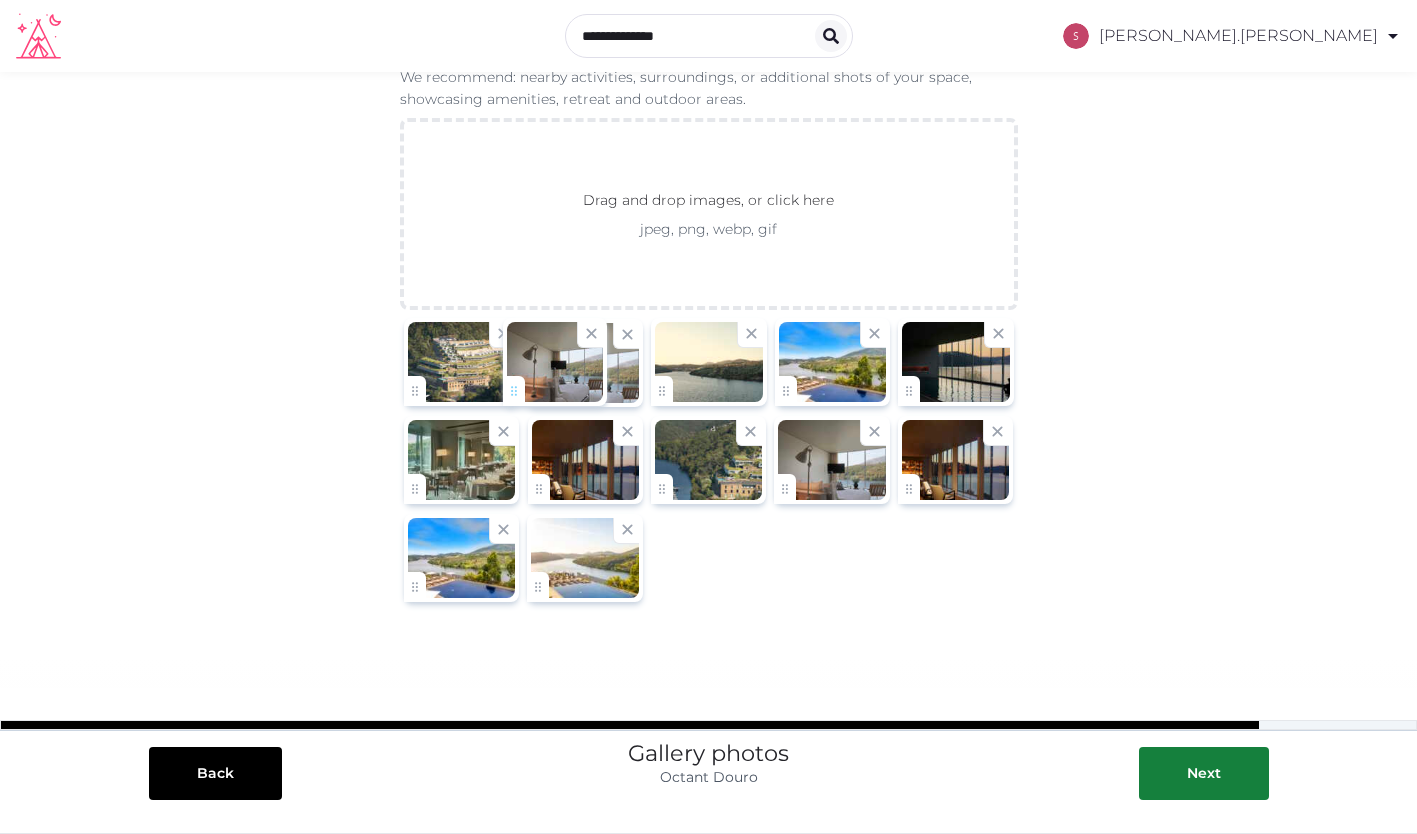 drag, startPoint x: 535, startPoint y: 490, endPoint x: 511, endPoint y: 393, distance: 99.92497 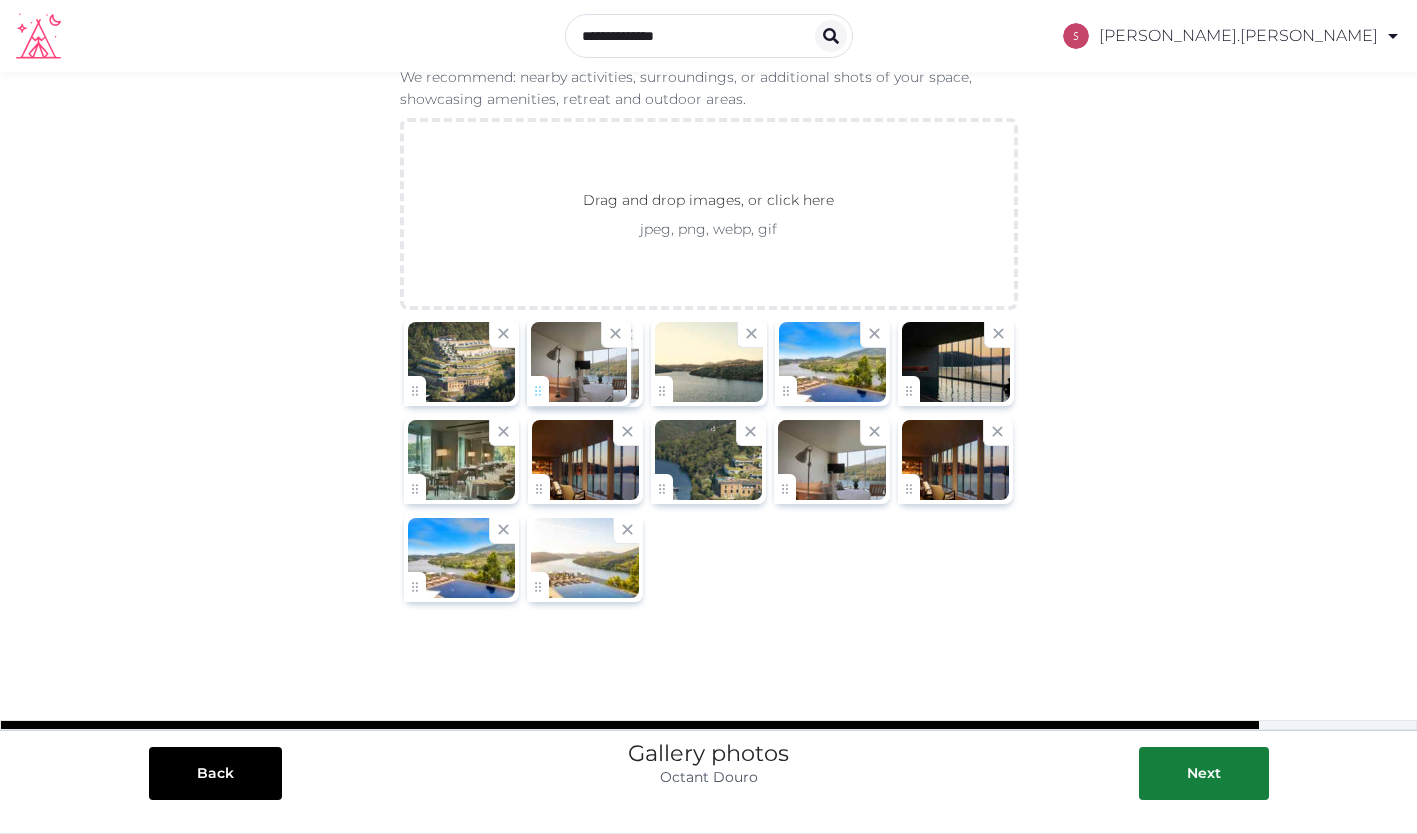 click on "**********" at bounding box center [708, 366] 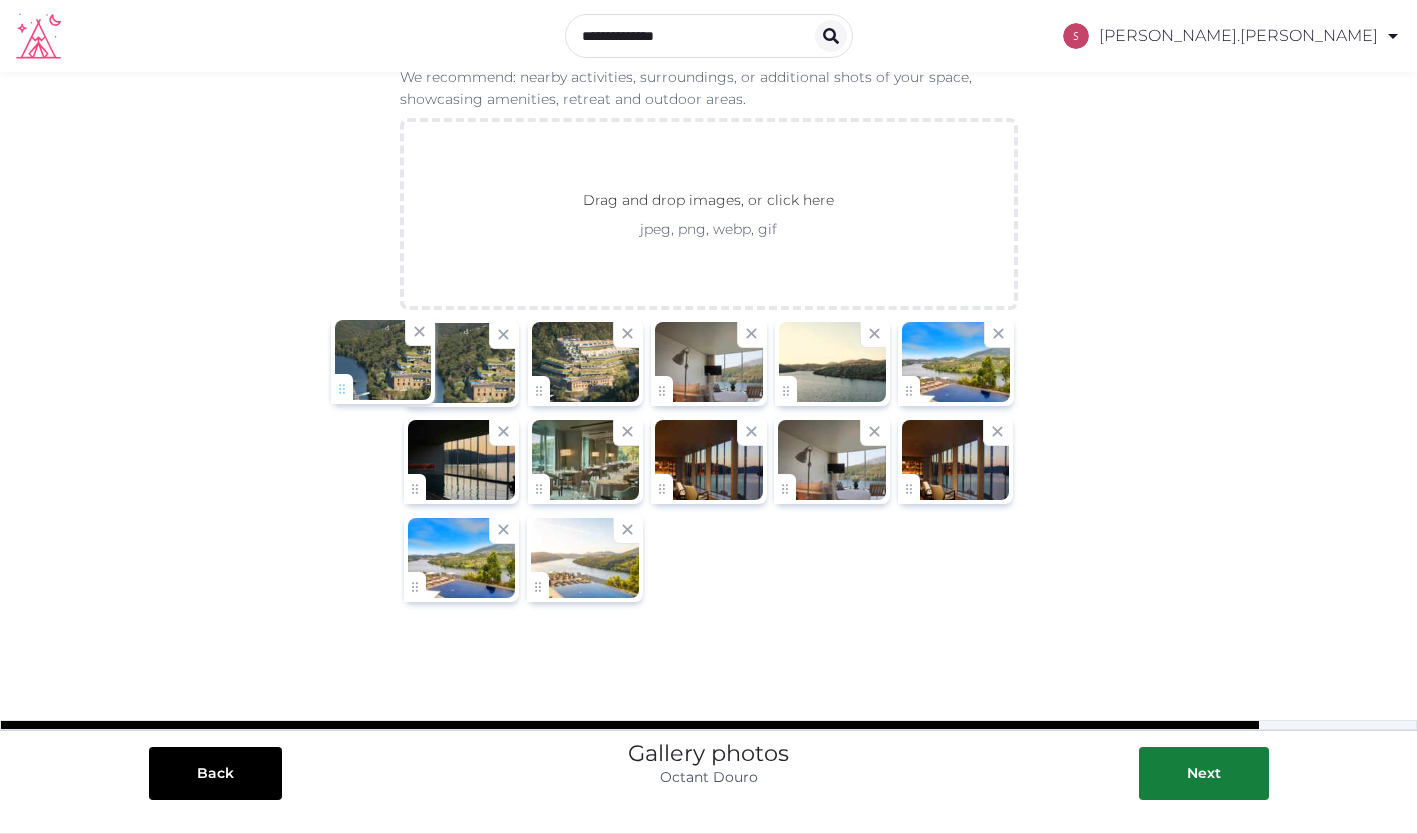 drag, startPoint x: 663, startPoint y: 489, endPoint x: 343, endPoint y: 390, distance: 334.96417 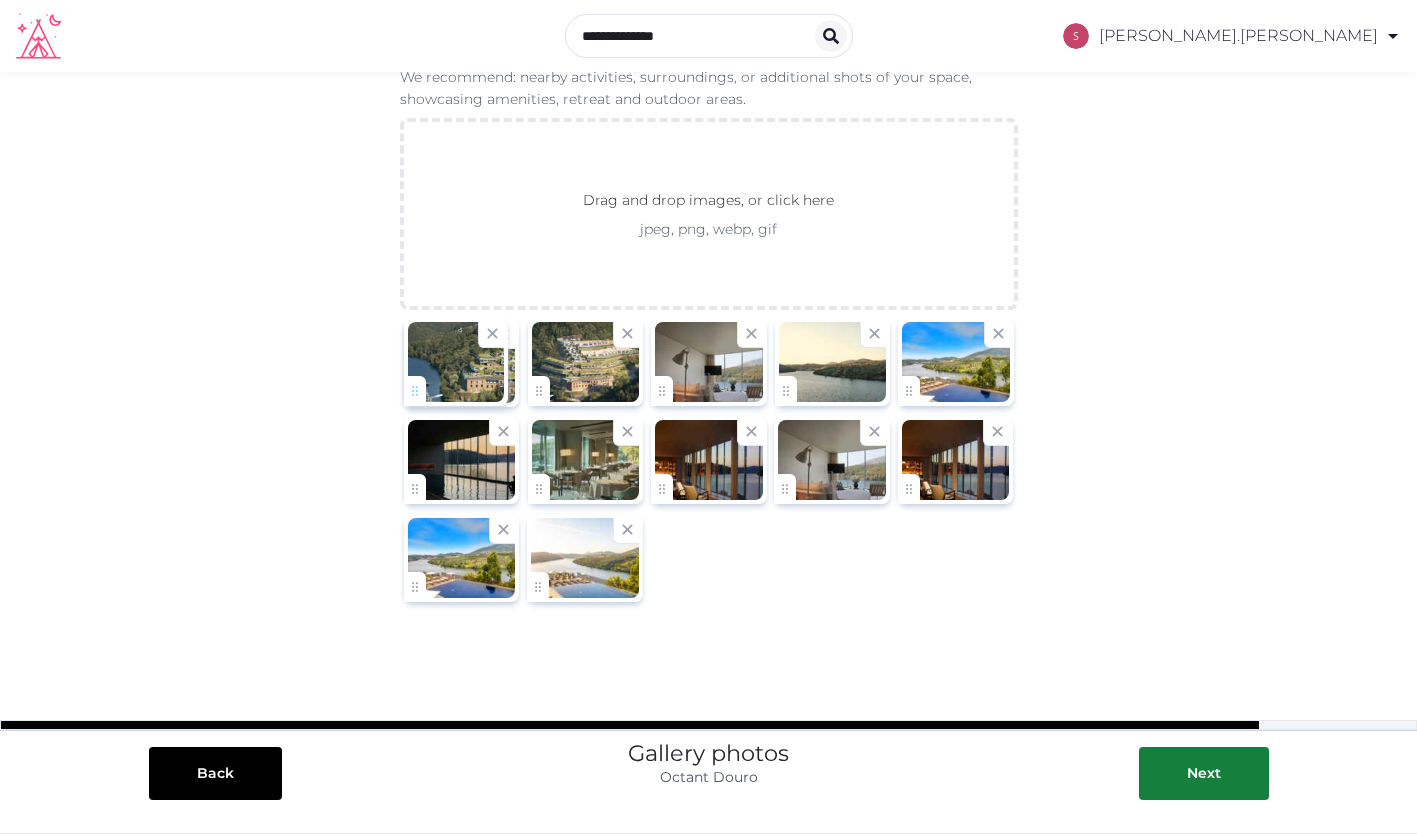 click on "**********" at bounding box center [708, 366] 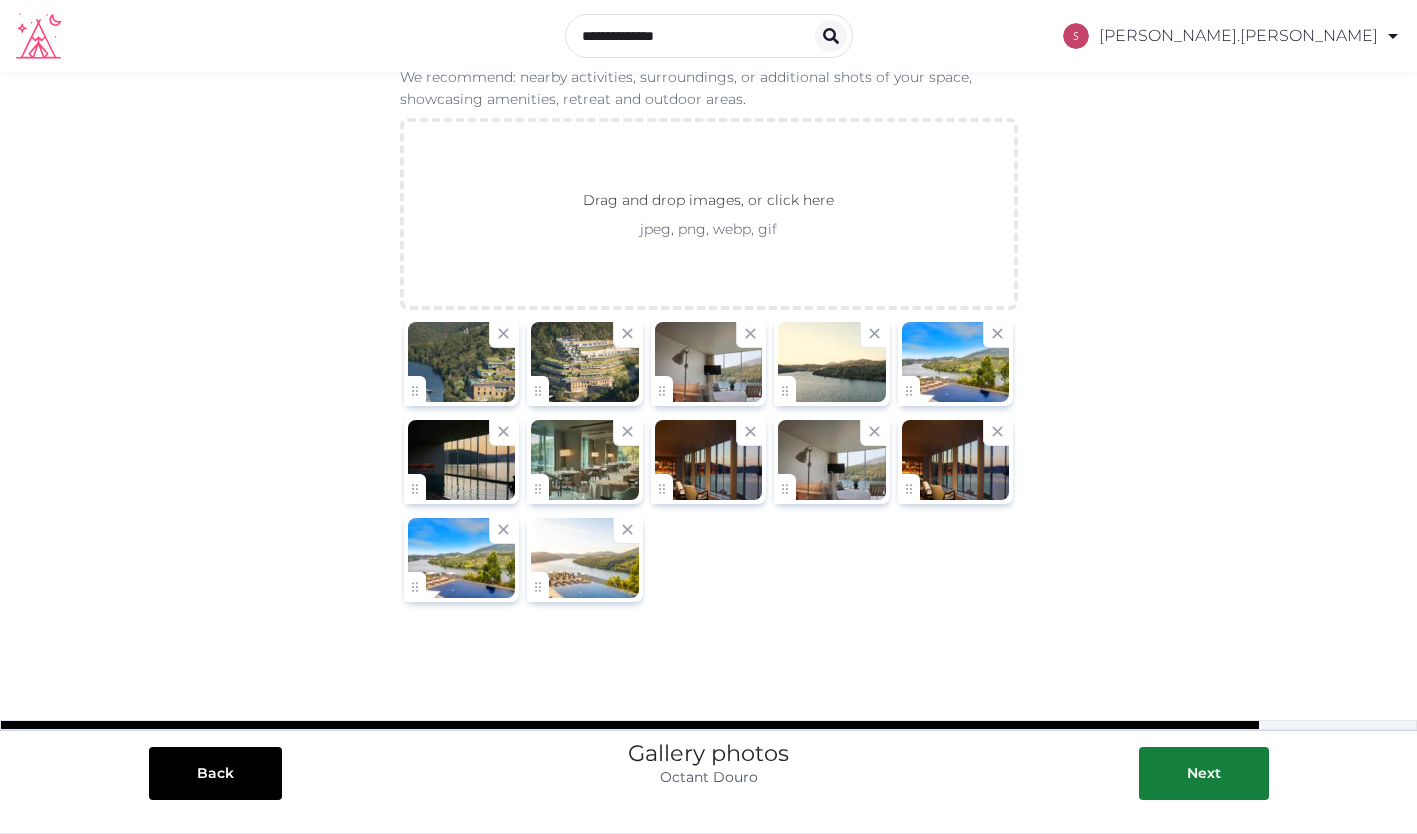 click at bounding box center (832, 362) 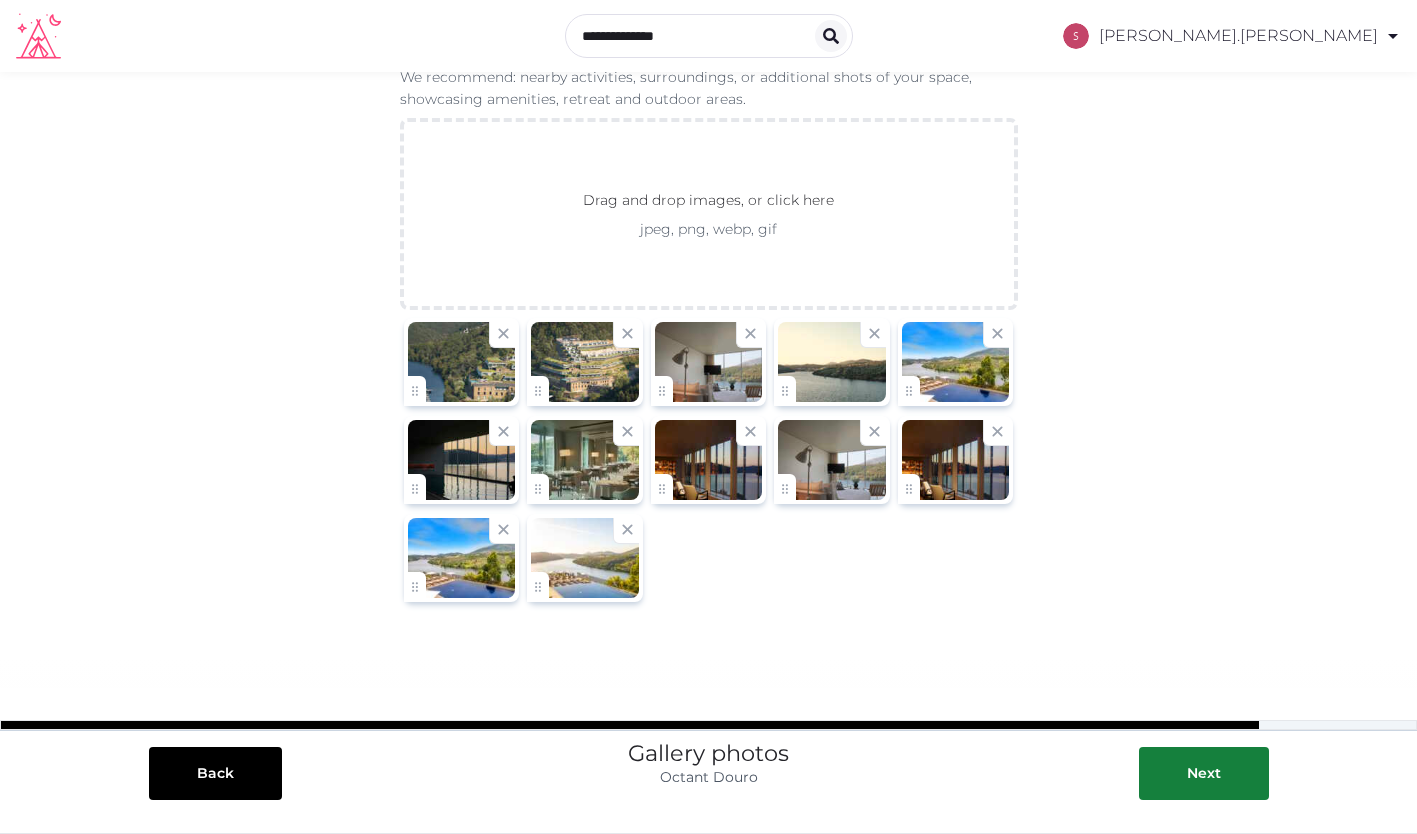 drag, startPoint x: 722, startPoint y: 457, endPoint x: 602, endPoint y: 458, distance: 120.004166 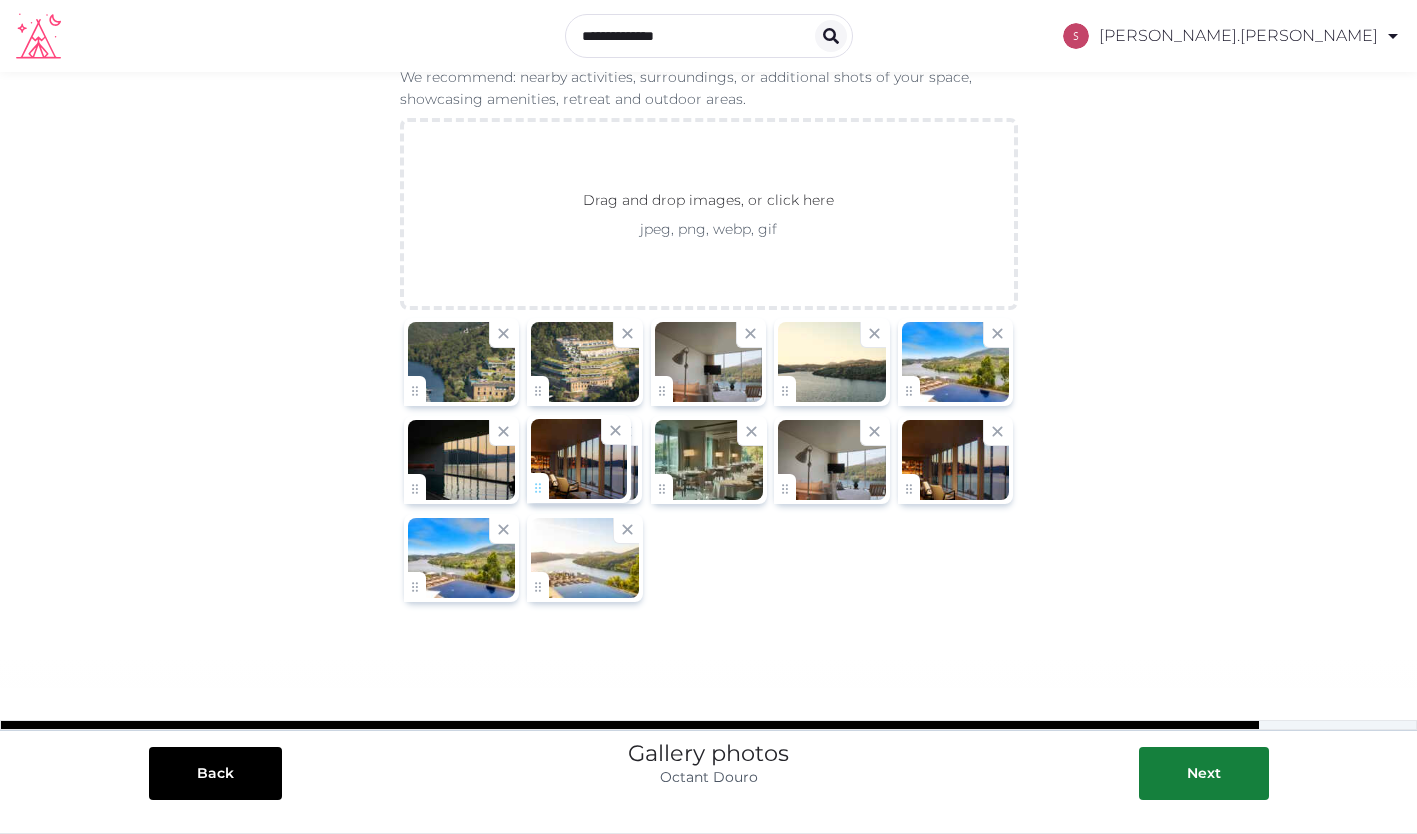drag, startPoint x: 668, startPoint y: 487, endPoint x: 538, endPoint y: 480, distance: 130.18832 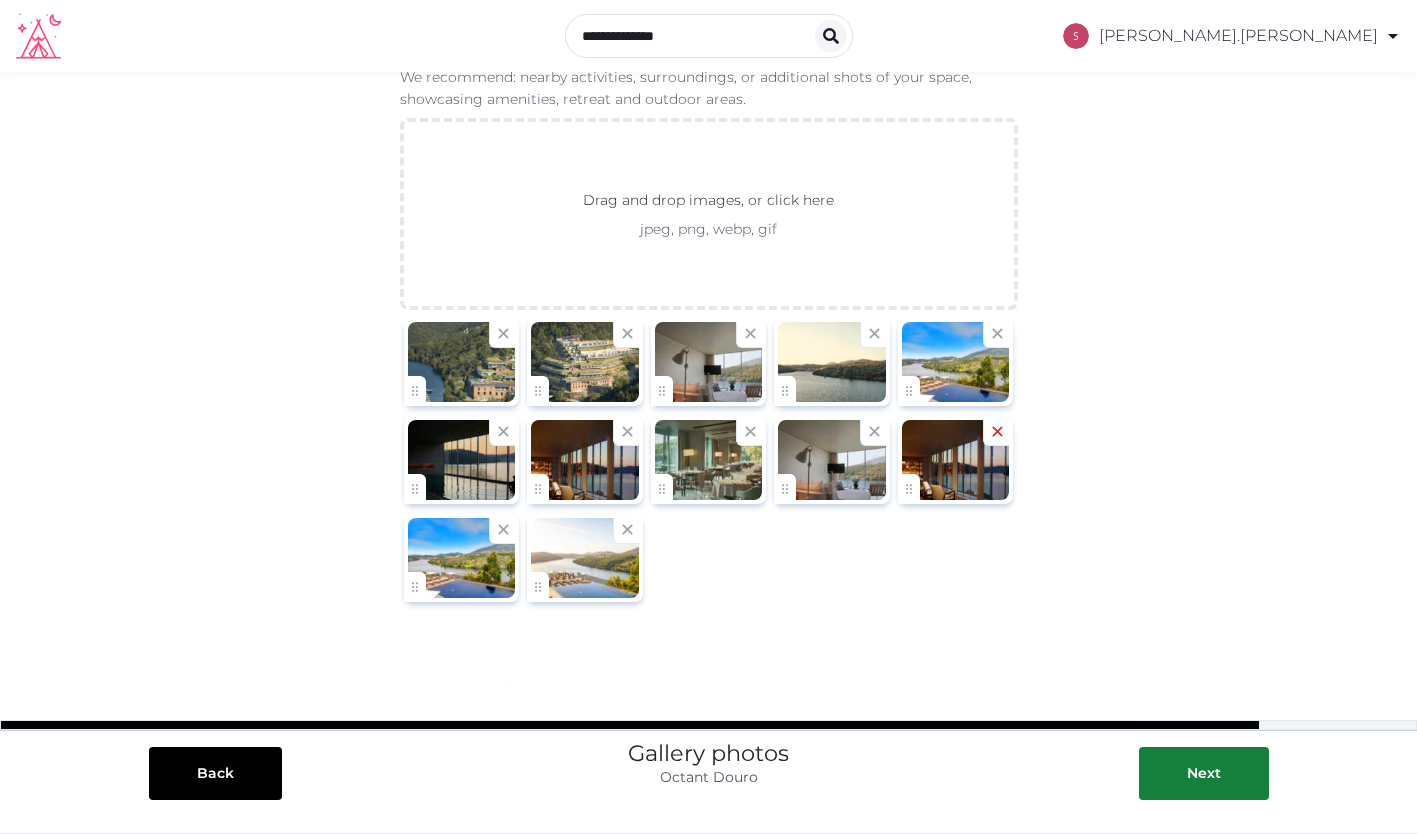 click 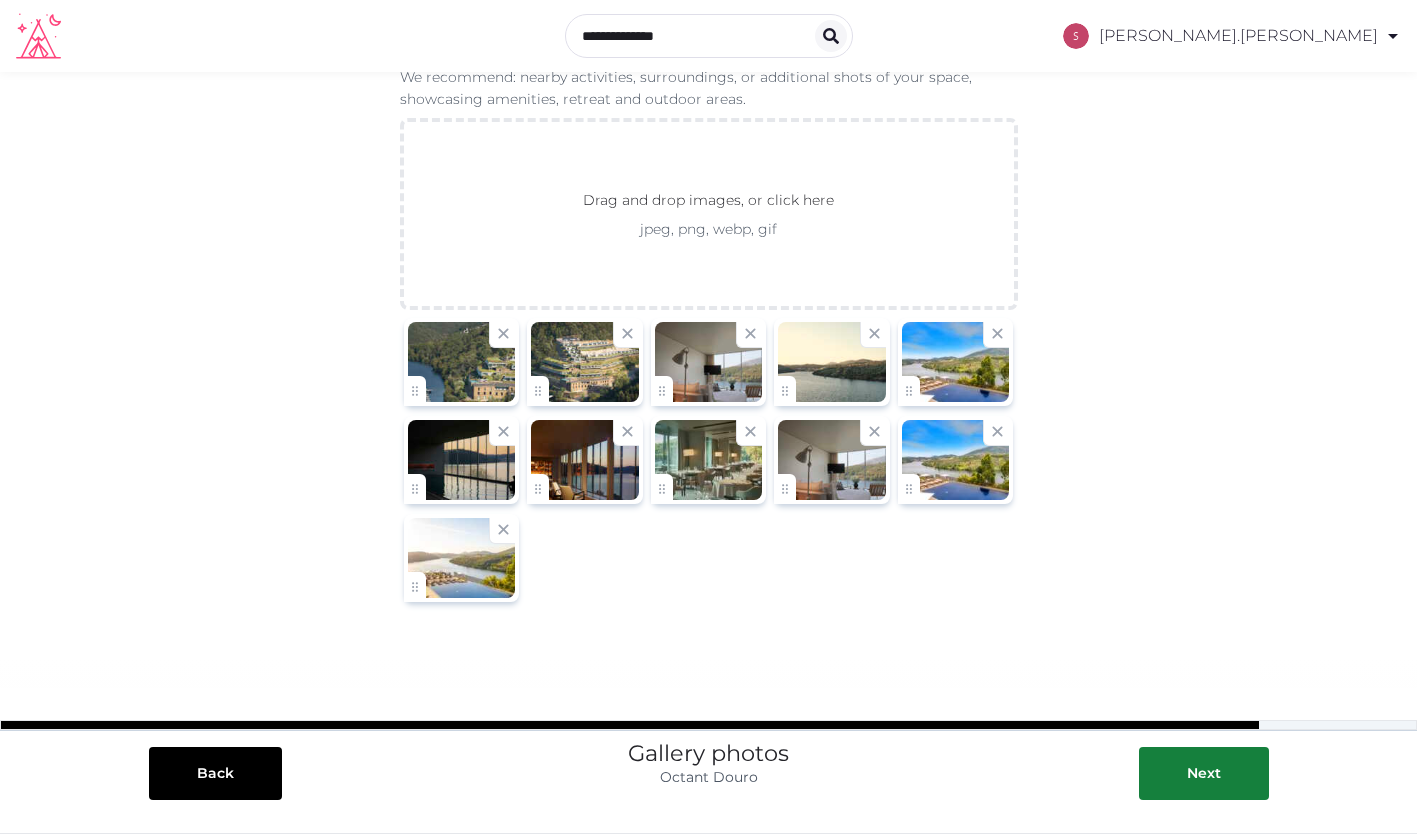 click at bounding box center (462, 558) 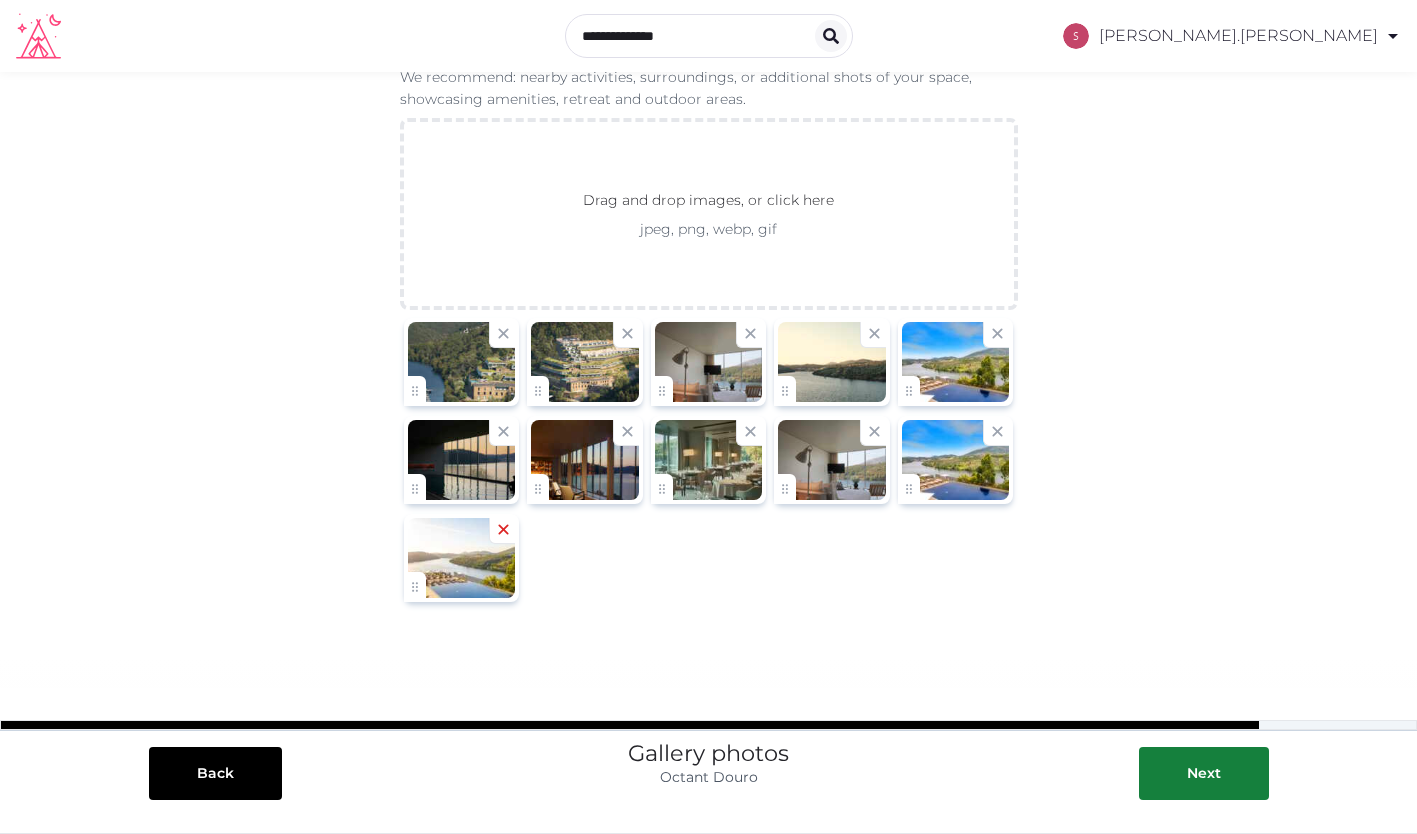 click 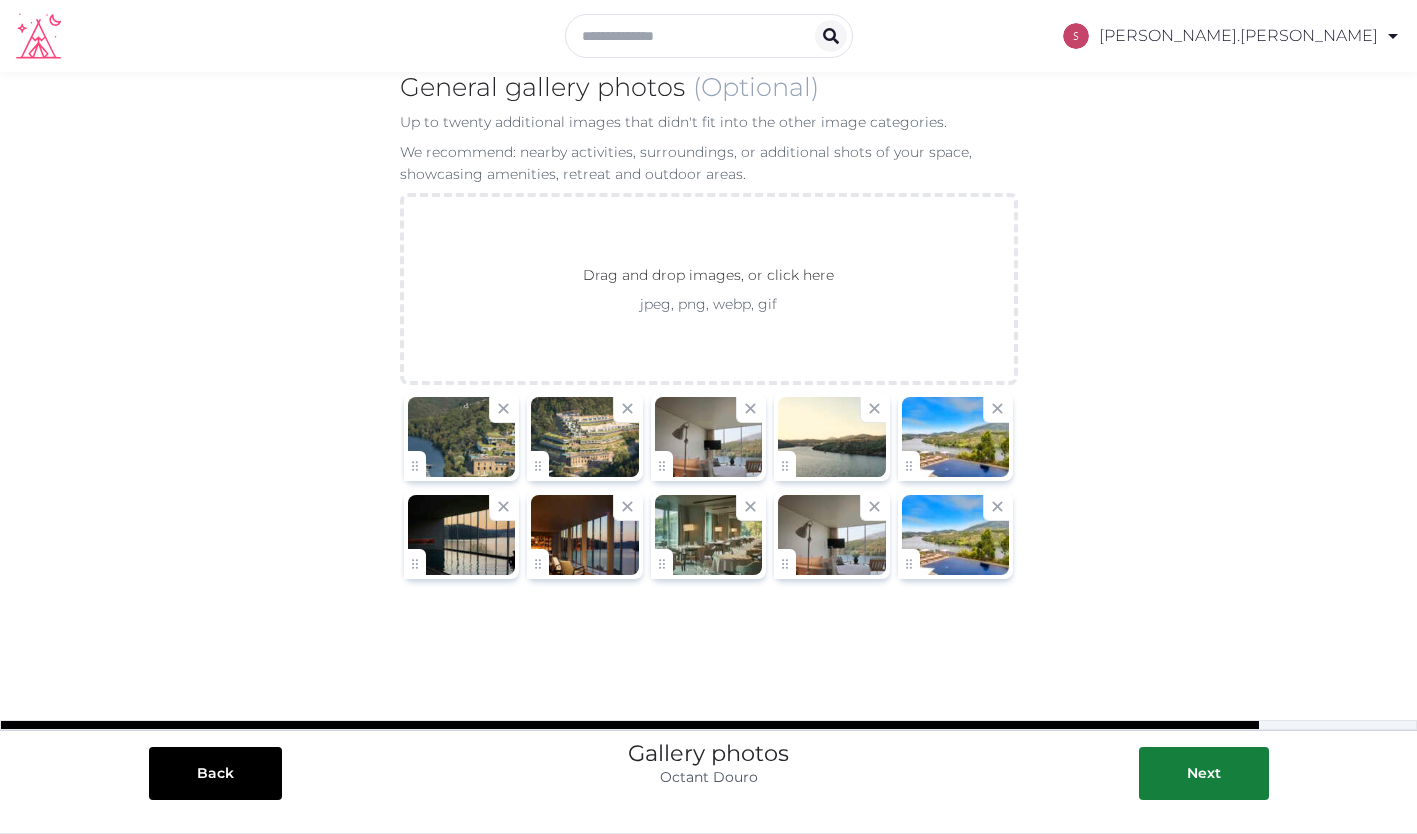 scroll, scrollTop: 48, scrollLeft: 0, axis: vertical 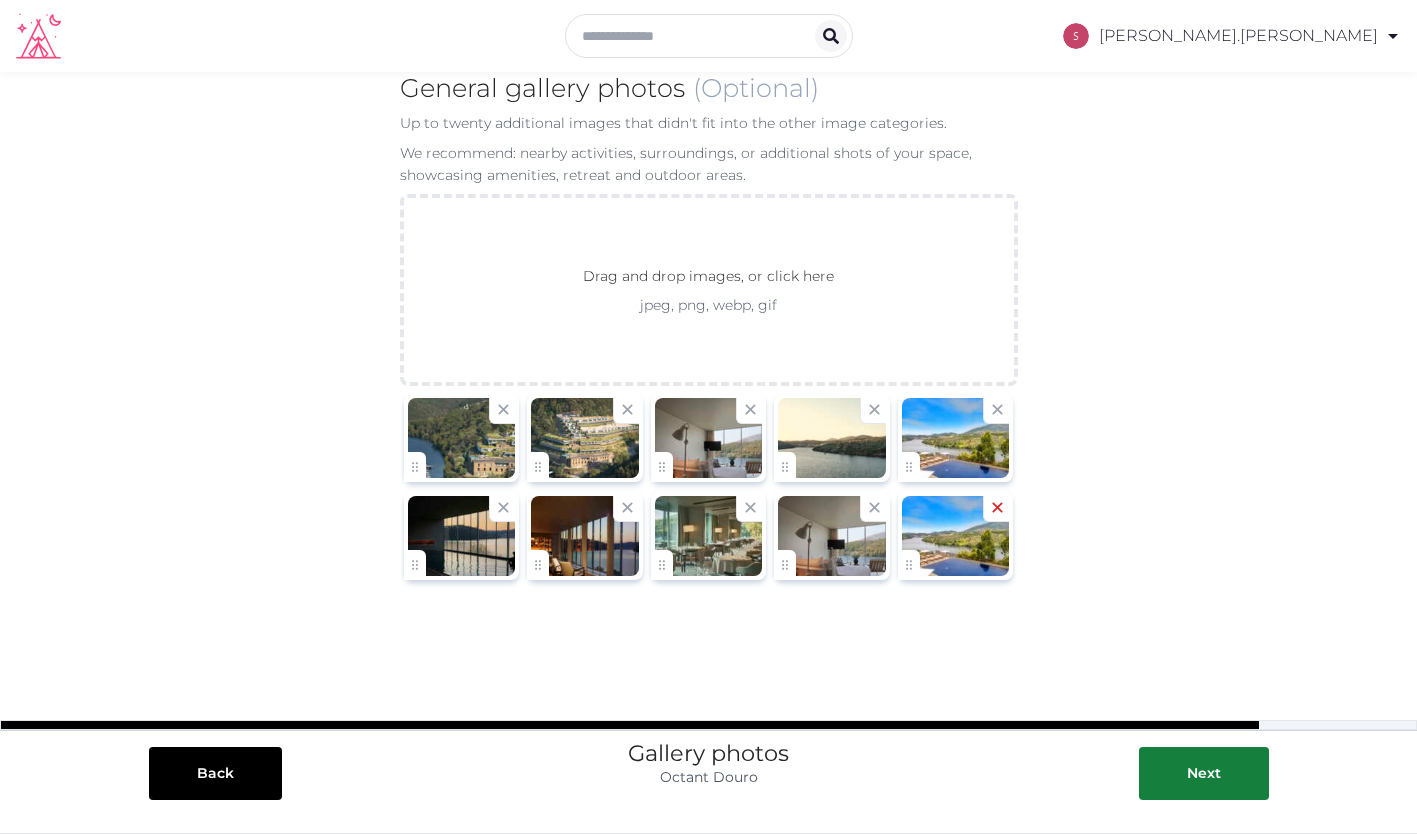 click 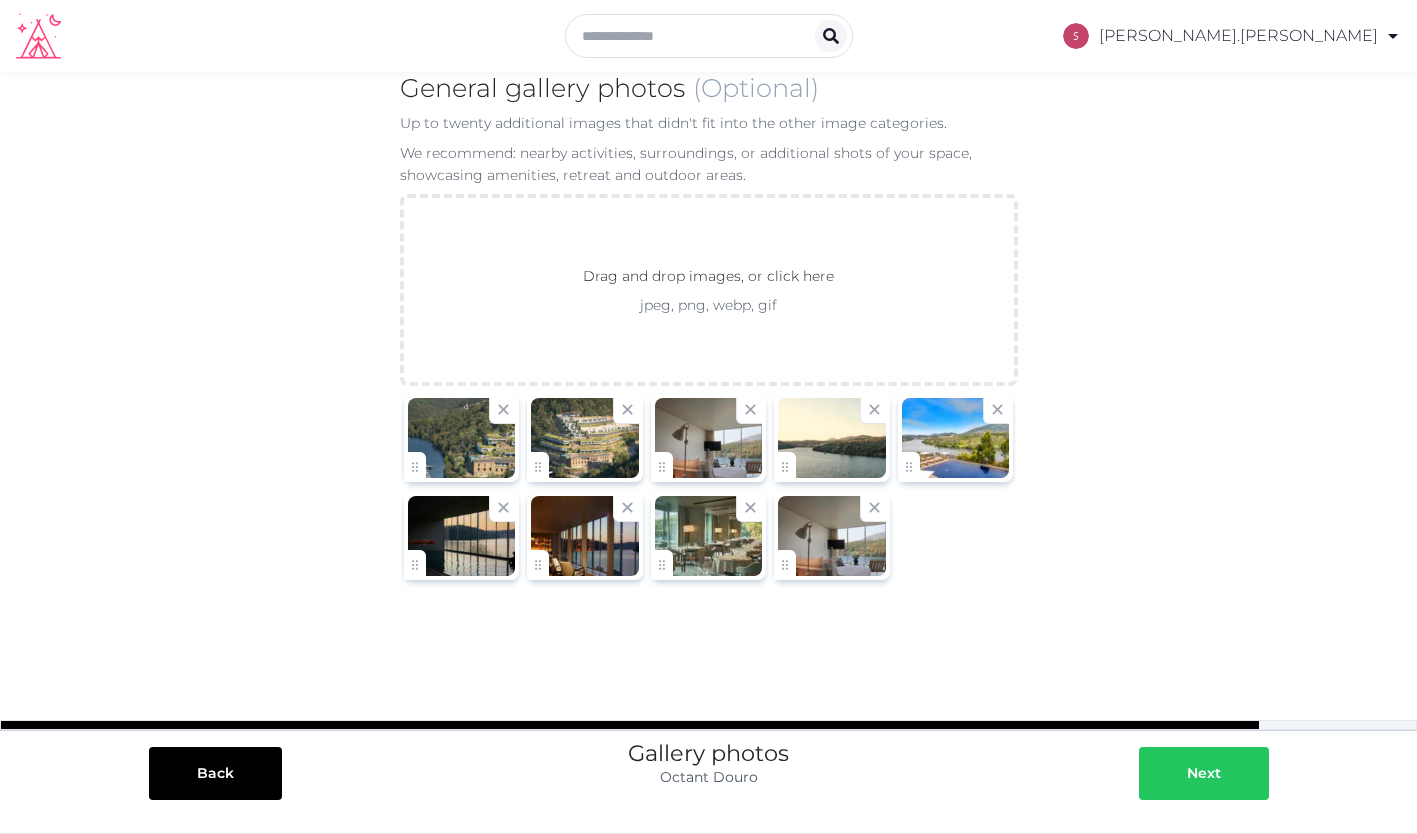 click at bounding box center [1167, 773] 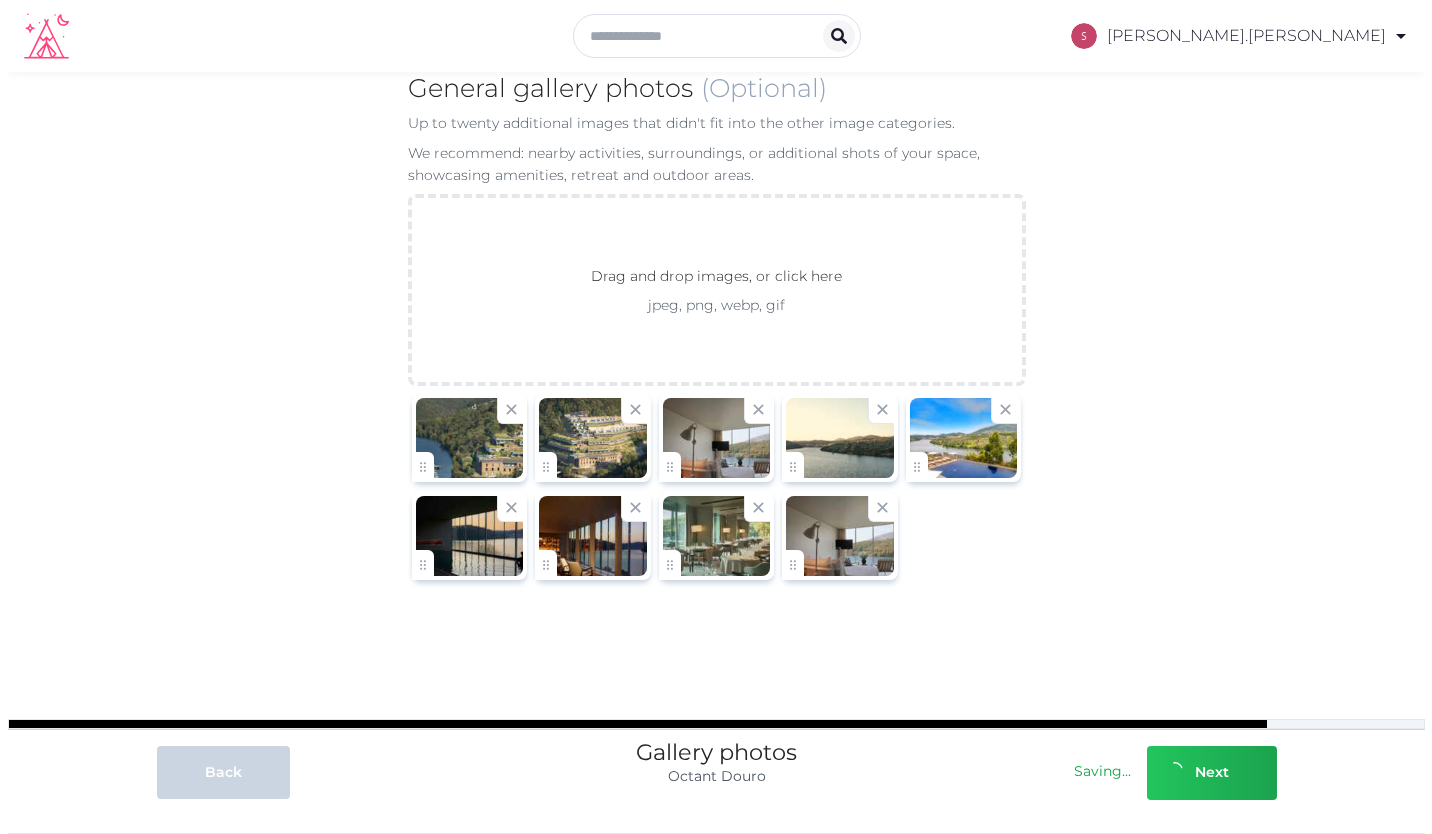 scroll, scrollTop: 0, scrollLeft: 0, axis: both 